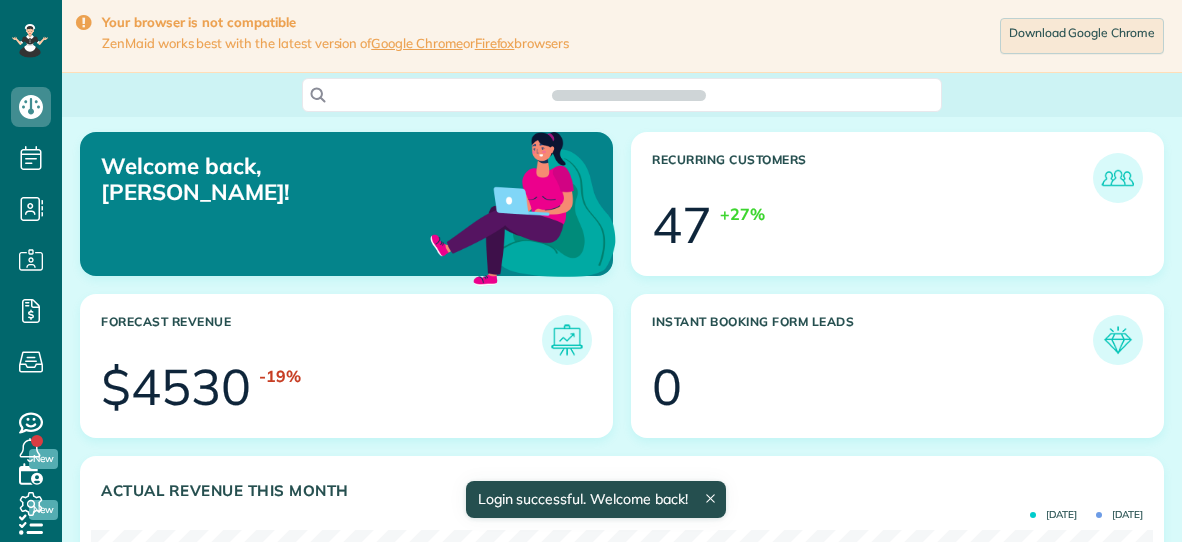 scroll, scrollTop: 0, scrollLeft: 0, axis: both 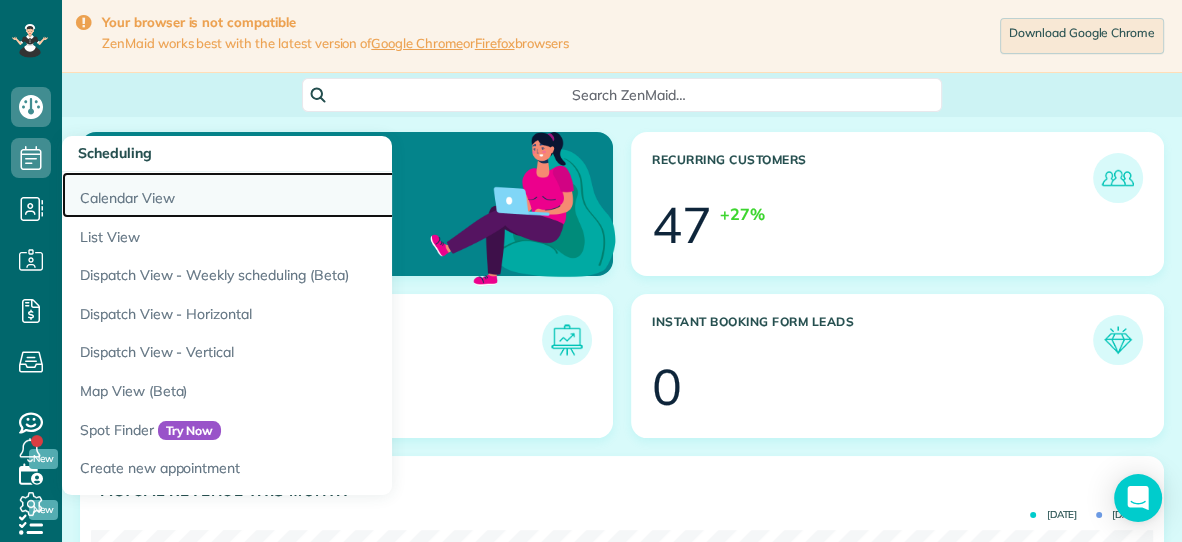 click on "Calendar View" at bounding box center [312, 195] 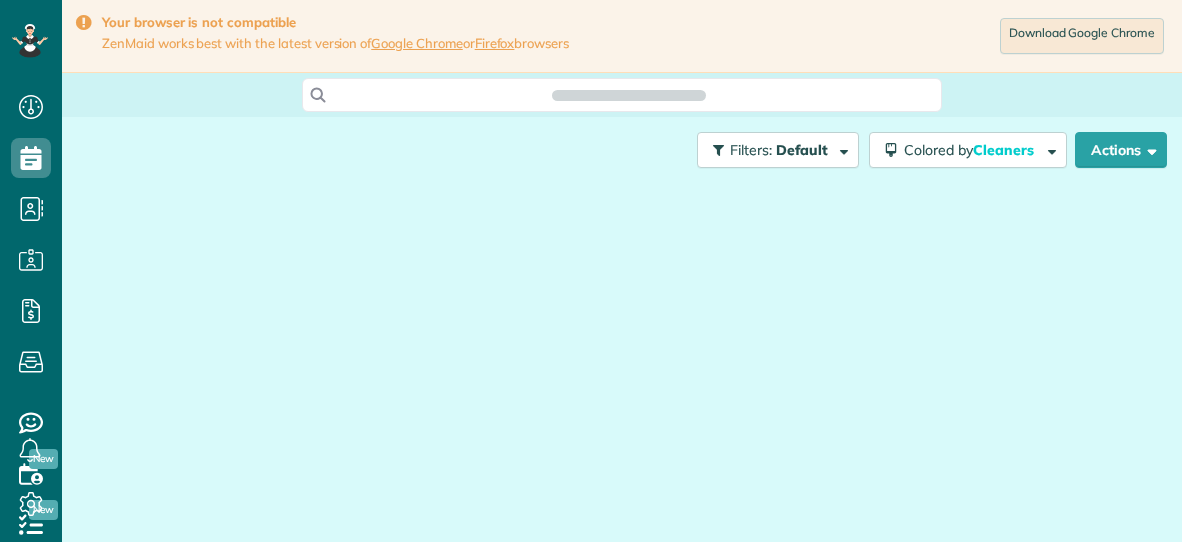 scroll, scrollTop: 0, scrollLeft: 0, axis: both 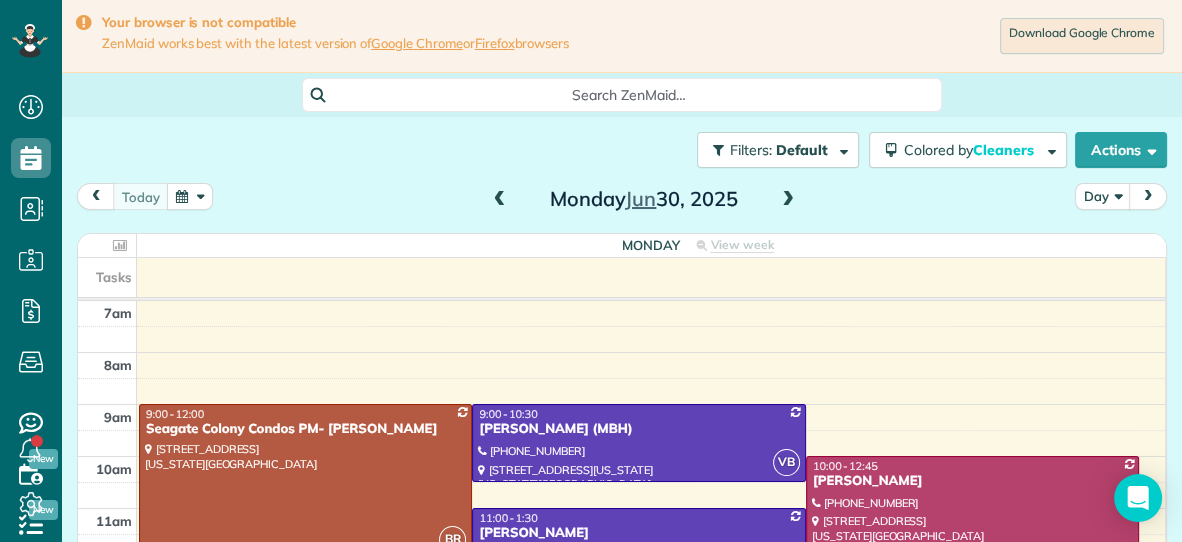 click at bounding box center (788, 200) 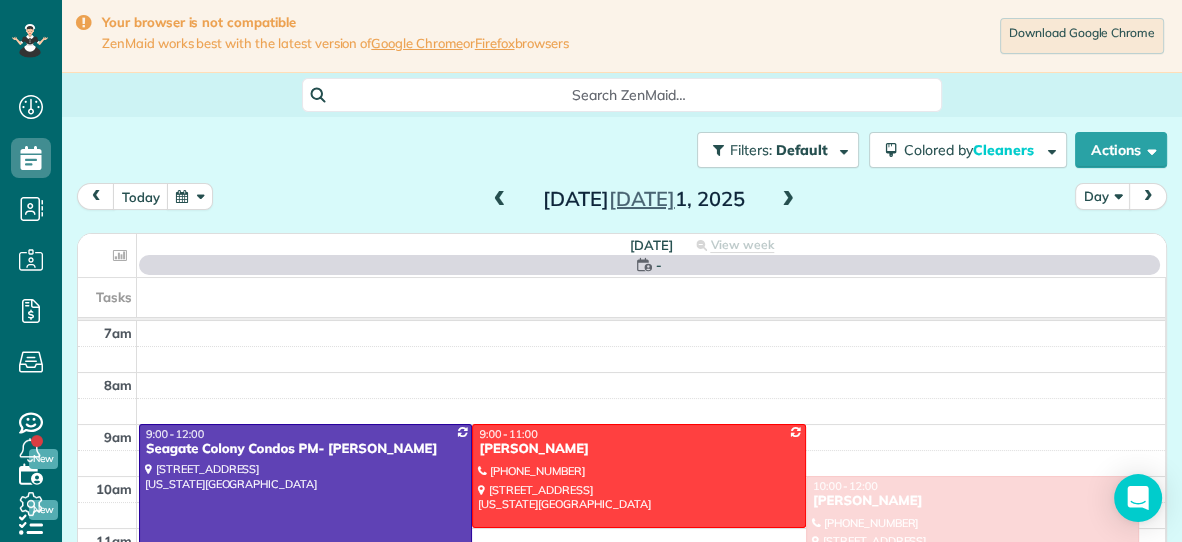 click at bounding box center (788, 200) 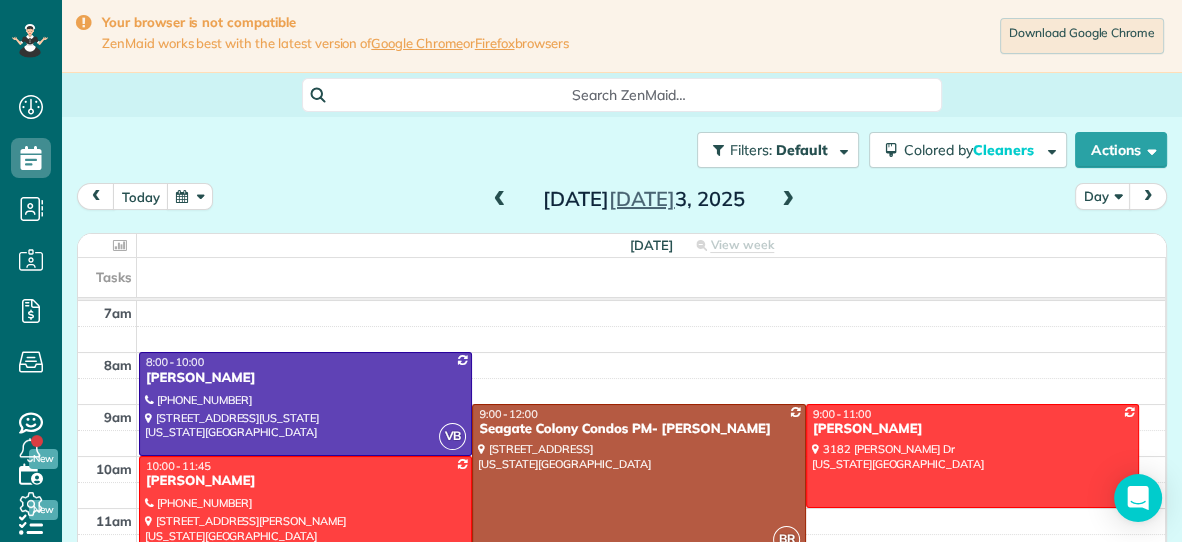 click at bounding box center [788, 200] 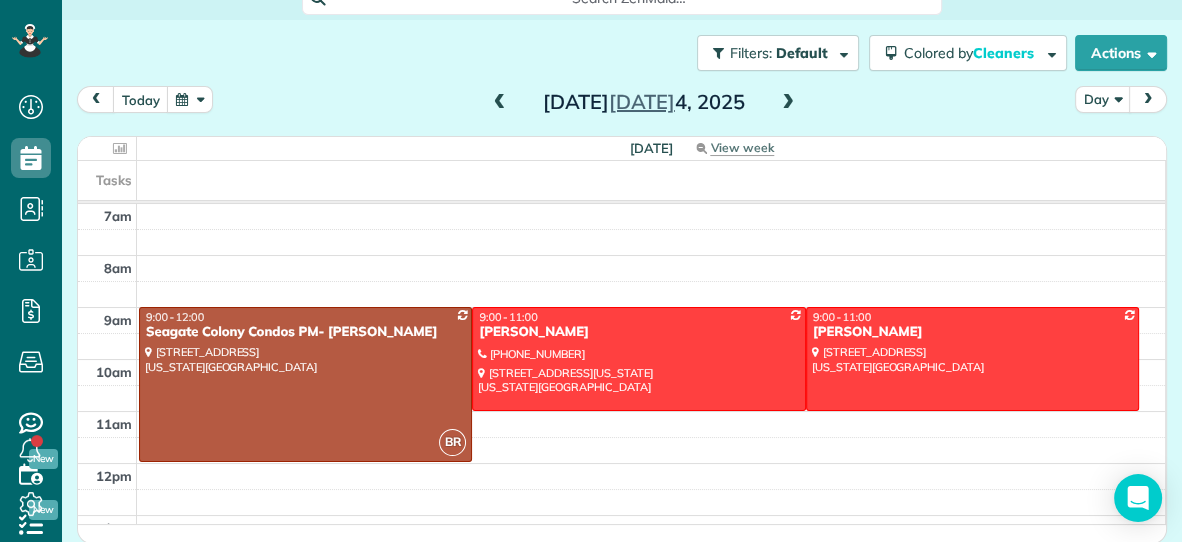 scroll, scrollTop: 98, scrollLeft: 0, axis: vertical 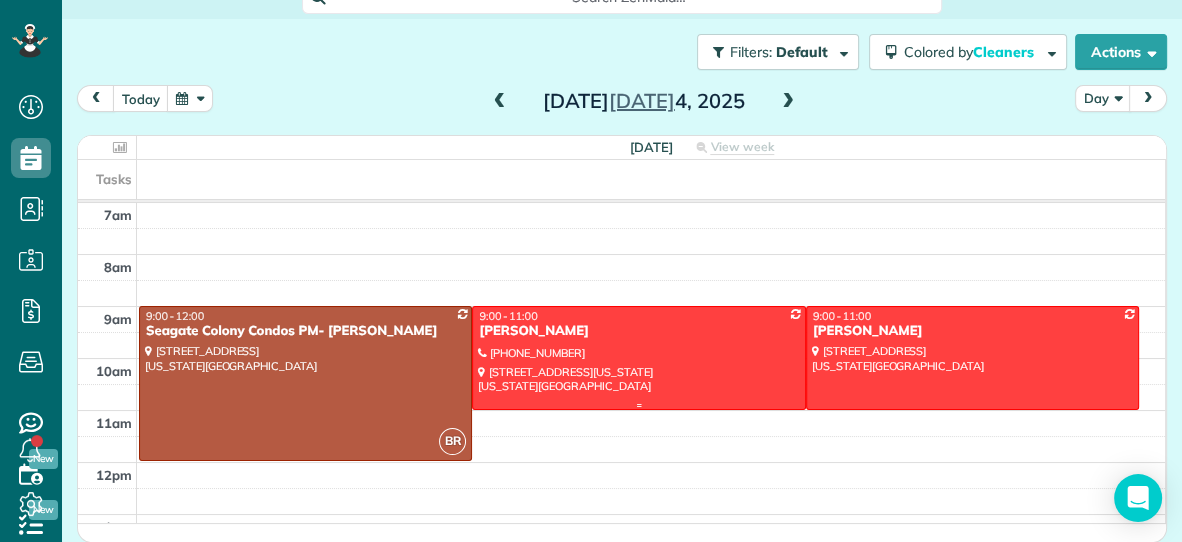 click at bounding box center [638, 357] 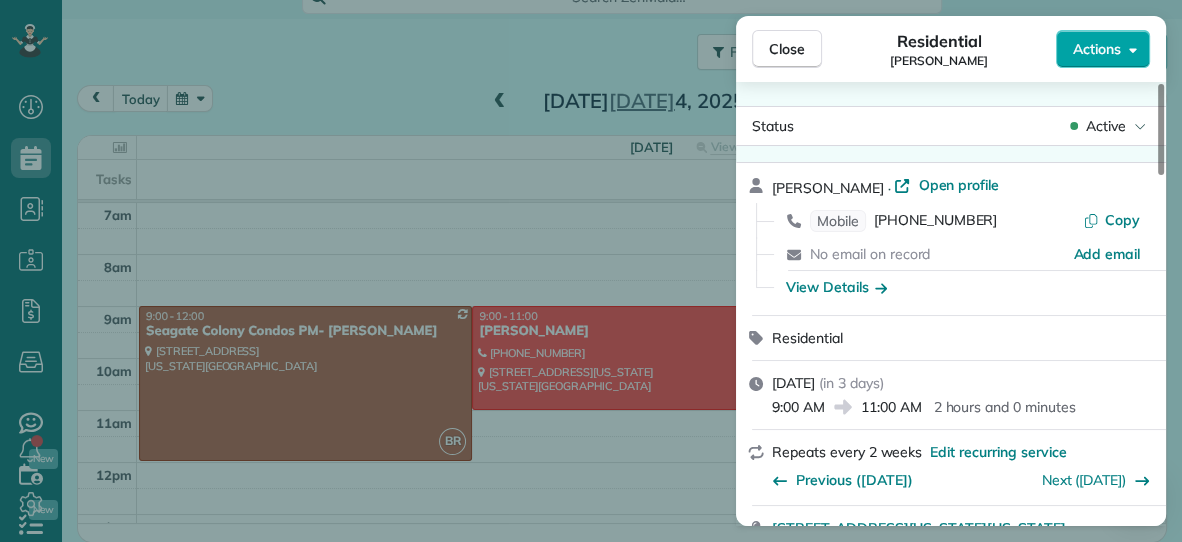 click on "Actions" at bounding box center [1097, 49] 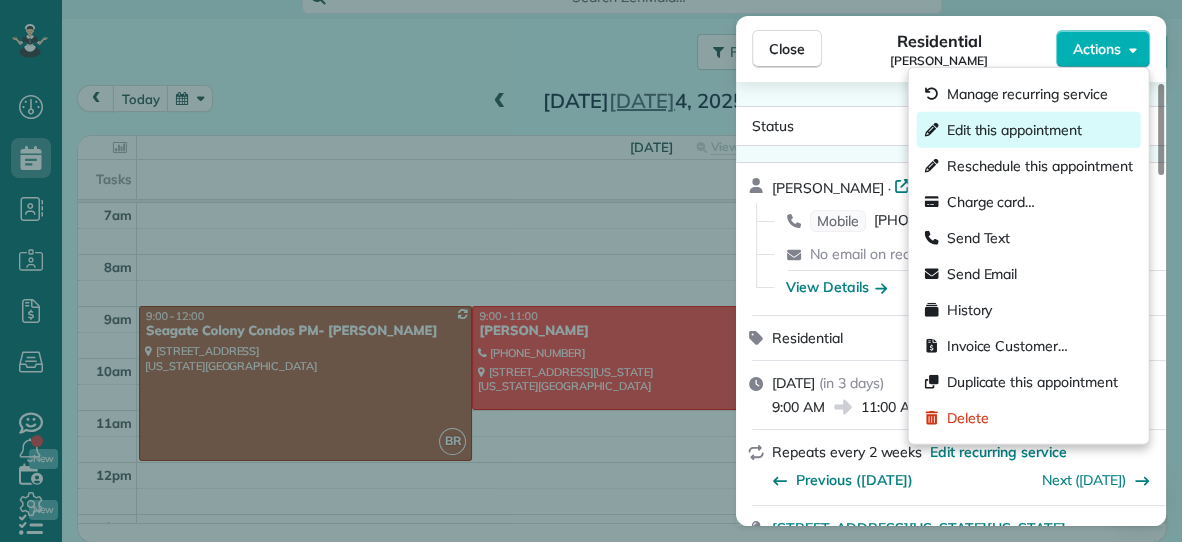click on "Edit this appointment" at bounding box center (1014, 130) 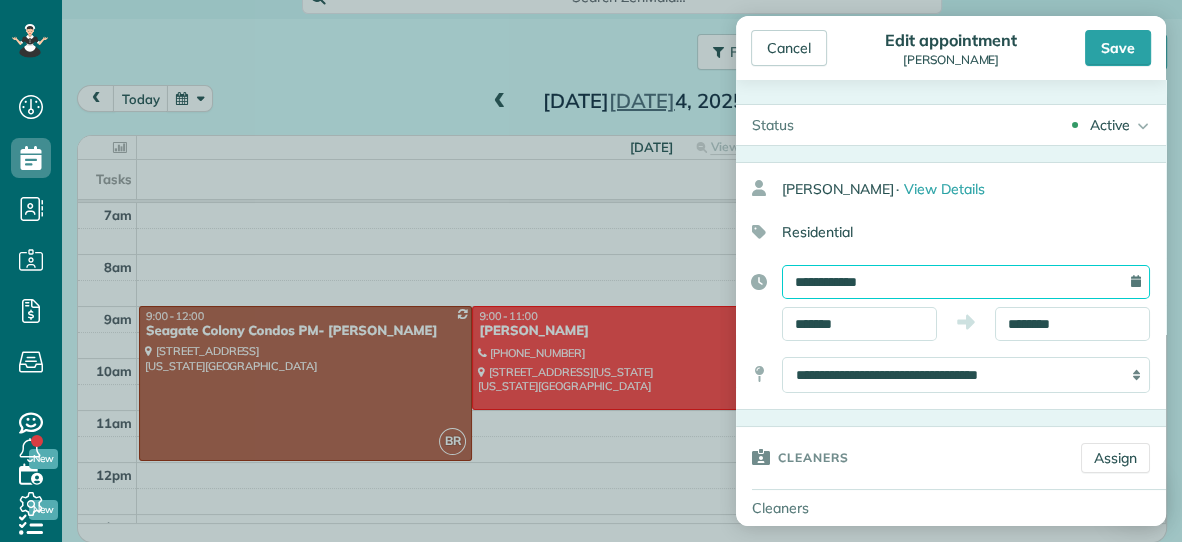 click on "**********" at bounding box center [966, 282] 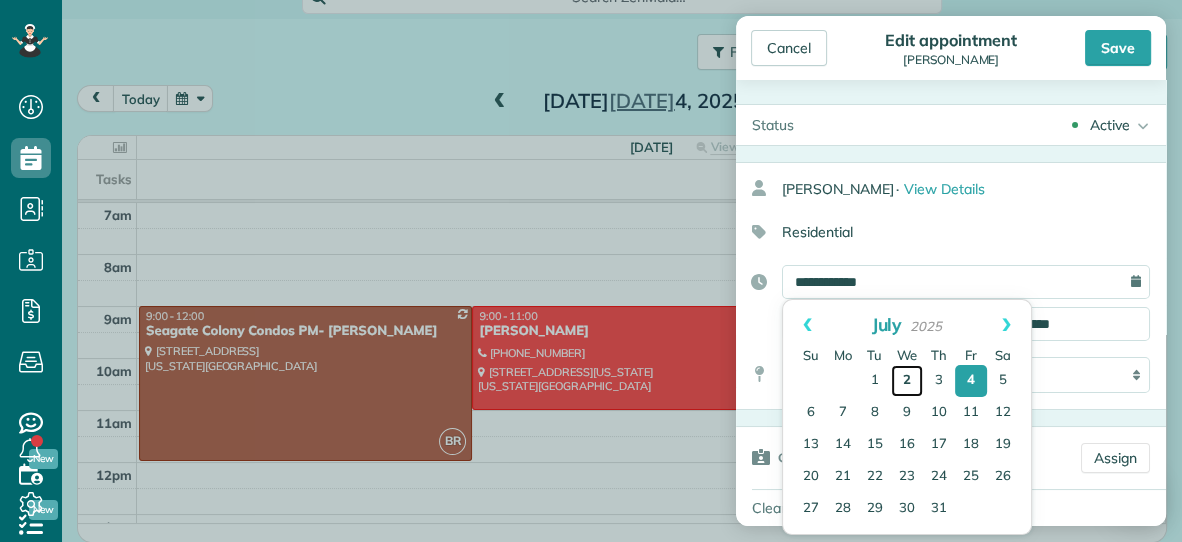 click on "2" at bounding box center [907, 381] 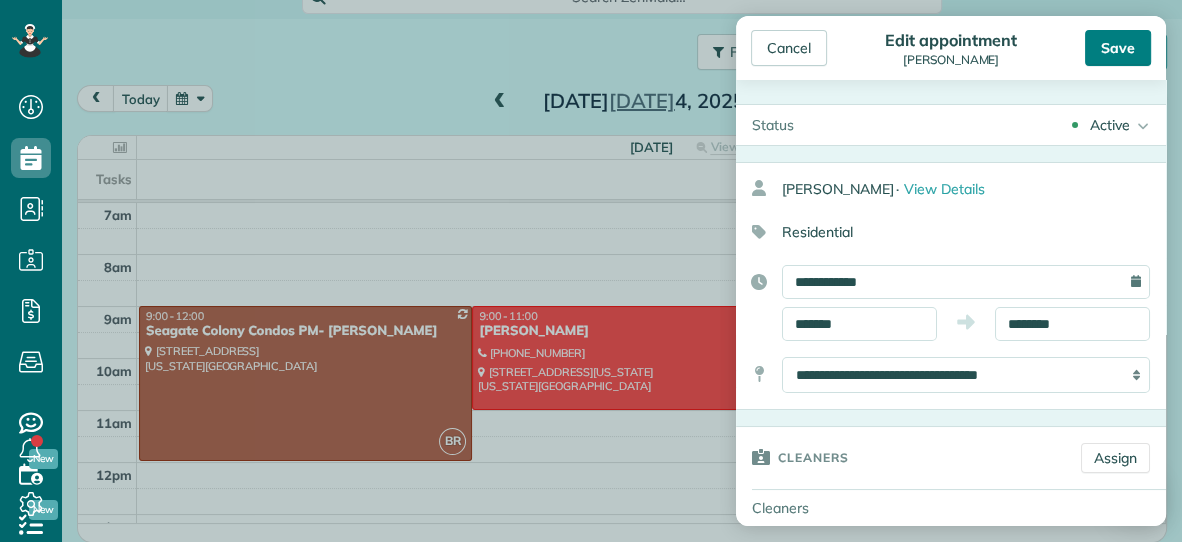 click on "Save" at bounding box center [1118, 48] 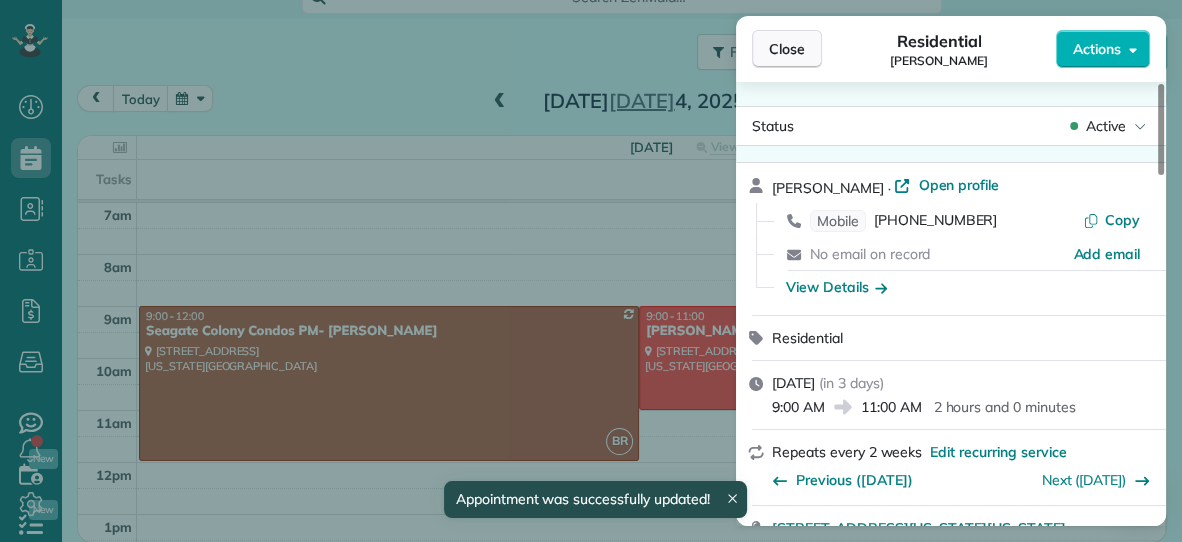 click on "Close" at bounding box center (787, 49) 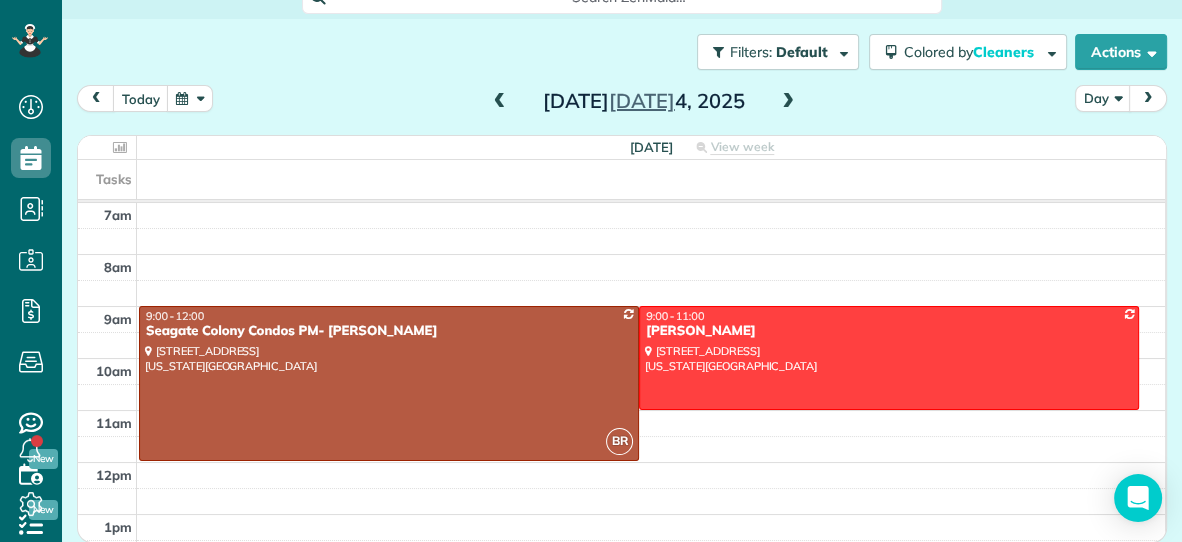 click at bounding box center [500, 102] 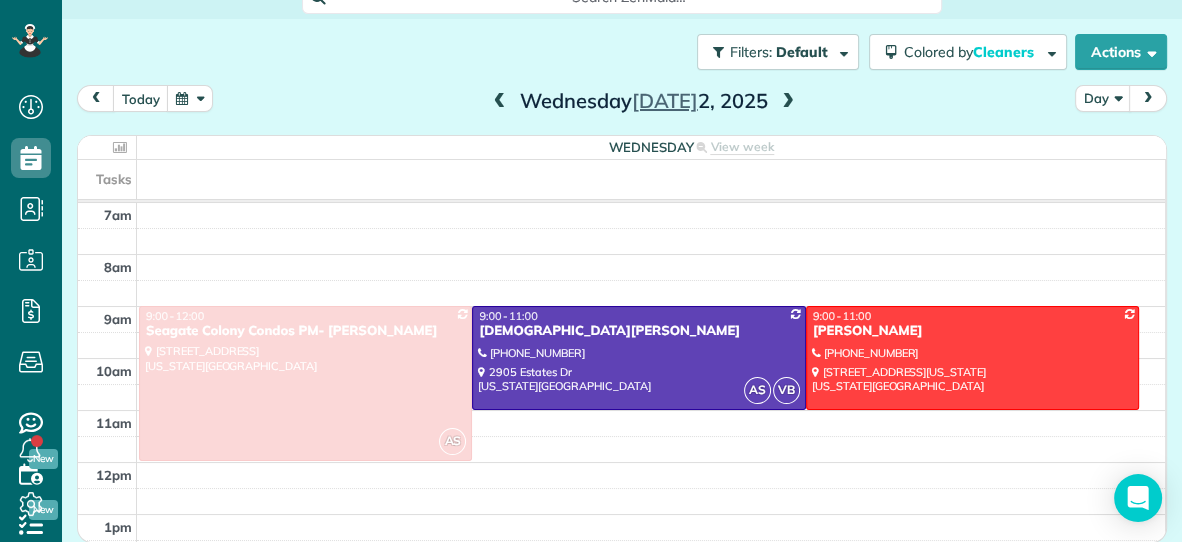 click at bounding box center [500, 102] 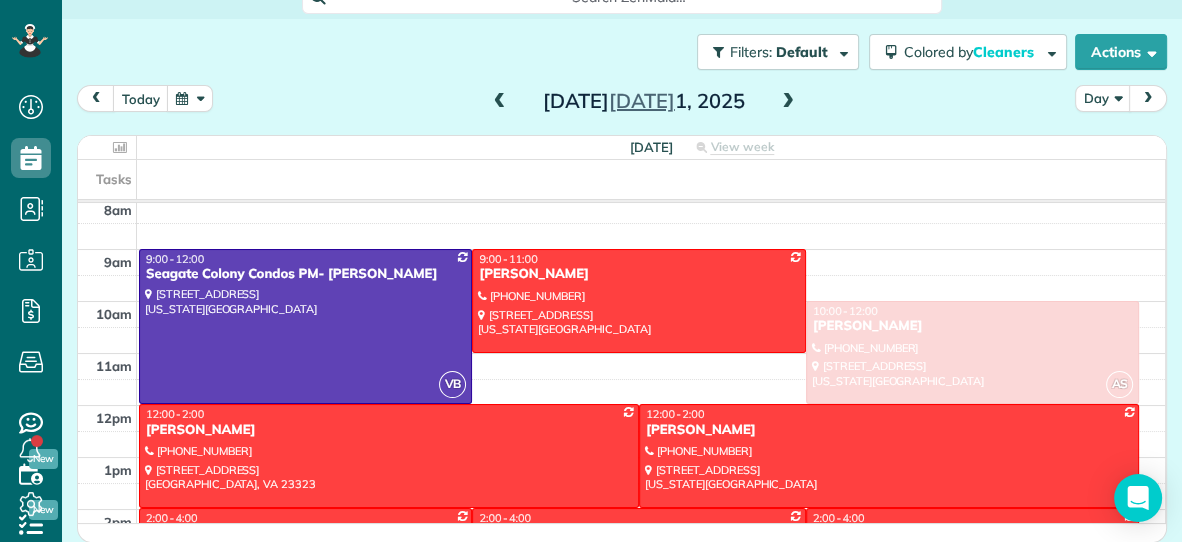 scroll, scrollTop: 44, scrollLeft: 0, axis: vertical 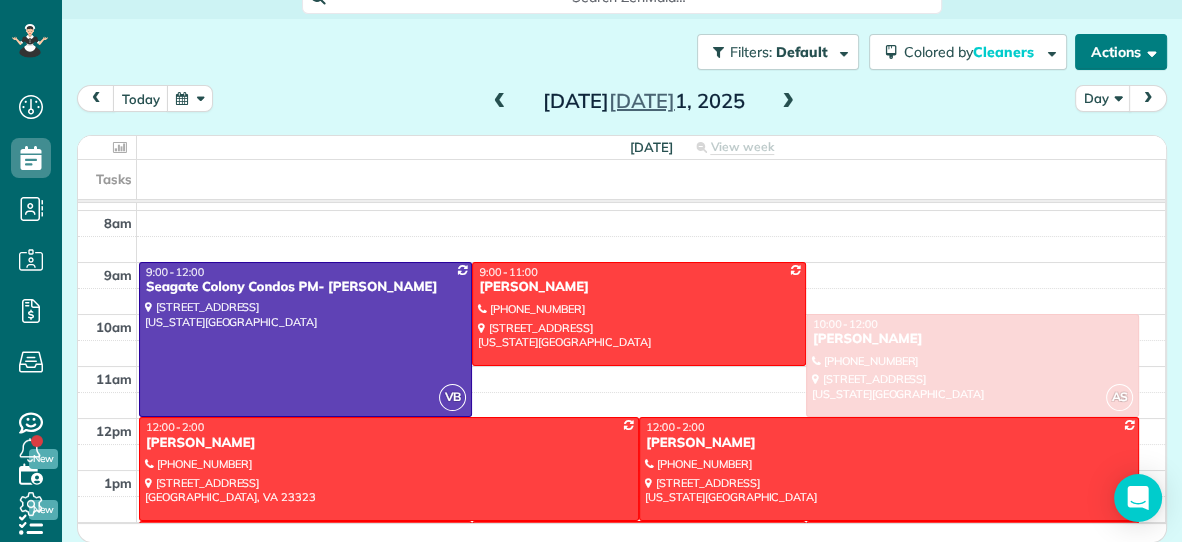 click on "Actions" at bounding box center (1121, 52) 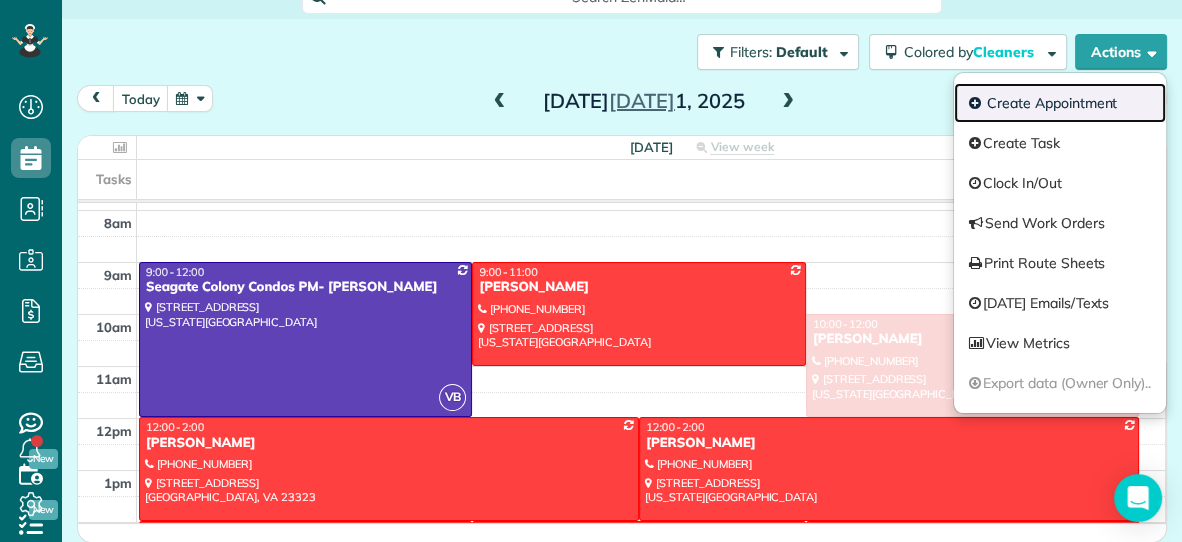 click on "Create Appointment" at bounding box center [1060, 103] 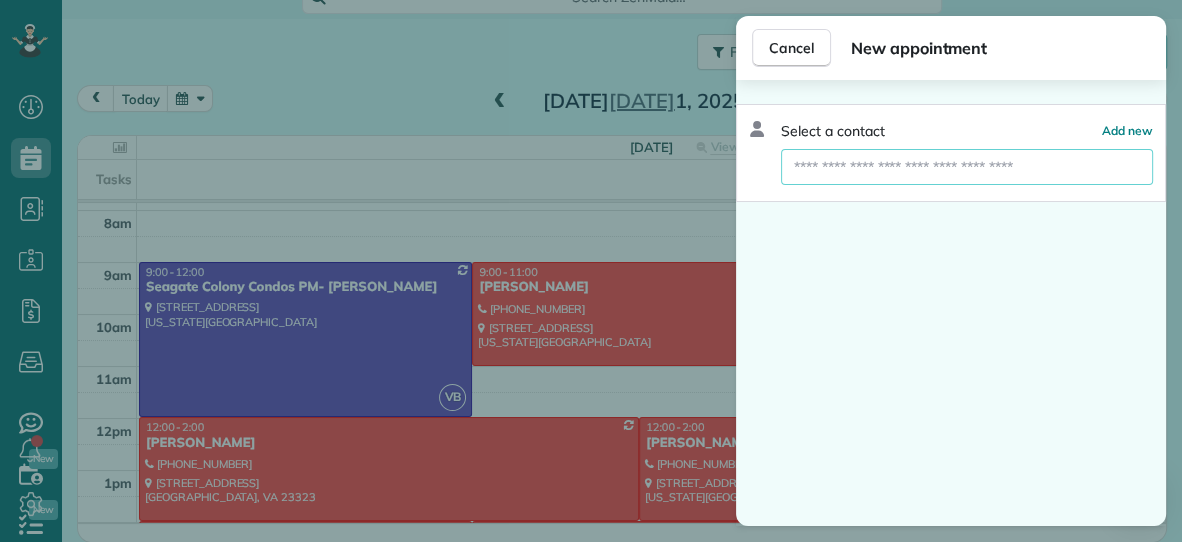 click at bounding box center [967, 167] 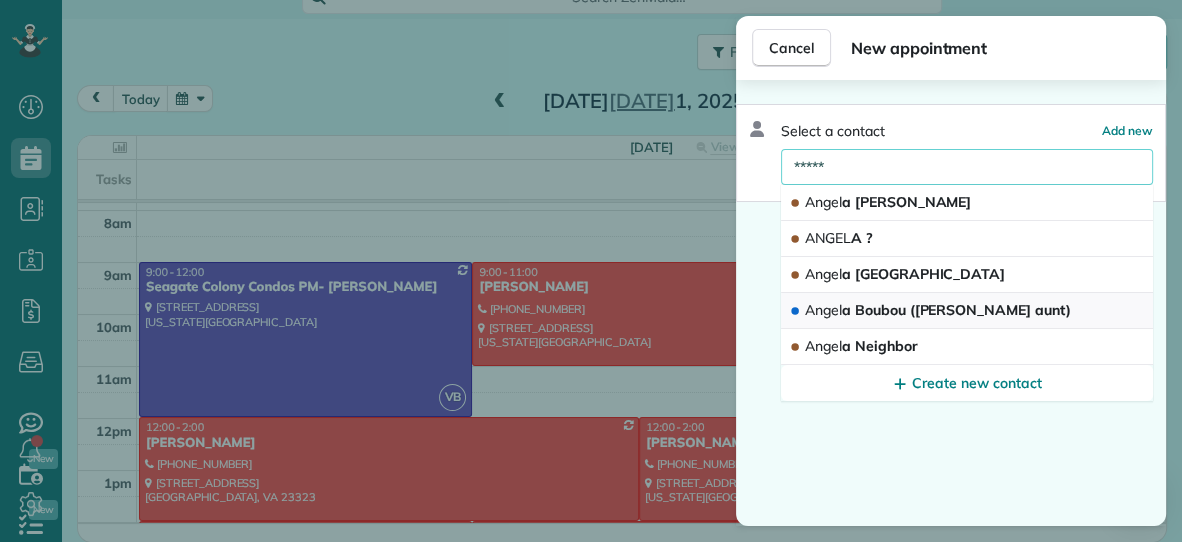 type on "*****" 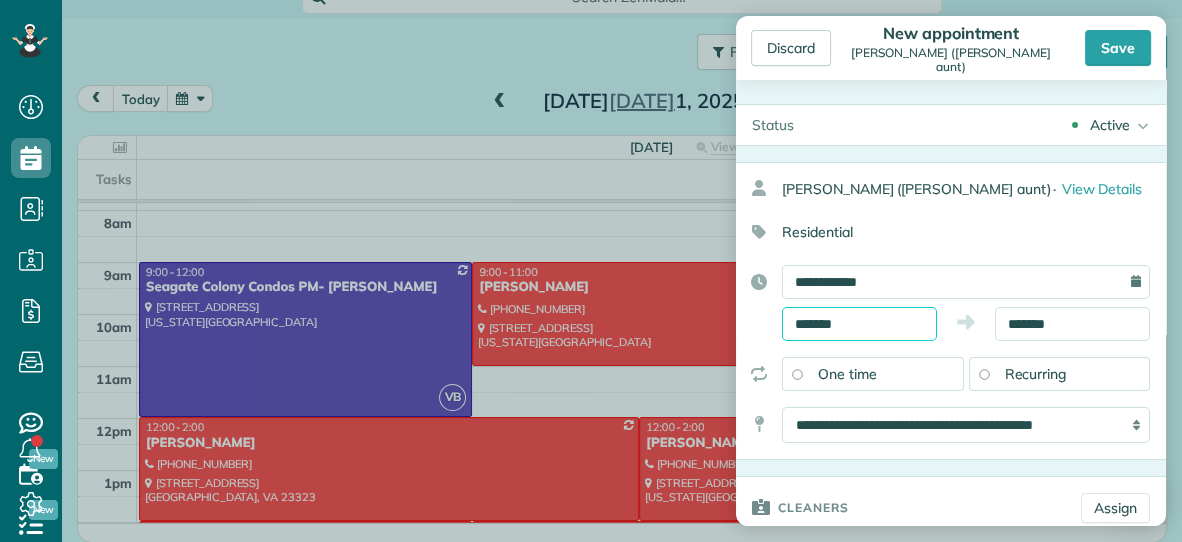 click on "*******" at bounding box center (859, 324) 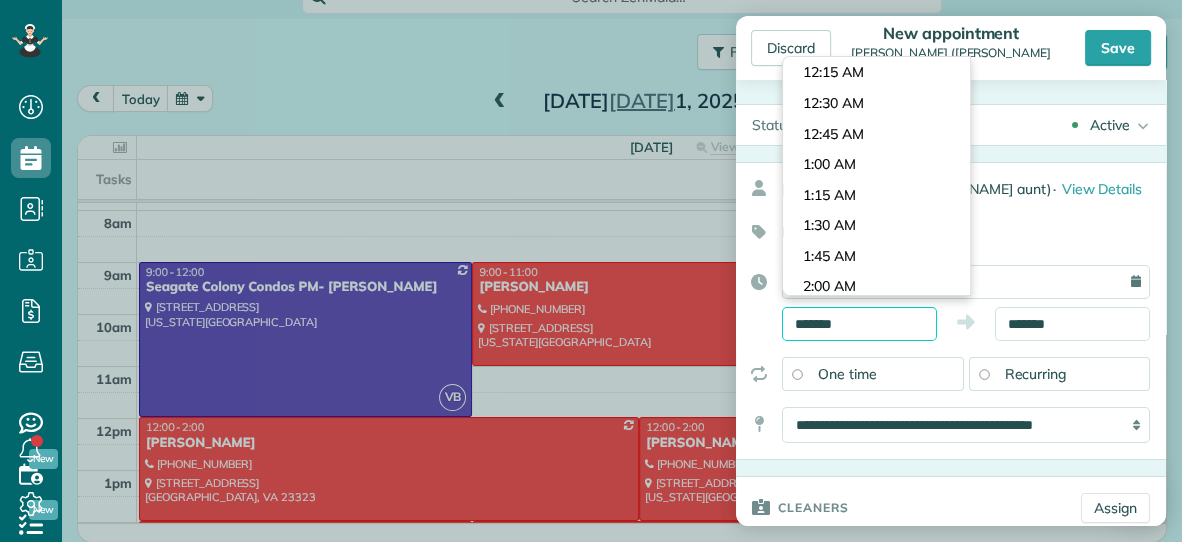 scroll, scrollTop: 1647, scrollLeft: 0, axis: vertical 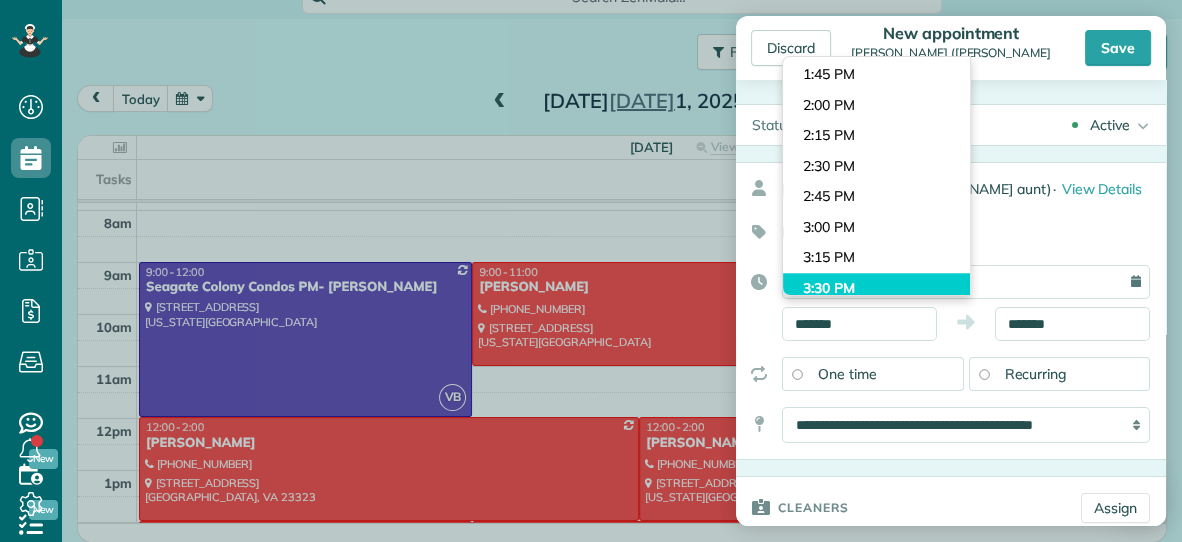 click on "Dashboard
Scheduling
Calendar View
List View
Dispatch View - Weekly scheduling (Beta)" at bounding box center [591, 271] 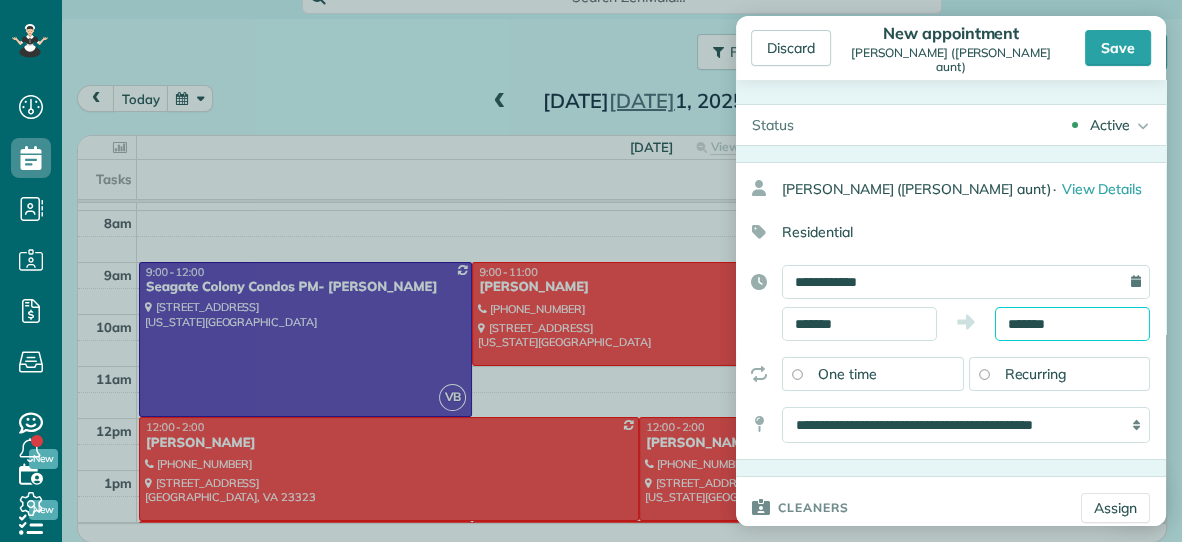 click on "*******" at bounding box center [1072, 324] 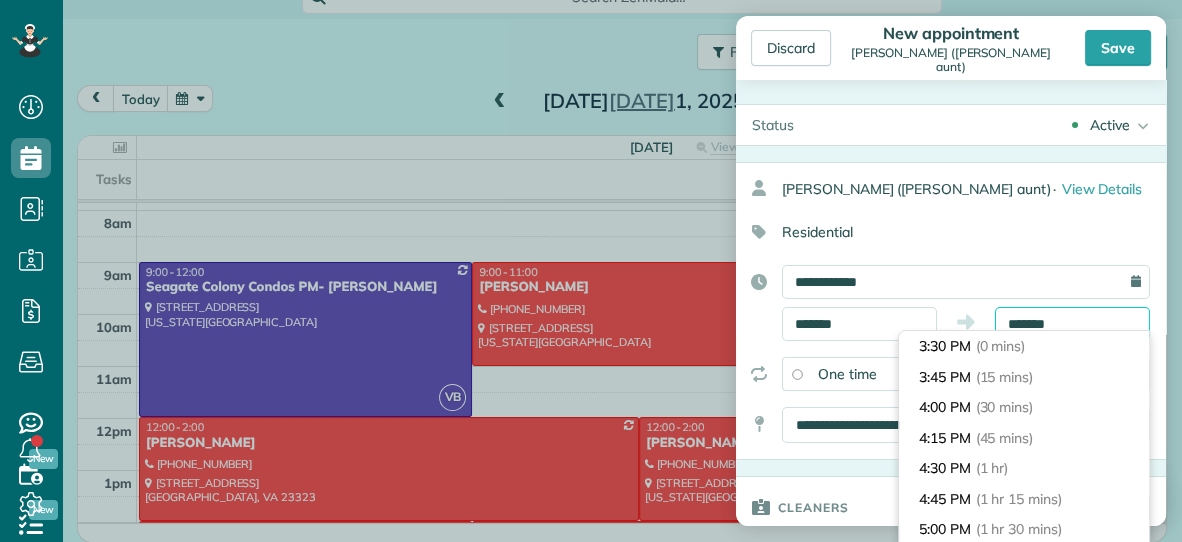 scroll, scrollTop: 30, scrollLeft: 0, axis: vertical 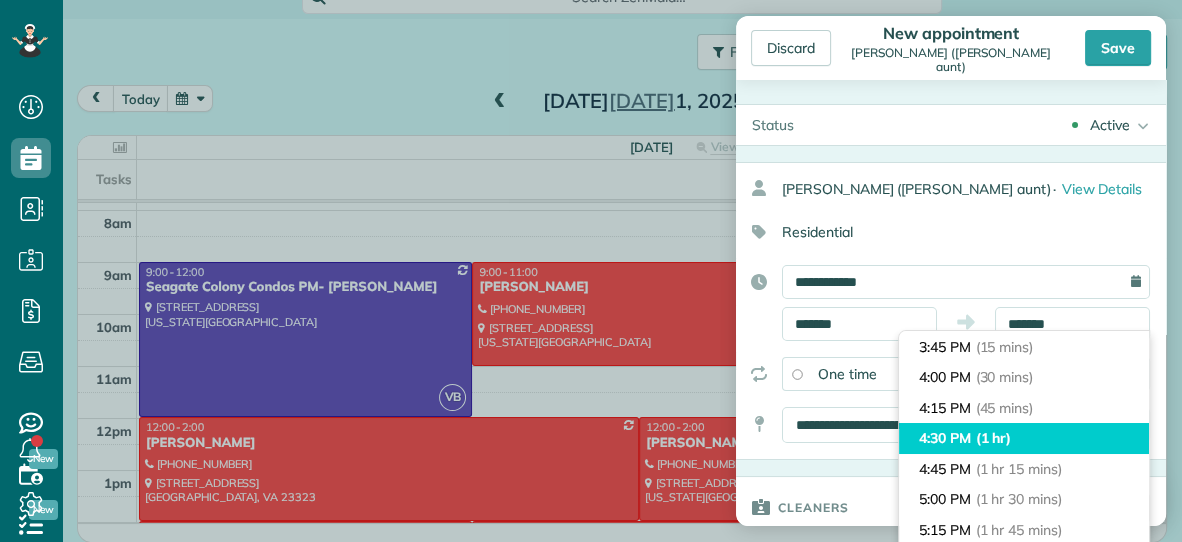 click on "(1 hr)" at bounding box center (994, 438) 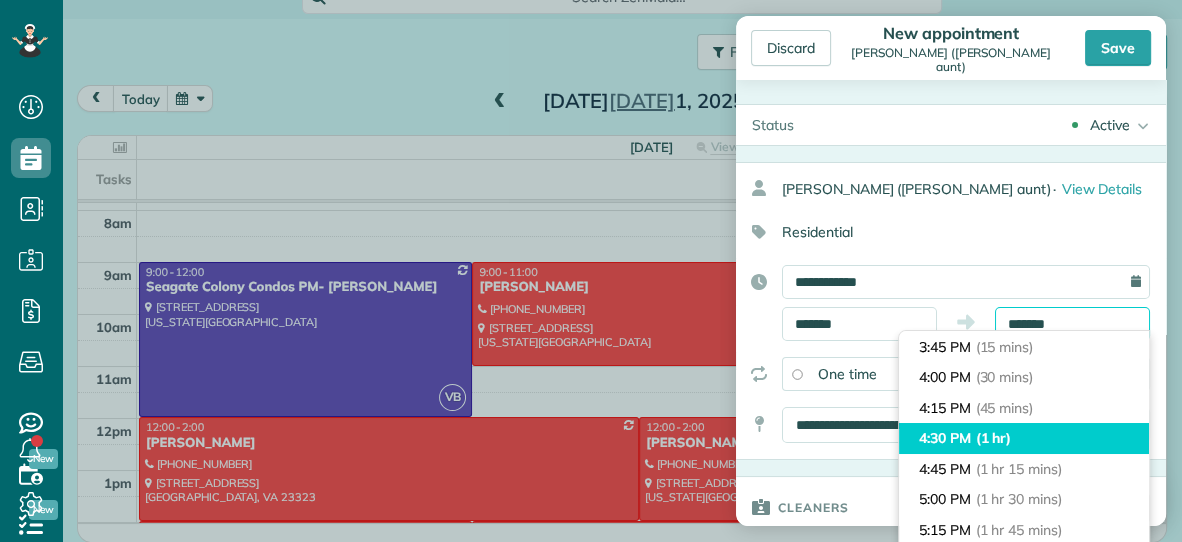 type on "*******" 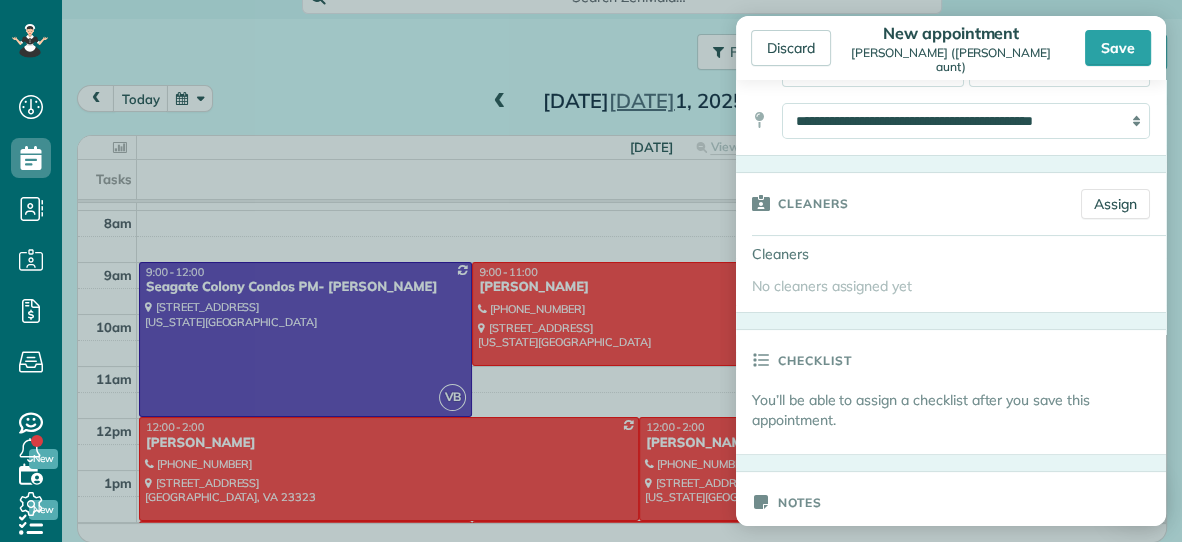 scroll, scrollTop: 299, scrollLeft: 0, axis: vertical 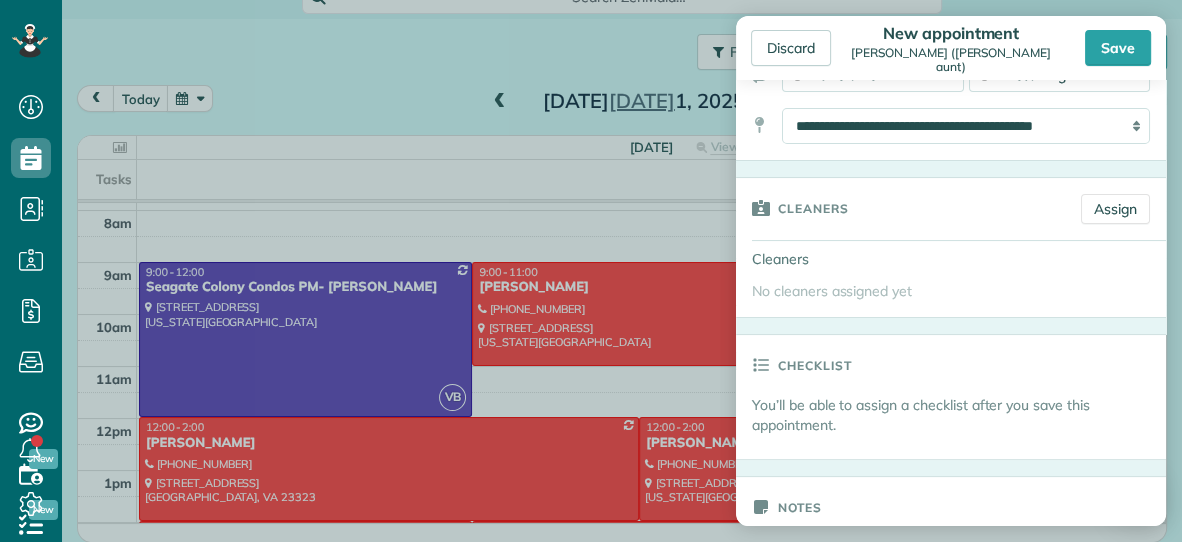 click on "Cleaners" at bounding box center [951, 259] 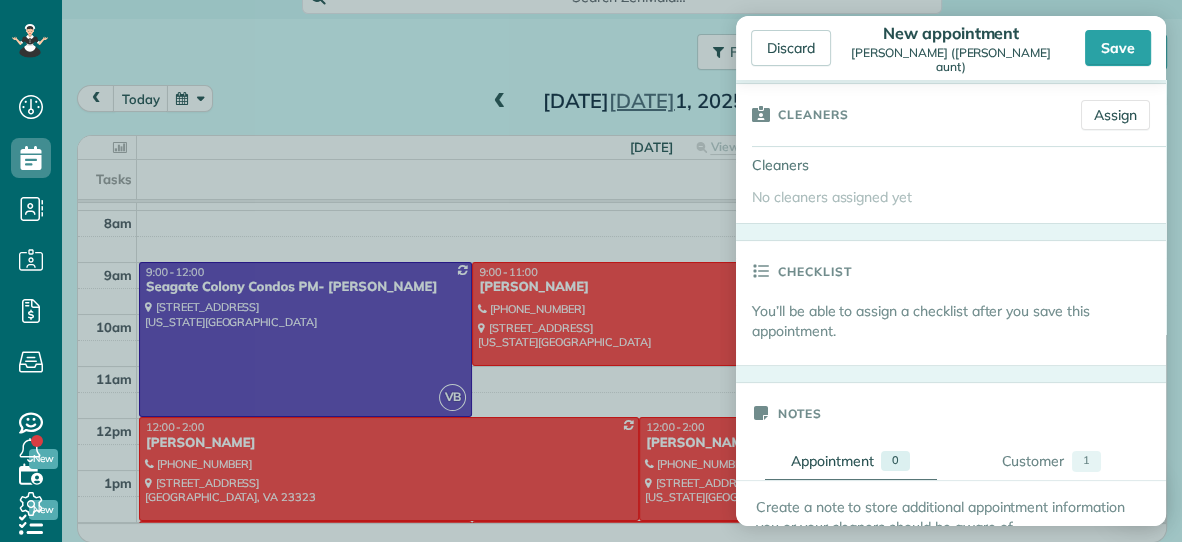 scroll, scrollTop: 398, scrollLeft: 0, axis: vertical 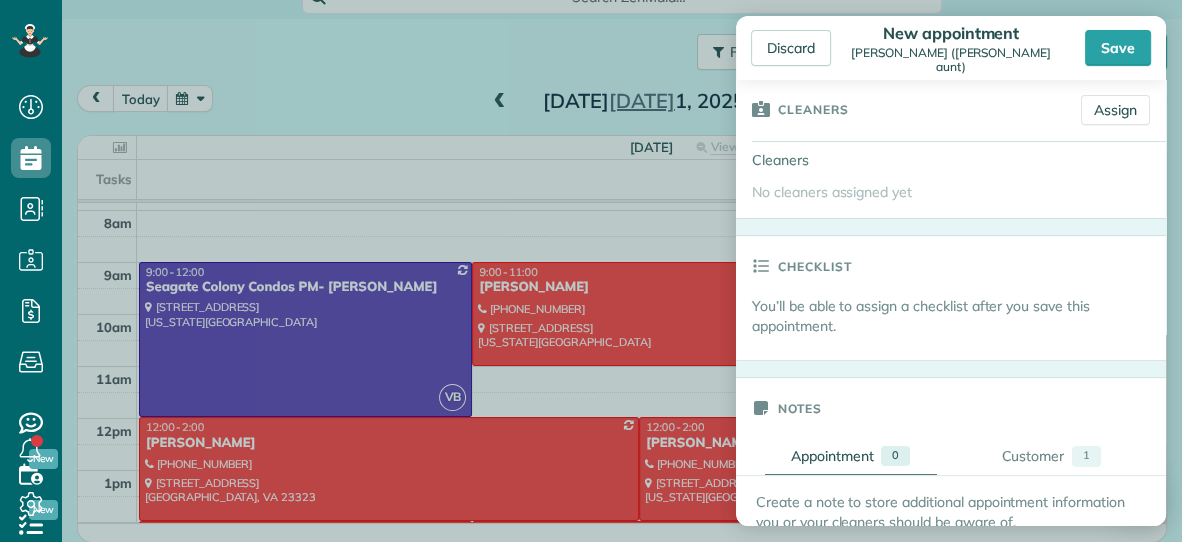 click on "Notes" at bounding box center (800, 408) 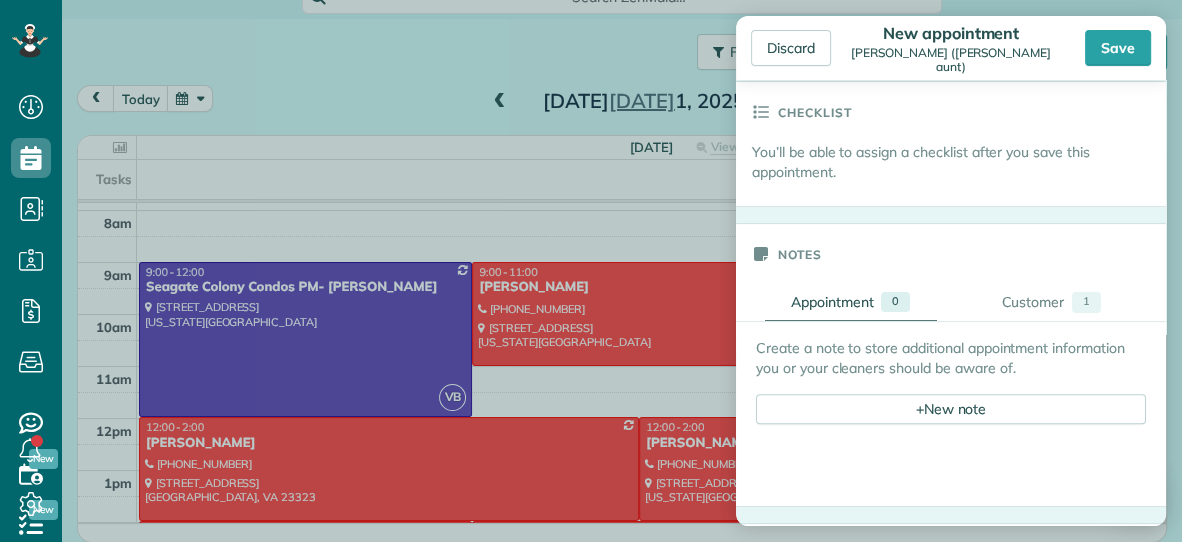 scroll, scrollTop: 553, scrollLeft: 0, axis: vertical 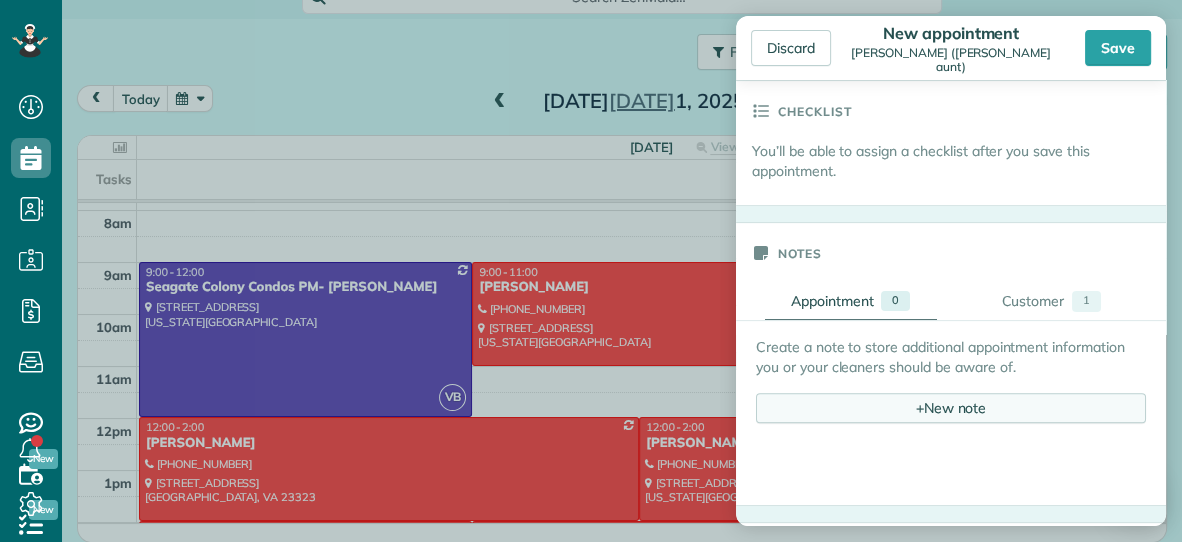 click on "+ New note" at bounding box center [951, 408] 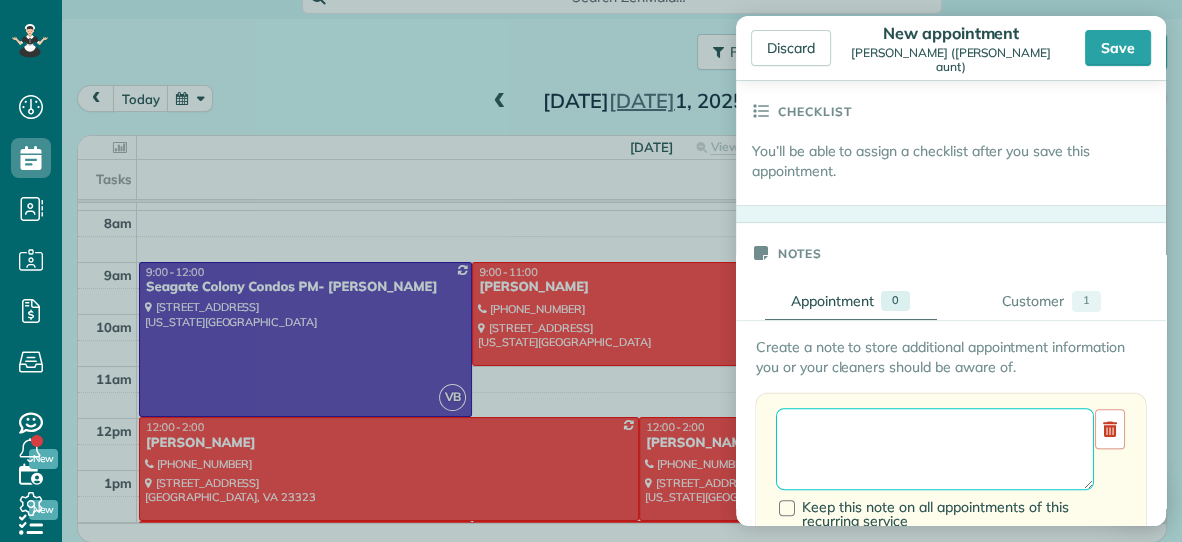 click at bounding box center (935, 449) 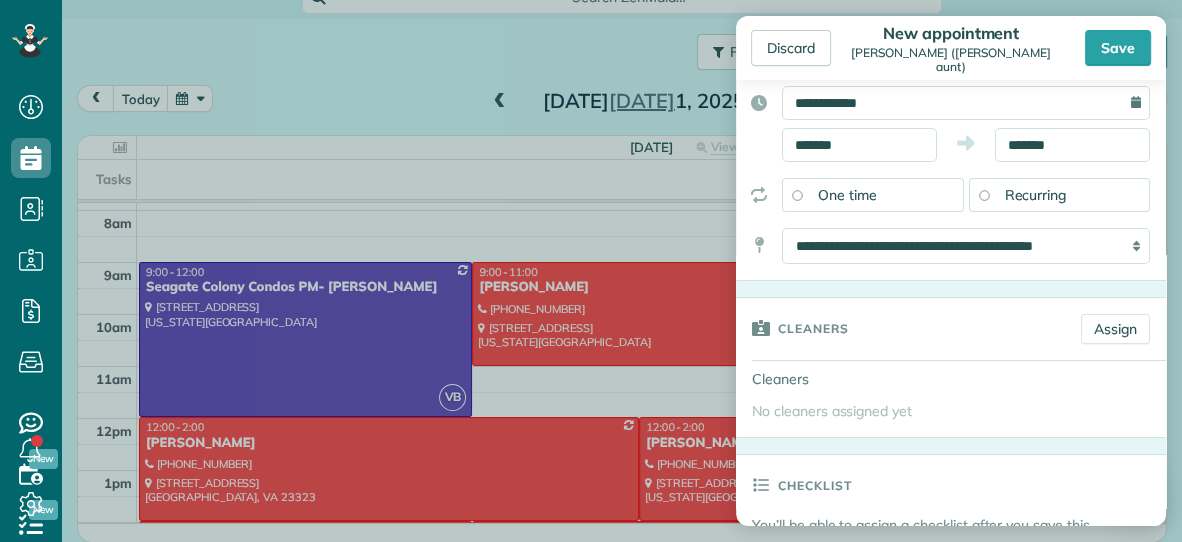 scroll, scrollTop: 169, scrollLeft: 0, axis: vertical 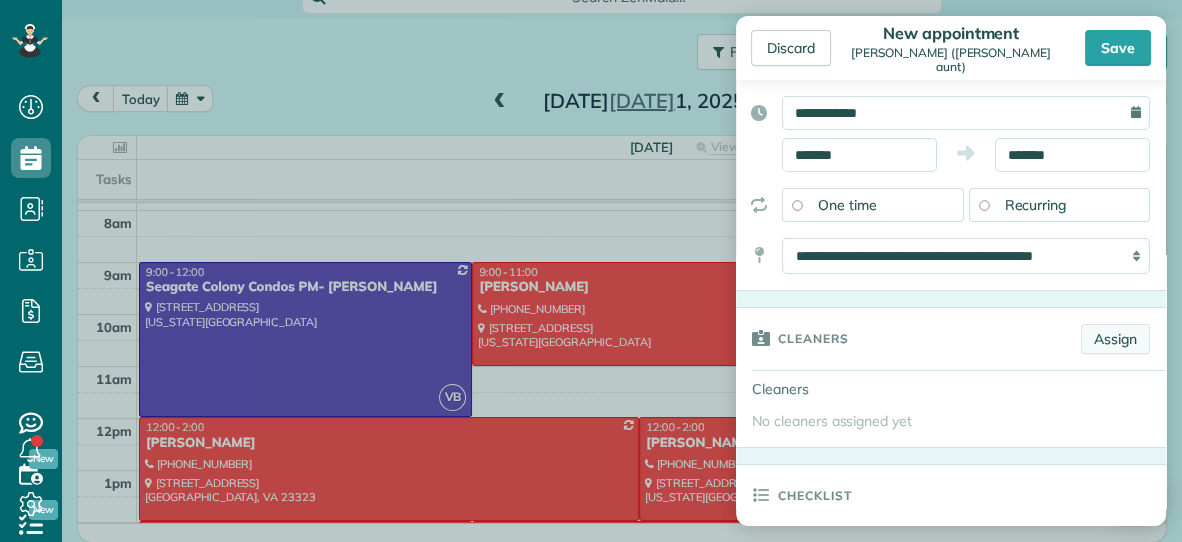 type on "***" 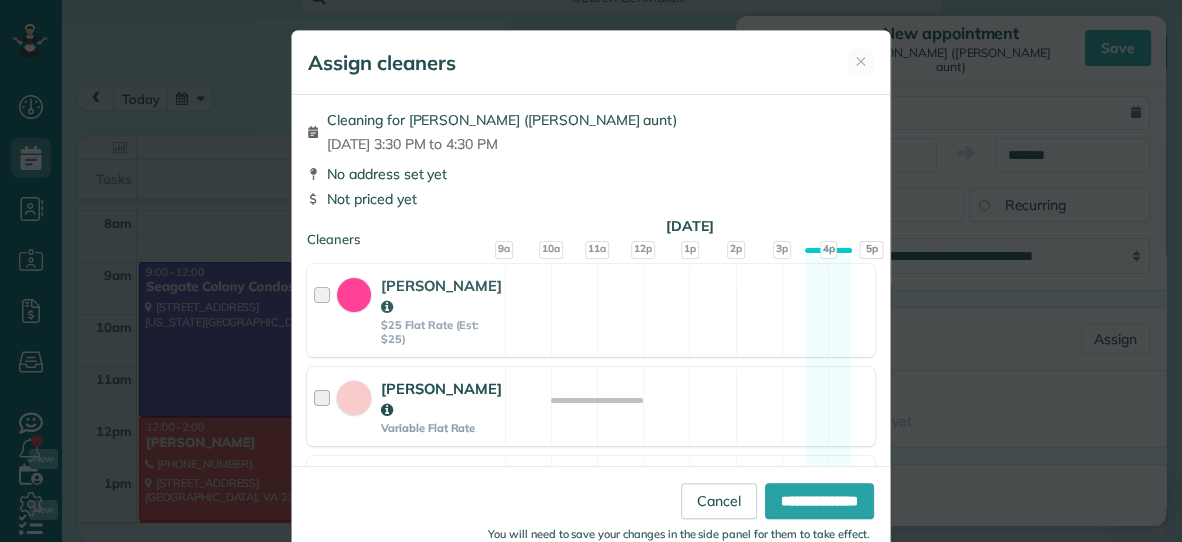 click on "Amanda Spivey
Variable Flat Rate" at bounding box center [406, 406] 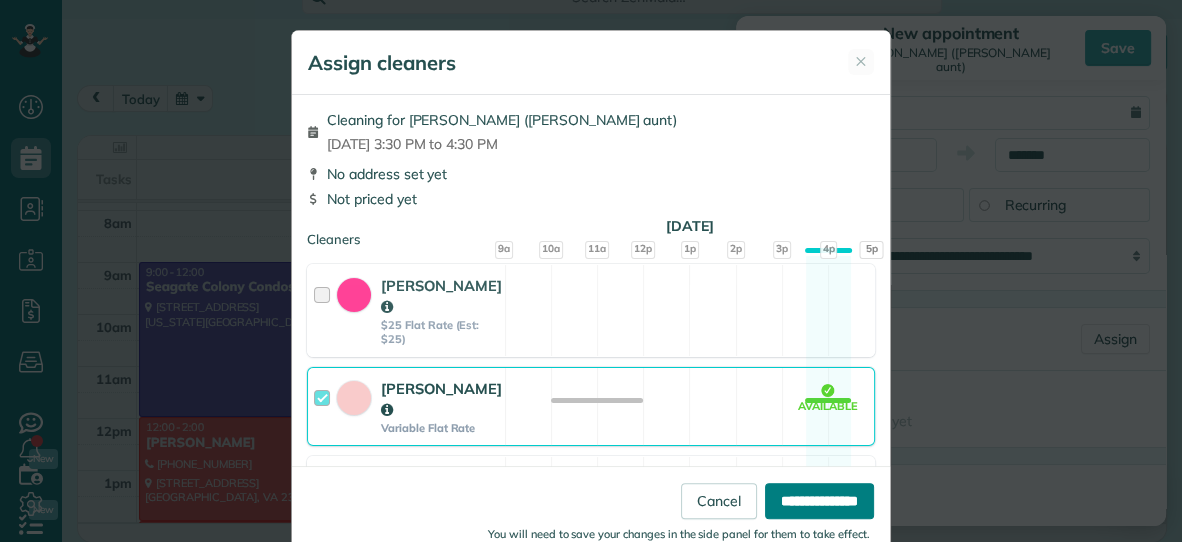 click on "**********" at bounding box center [819, 501] 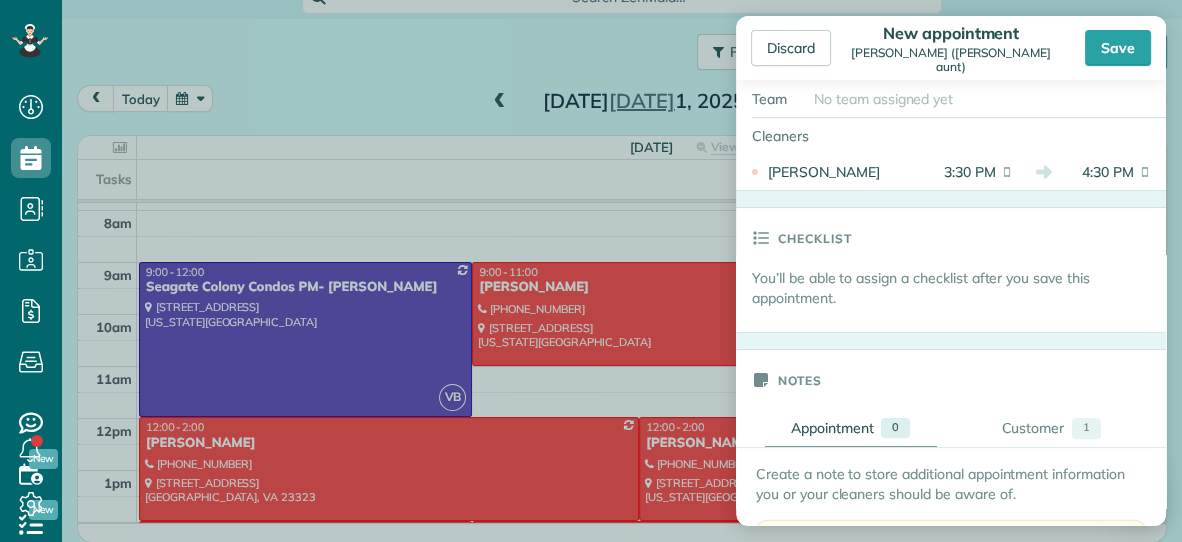 scroll, scrollTop: 475, scrollLeft: 0, axis: vertical 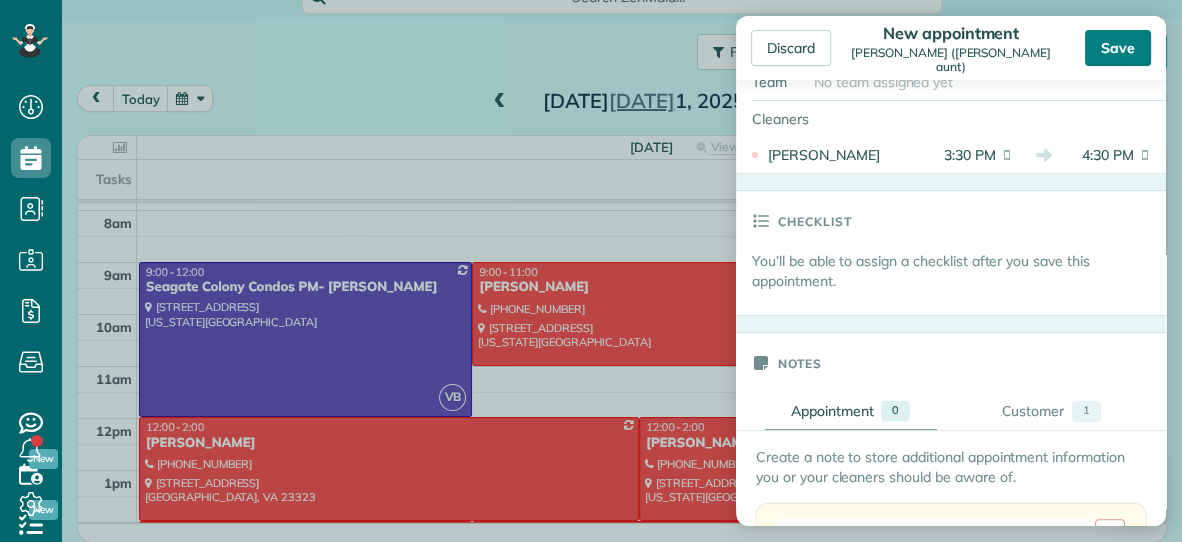 click on "Save" at bounding box center (1118, 48) 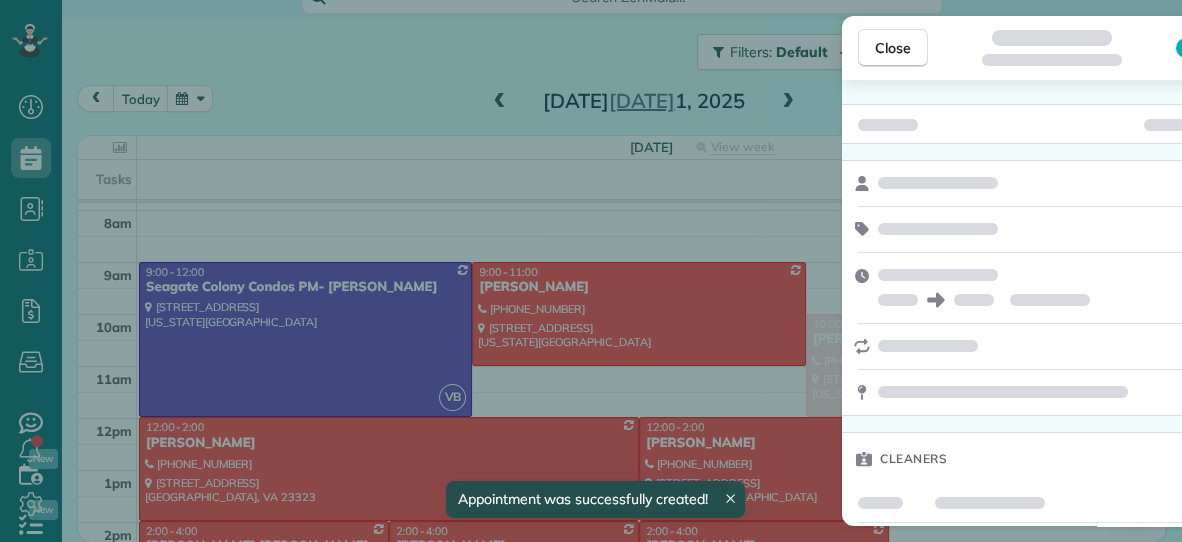 scroll, scrollTop: 96, scrollLeft: 0, axis: vertical 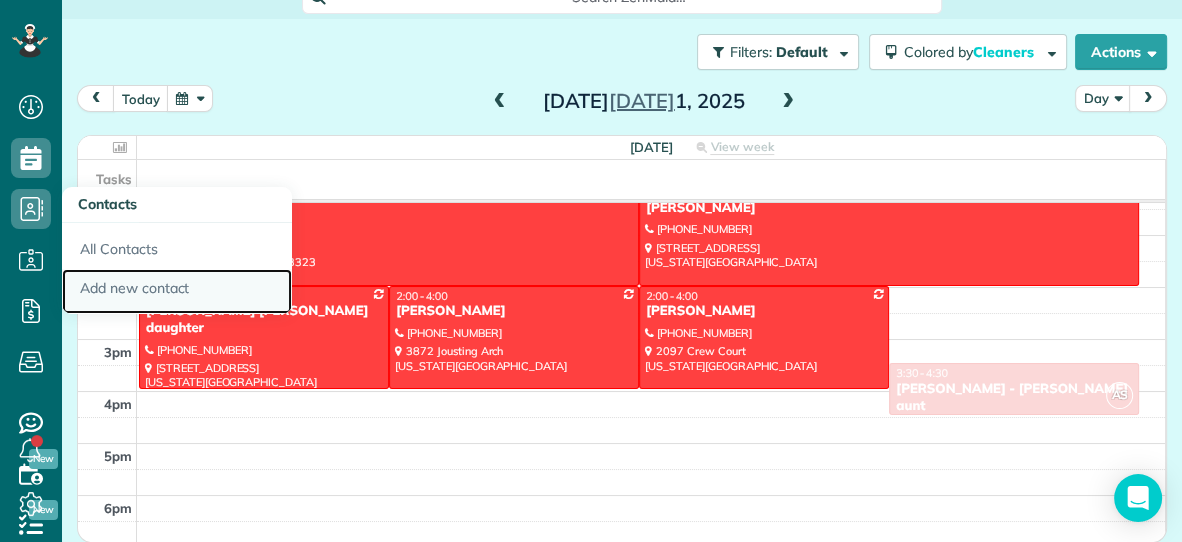 click on "Add new contact" at bounding box center [177, 292] 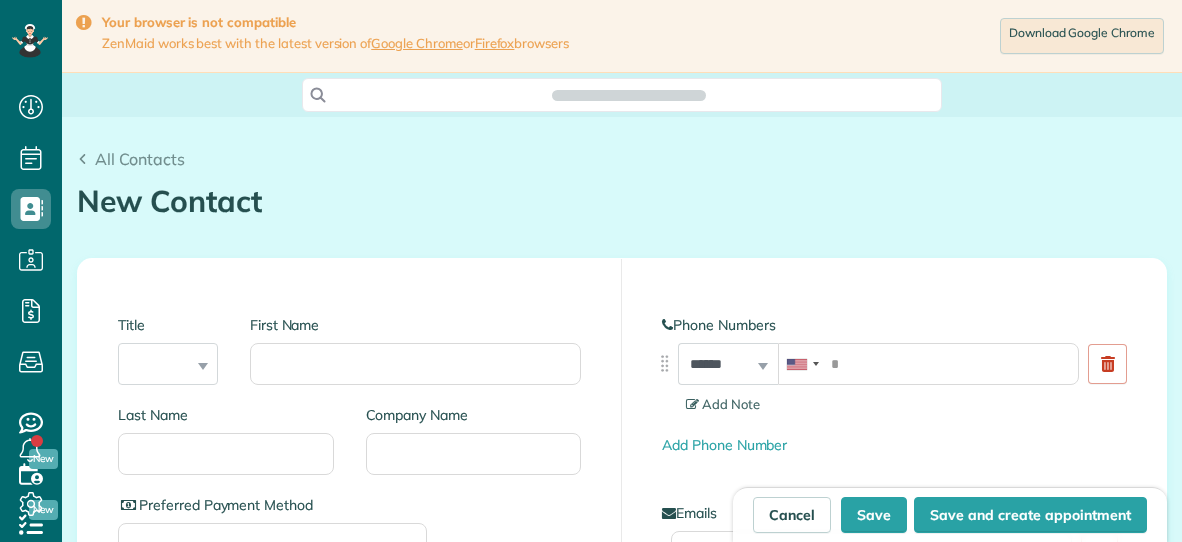 scroll, scrollTop: 0, scrollLeft: 0, axis: both 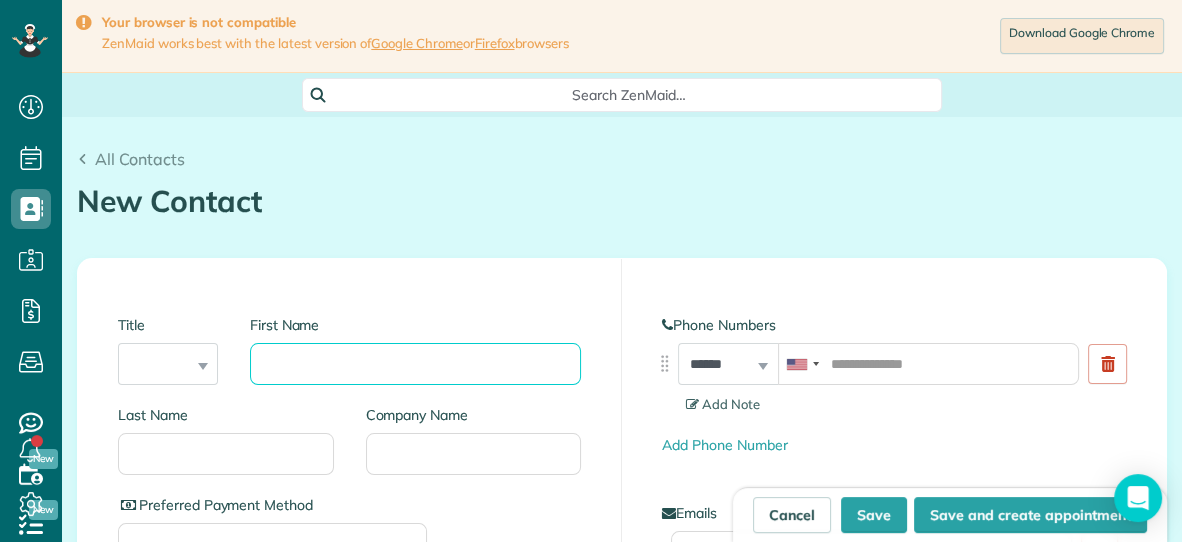 click on "First Name" at bounding box center [415, 364] 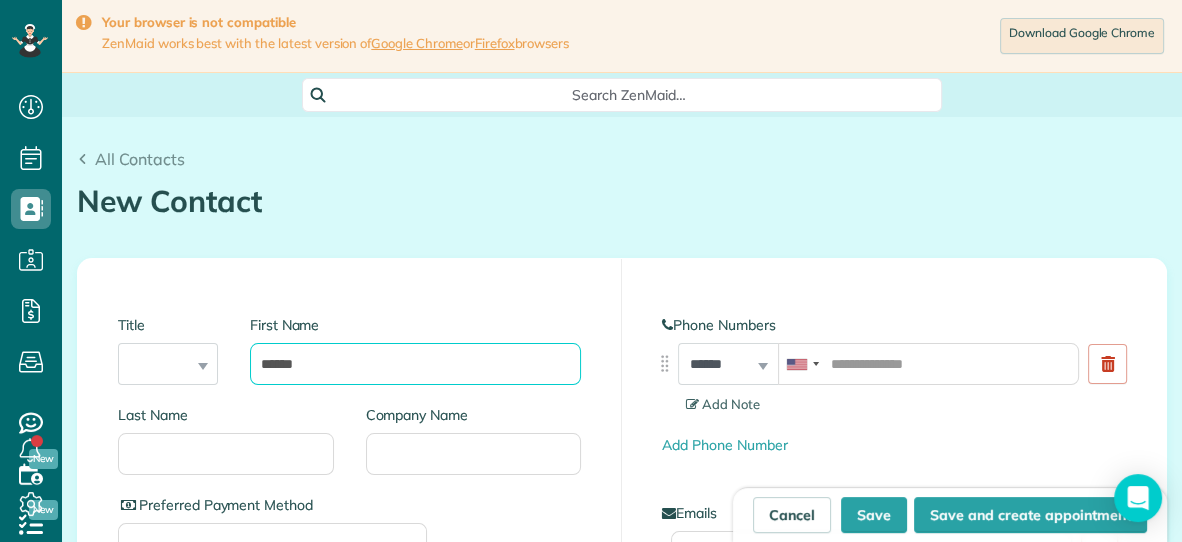 type on "******" 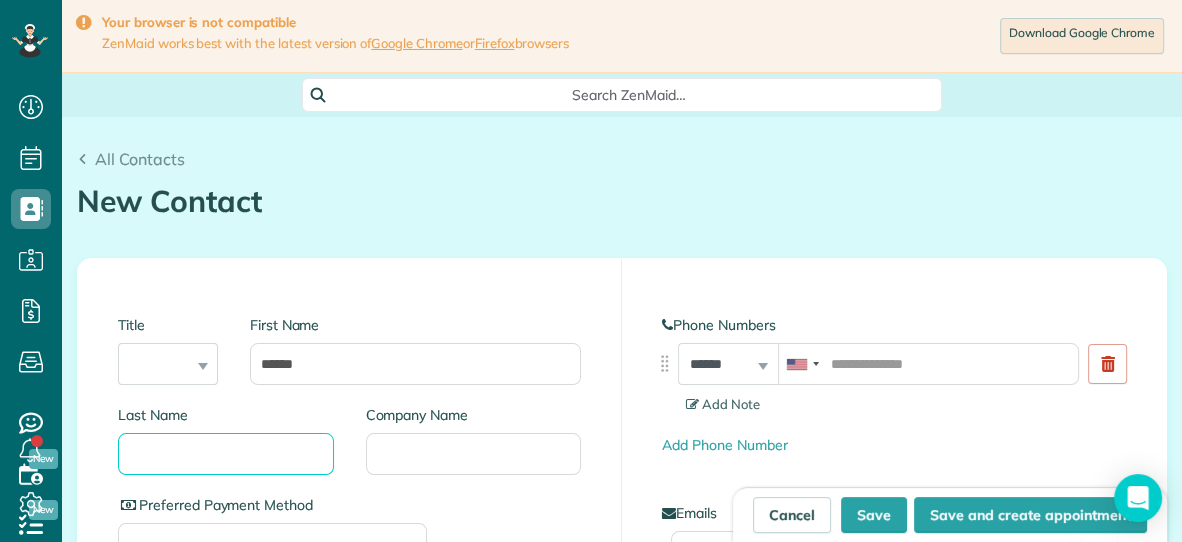 click on "Last Name" at bounding box center [226, 454] 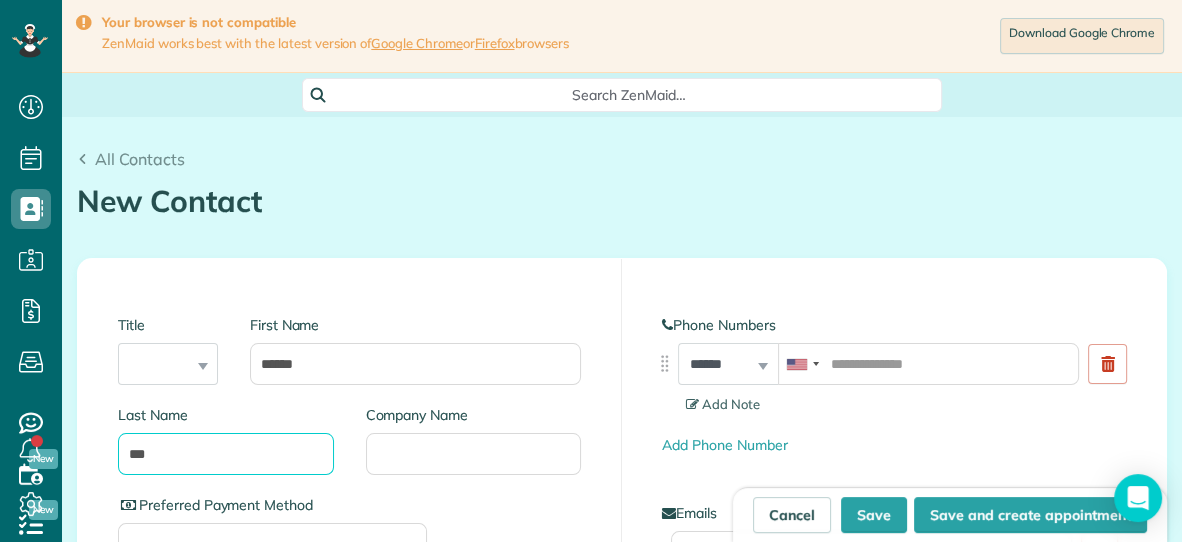 type on "***" 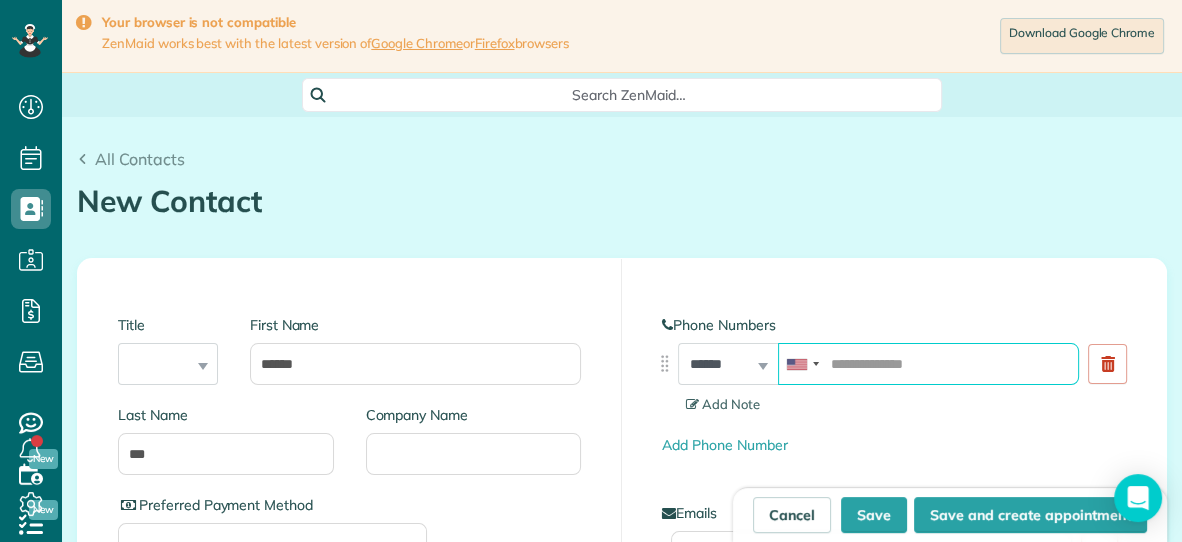click at bounding box center [928, 364] 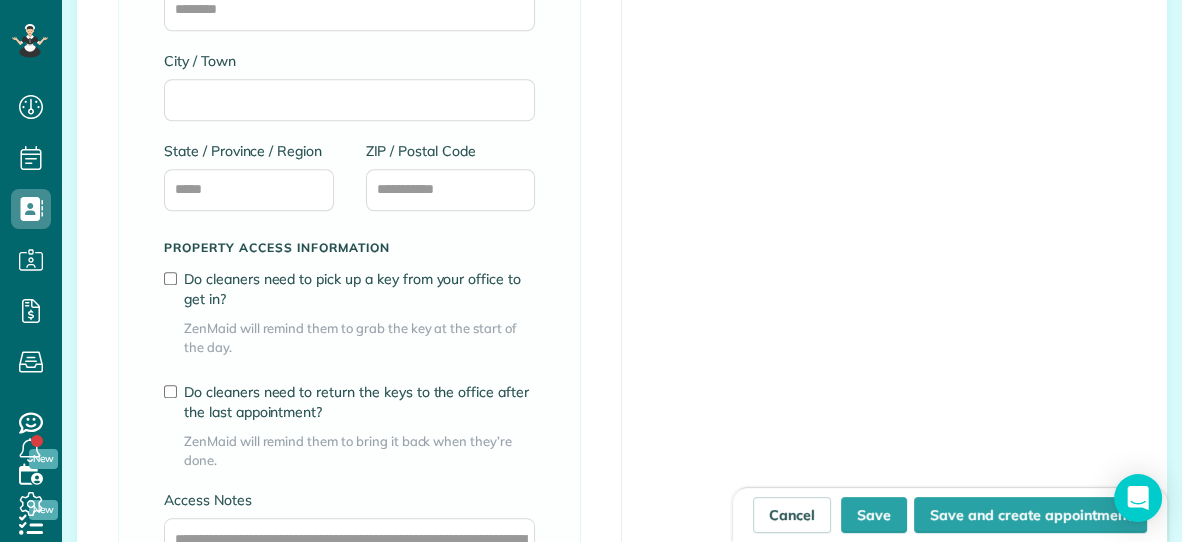 scroll, scrollTop: 1498, scrollLeft: 0, axis: vertical 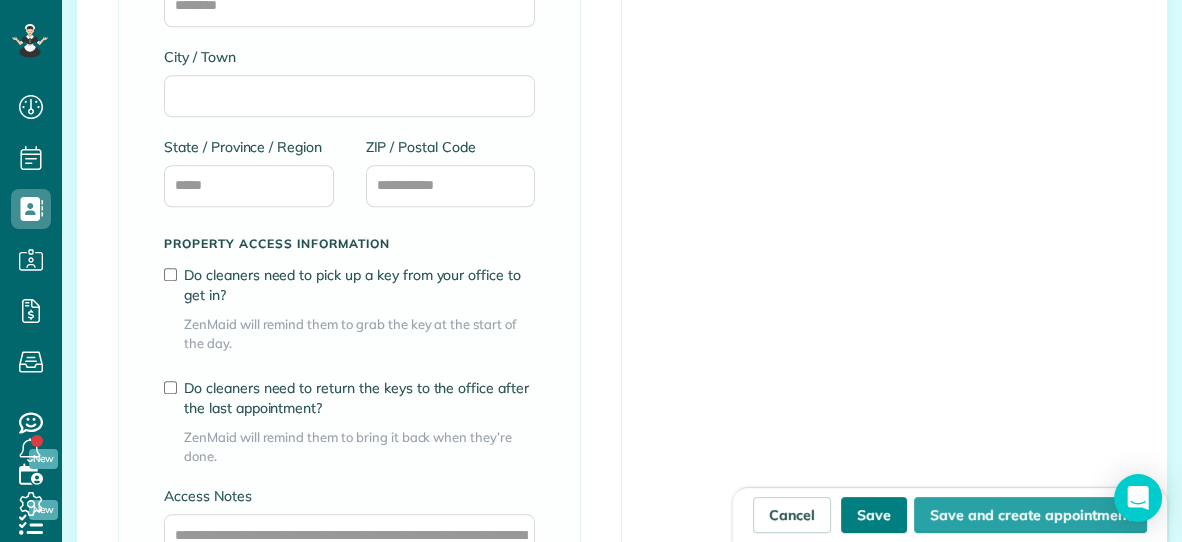 click on "Save" at bounding box center [874, 515] 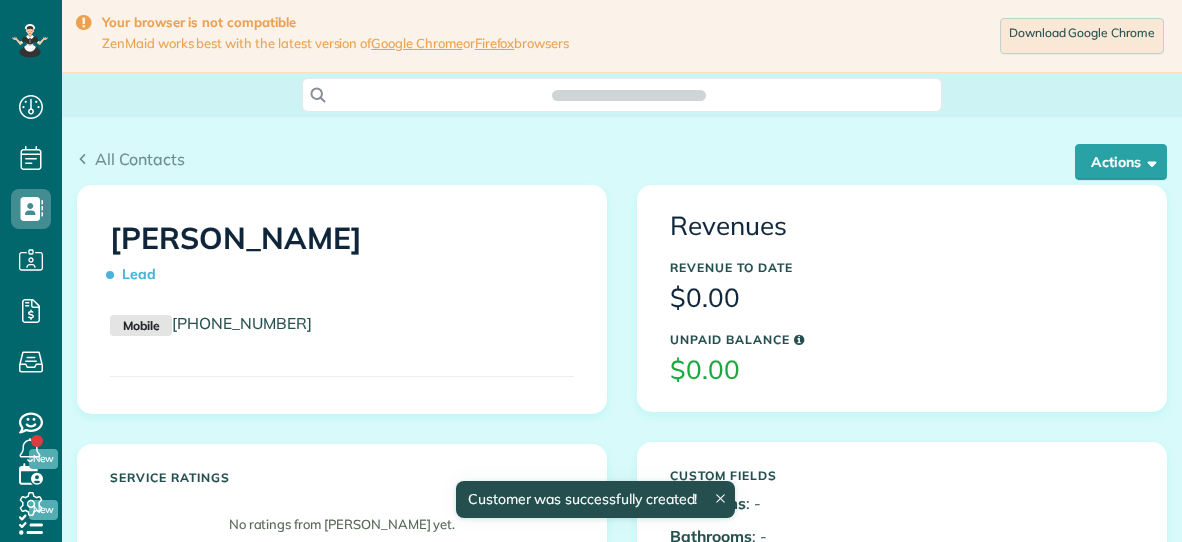 scroll, scrollTop: 0, scrollLeft: 0, axis: both 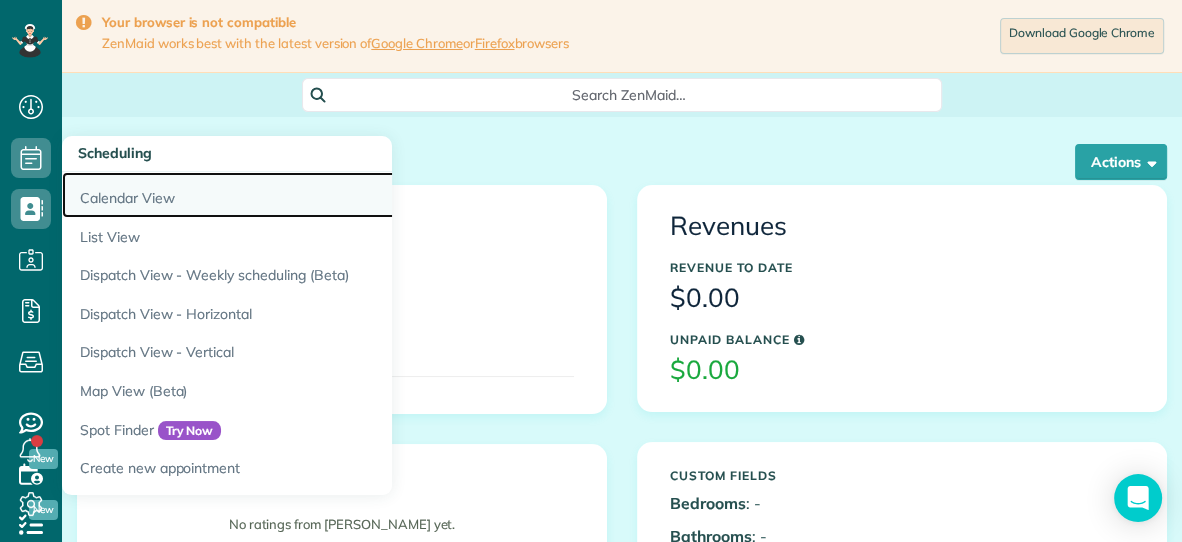 click on "Calendar View" at bounding box center [312, 195] 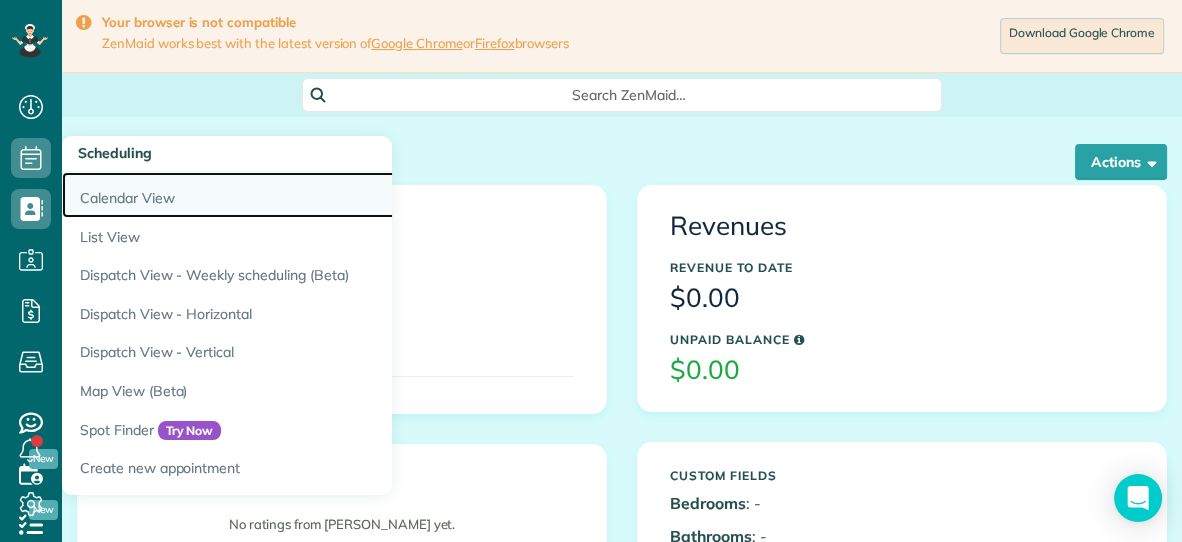 click on "Calendar View" at bounding box center (312, 195) 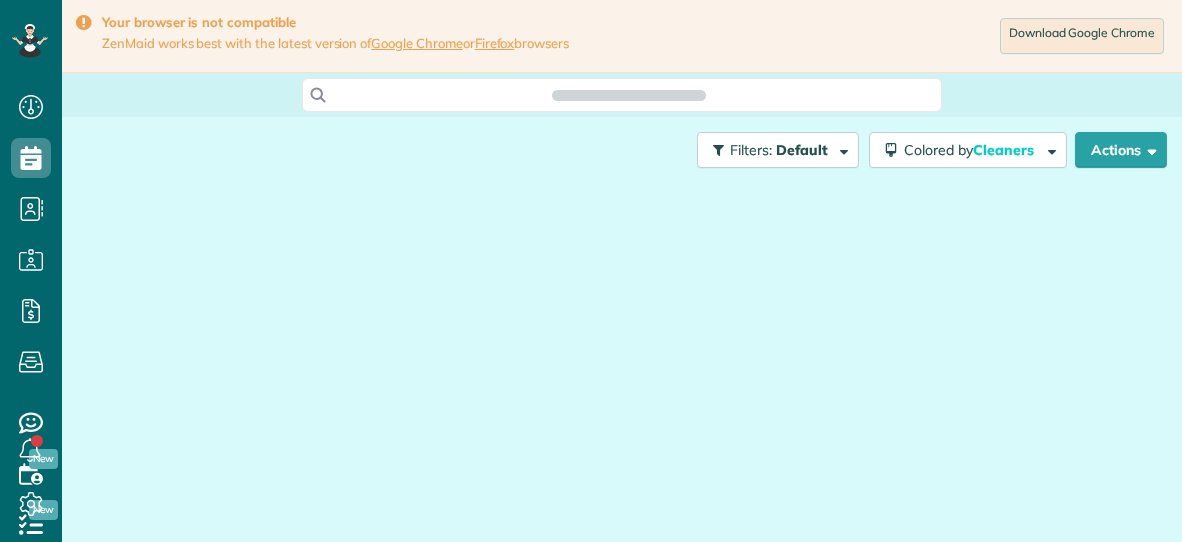 scroll, scrollTop: 0, scrollLeft: 0, axis: both 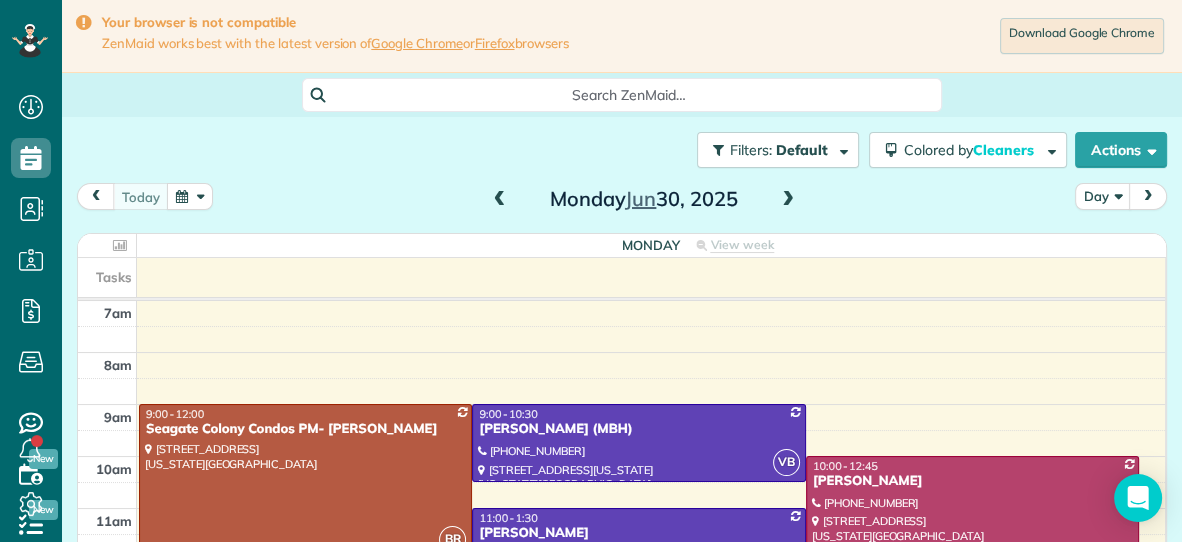 click at bounding box center [788, 200] 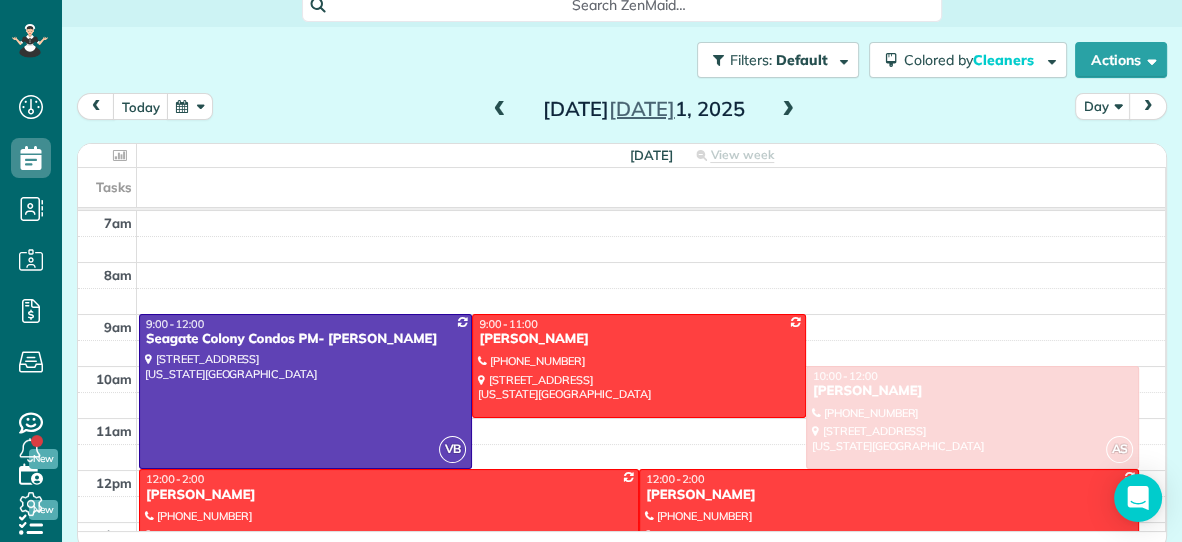 scroll, scrollTop: 98, scrollLeft: 0, axis: vertical 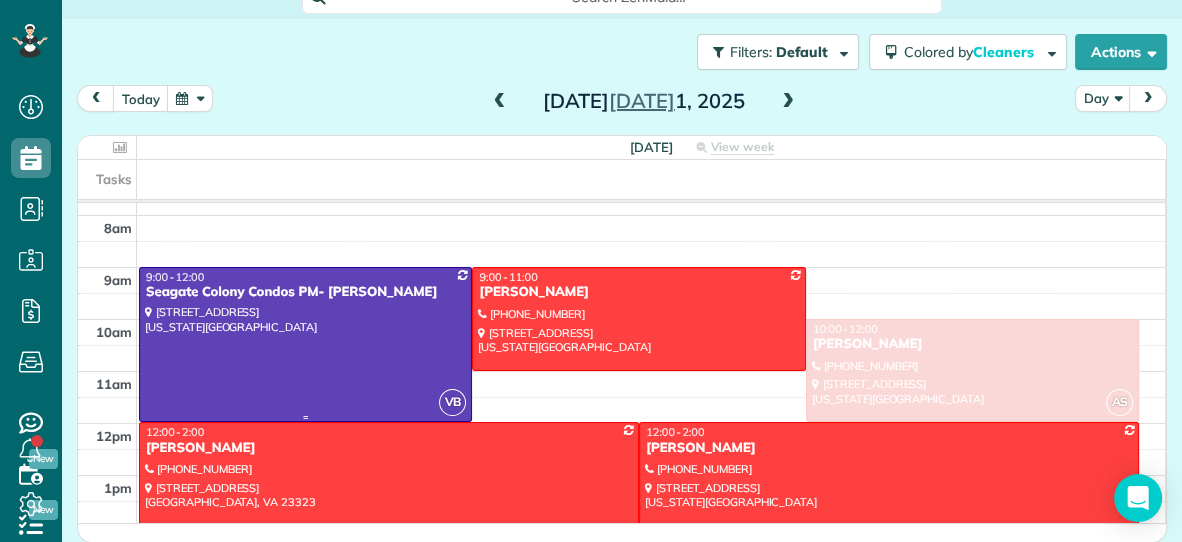 click on "Seagate Colony Condos PM- [PERSON_NAME]" at bounding box center [305, 292] 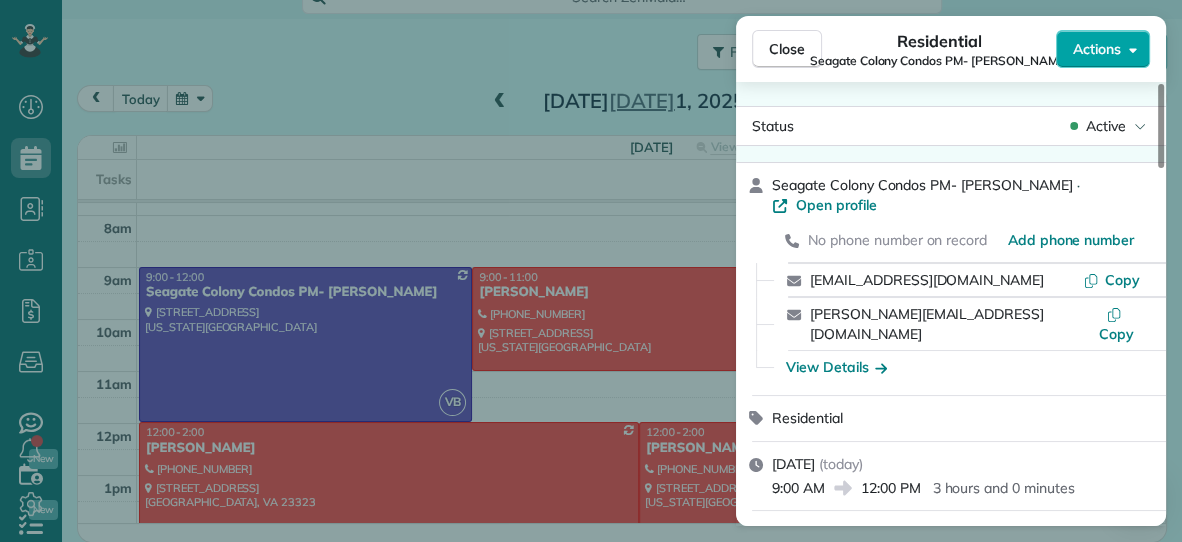 click on "Actions" at bounding box center (1097, 49) 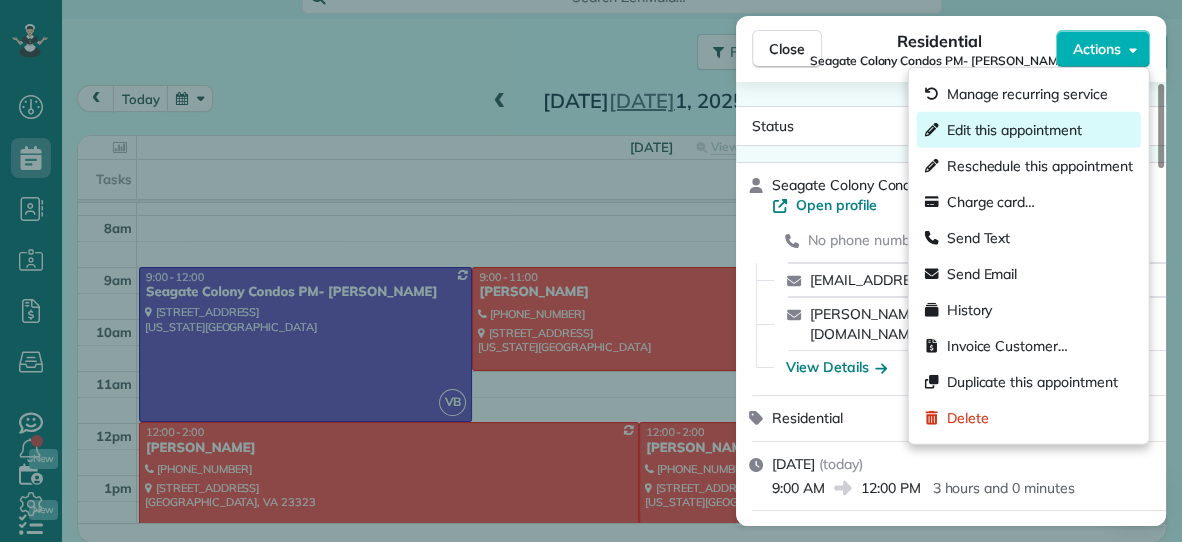 click on "Edit this appointment" at bounding box center (1014, 130) 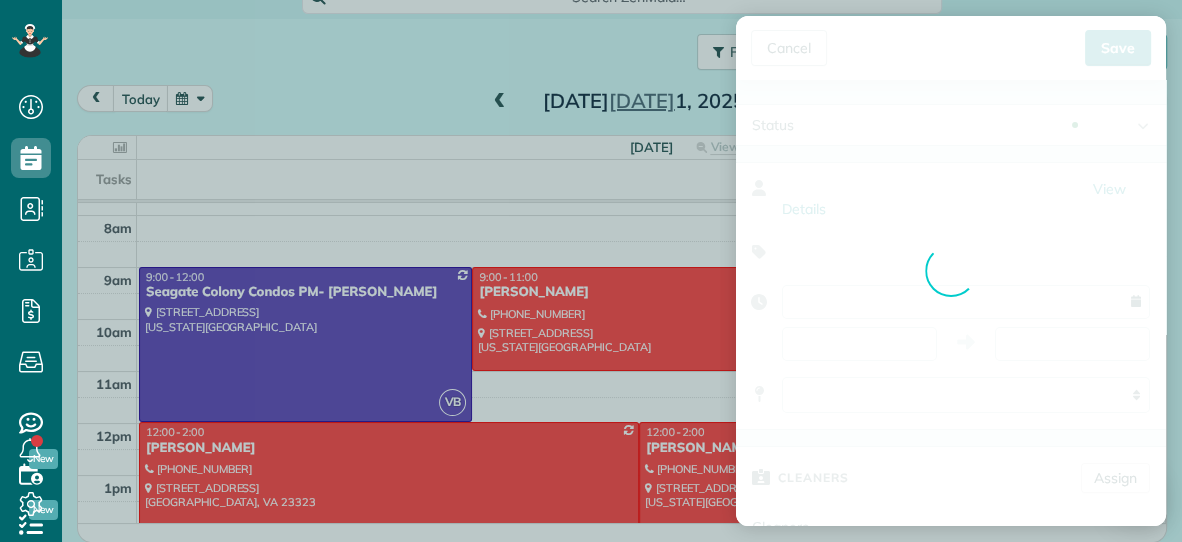 type on "**********" 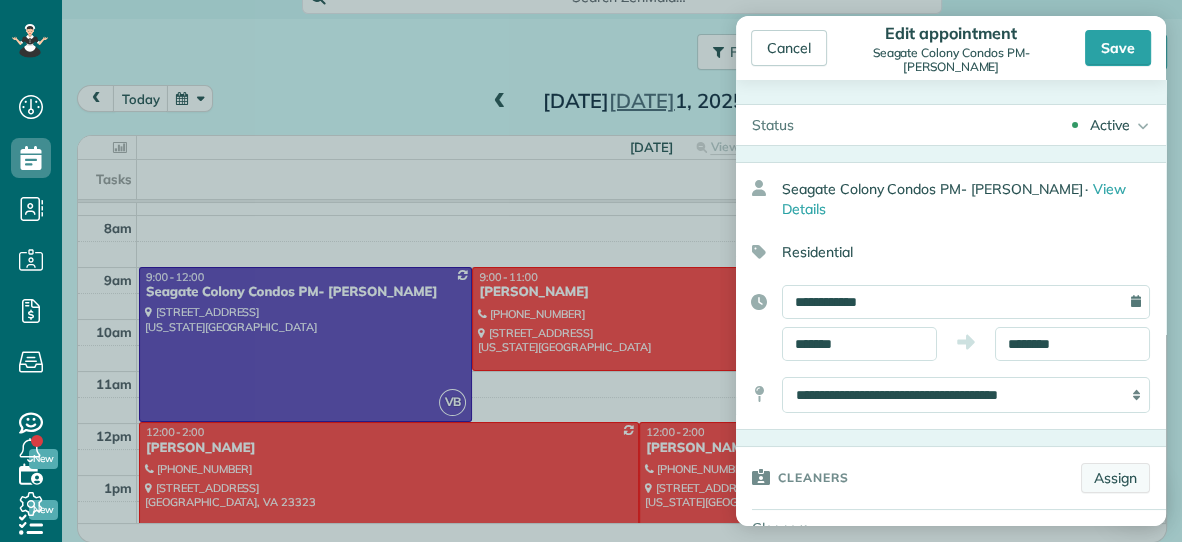 click on "Assign" at bounding box center (1115, 478) 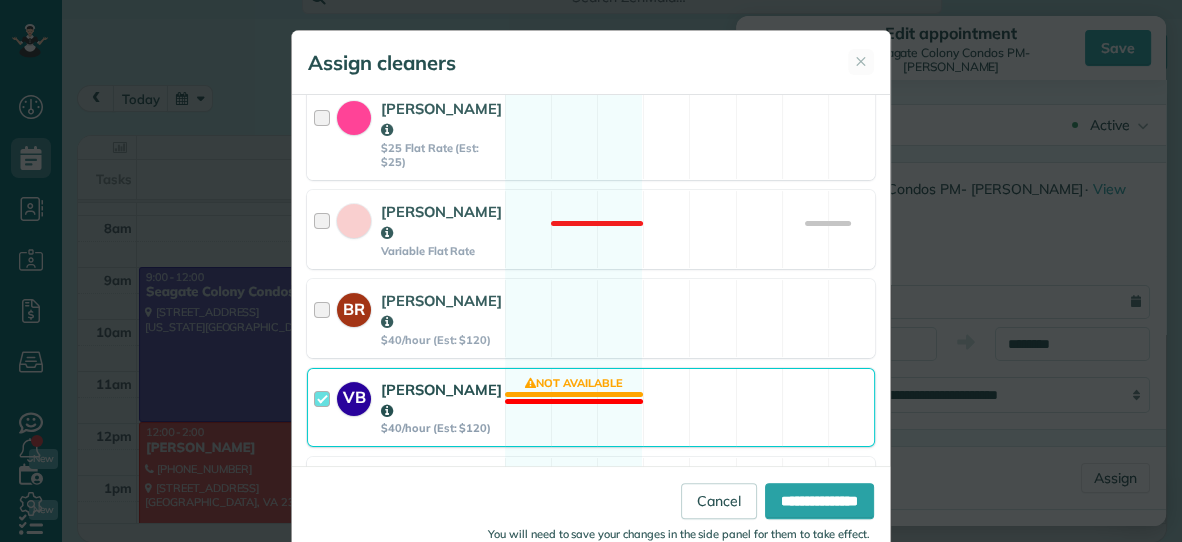 scroll, scrollTop: 261, scrollLeft: 0, axis: vertical 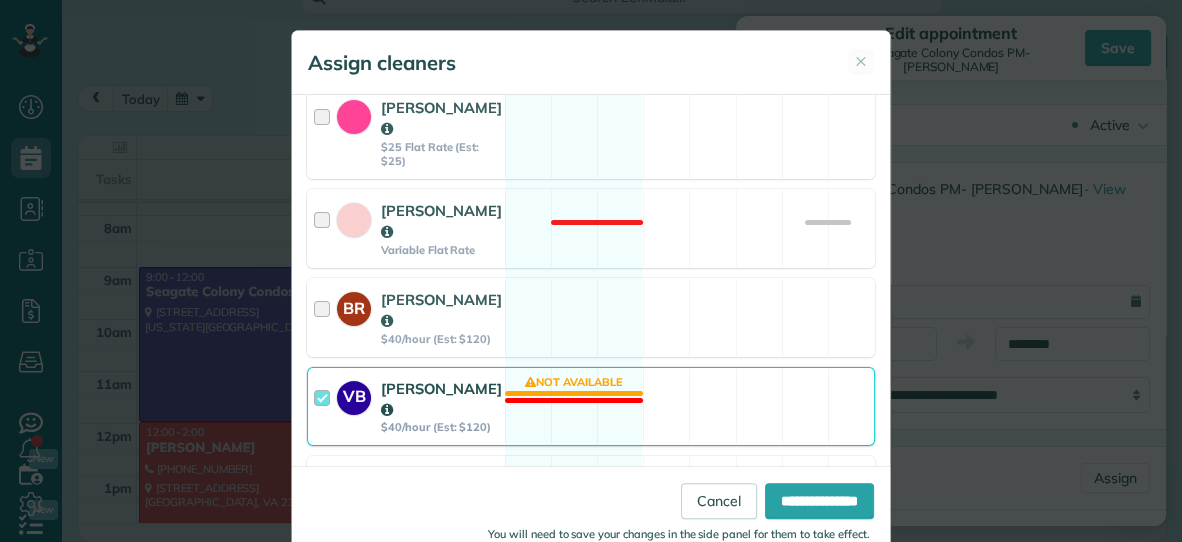 click on "VB
[PERSON_NAME]
$40/hour (Est: $120)
Not available" at bounding box center (591, 406) 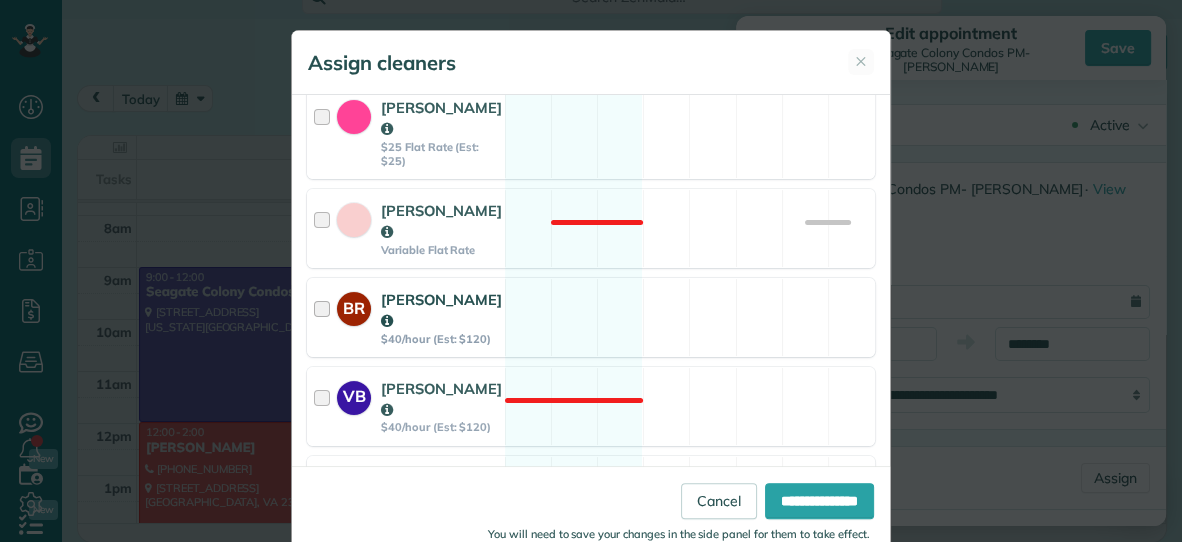 click on "BR
[PERSON_NAME]
$40/hour (Est: $120)
Available" at bounding box center [591, 317] 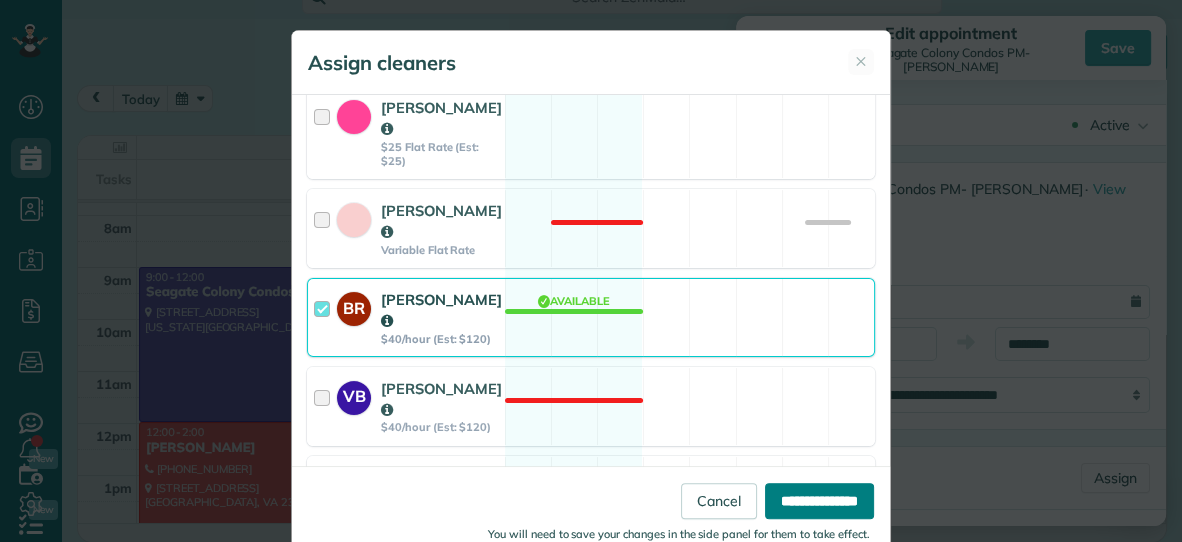 click on "**********" at bounding box center (819, 501) 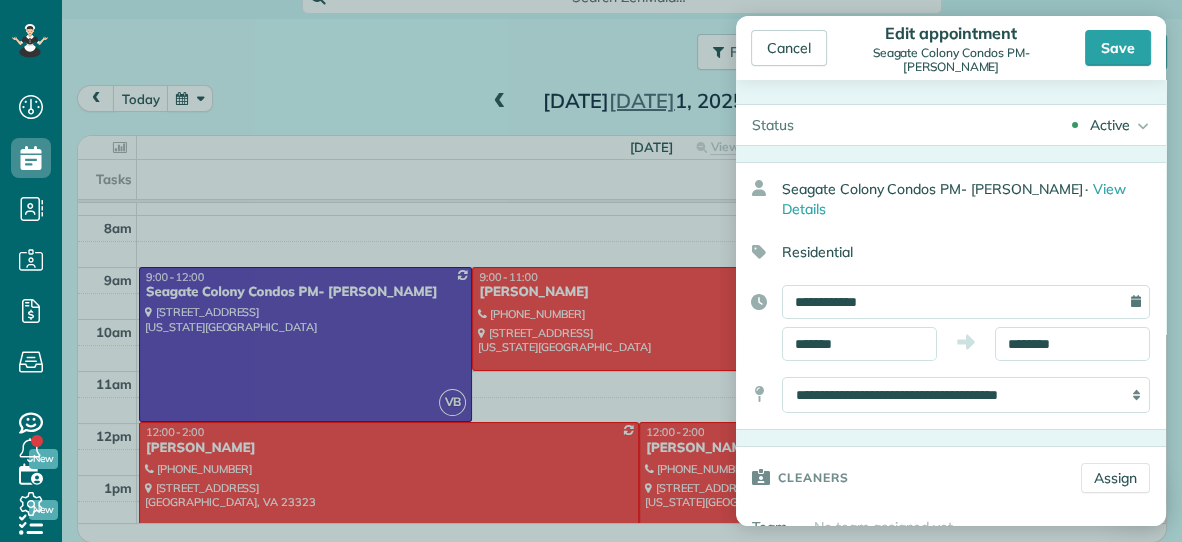 click on "Cancel
Edit appointment
[GEOGRAPHIC_DATA] Condos PM- [PERSON_NAME]
Save" at bounding box center (951, 48) 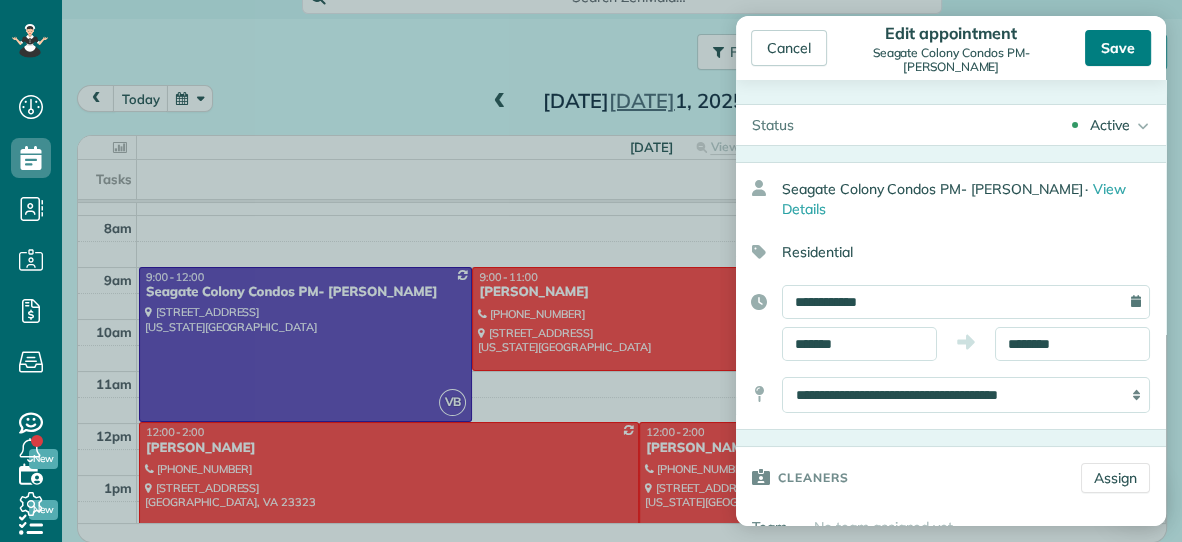 click on "Save" at bounding box center [1118, 48] 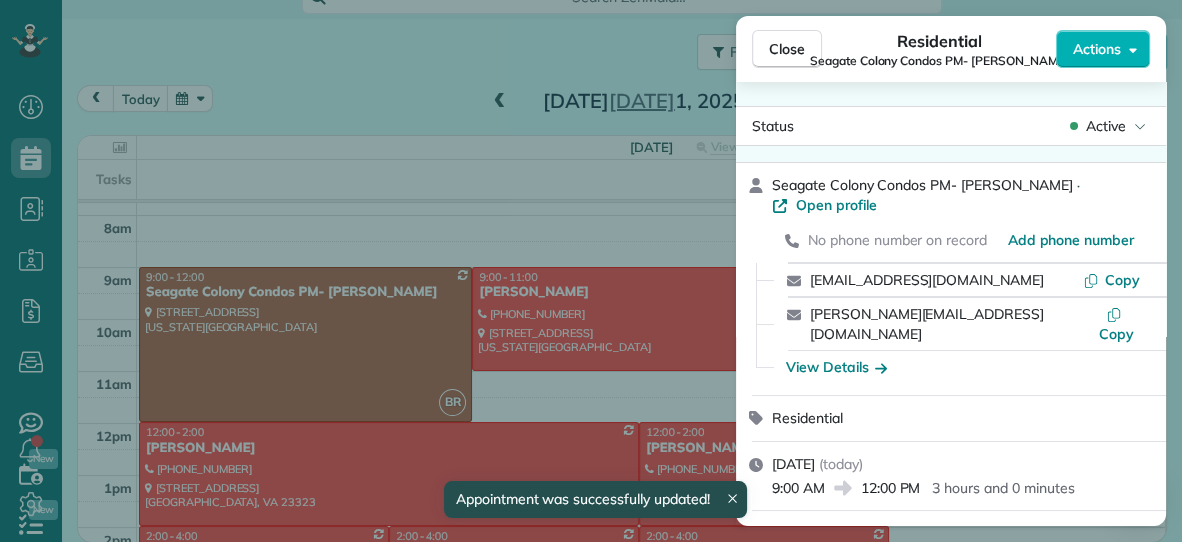 scroll, scrollTop: 96, scrollLeft: 0, axis: vertical 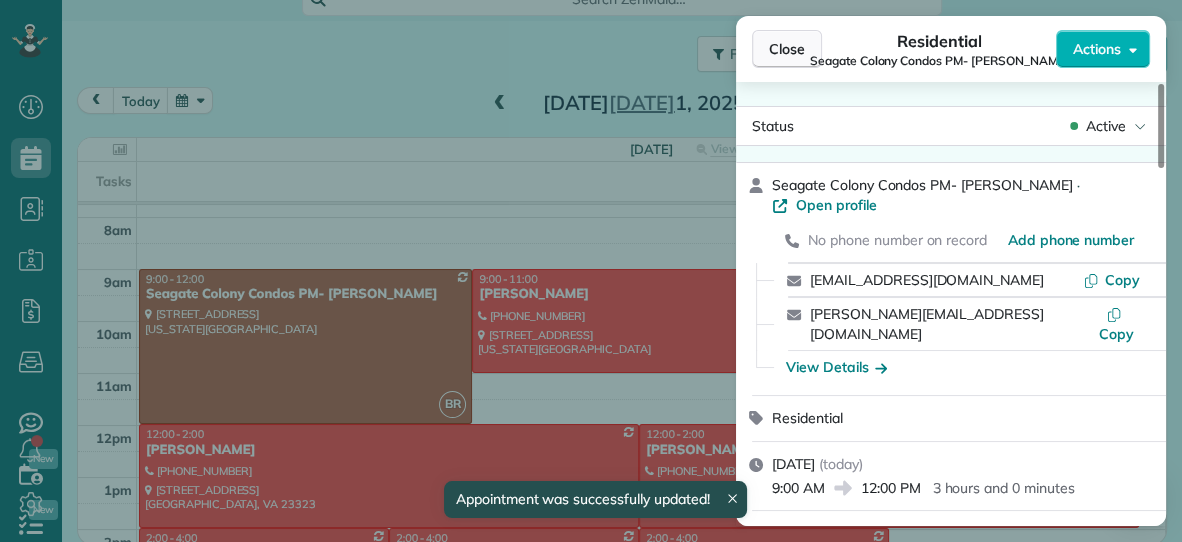 click on "Close" at bounding box center (787, 49) 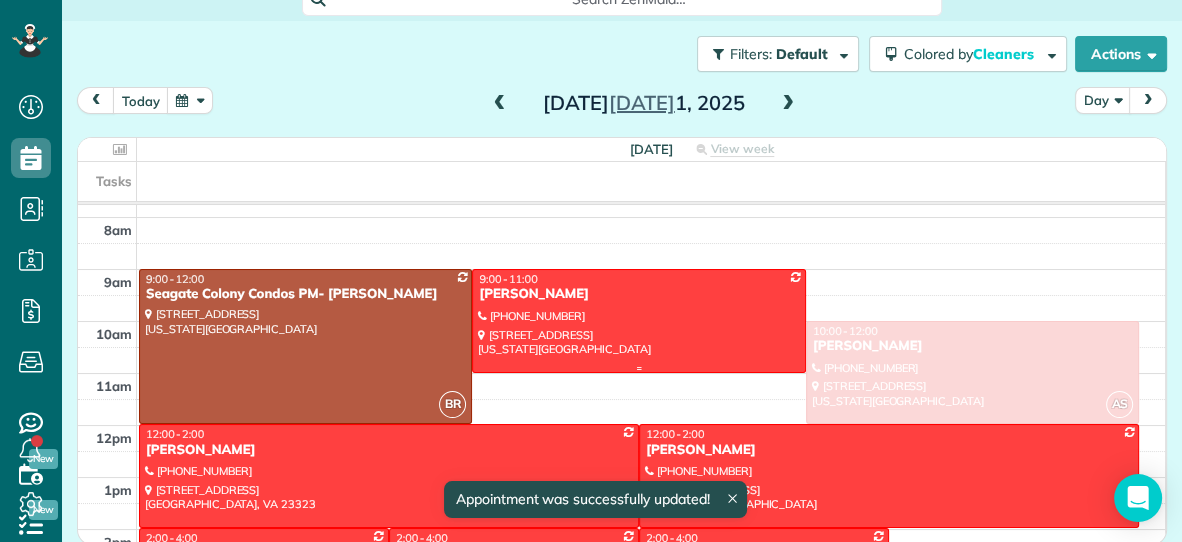 click on "[PERSON_NAME]" at bounding box center (638, 294) 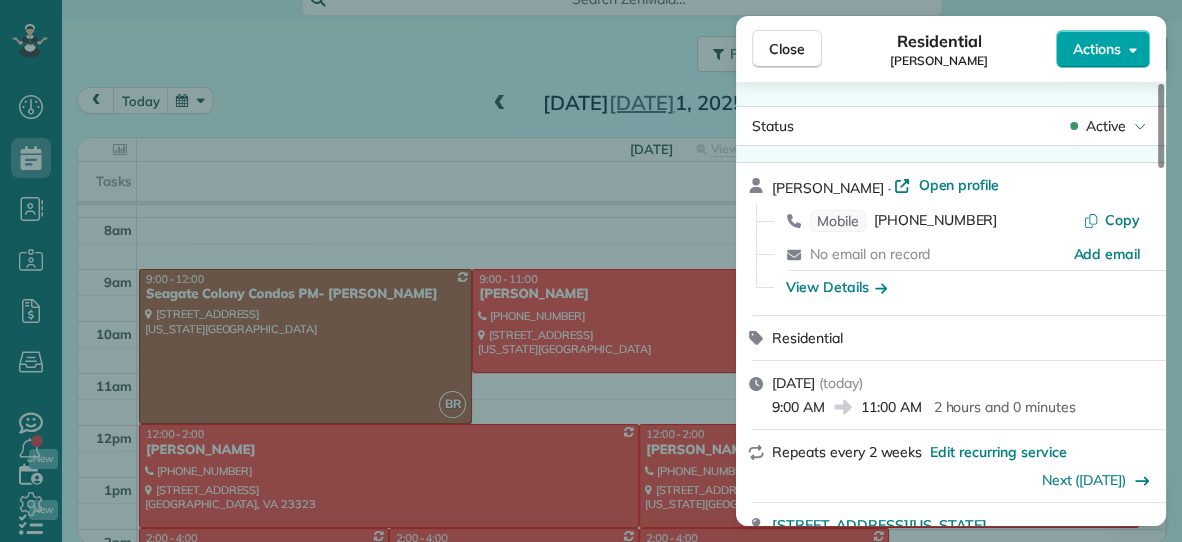 click on "Actions" at bounding box center (1097, 49) 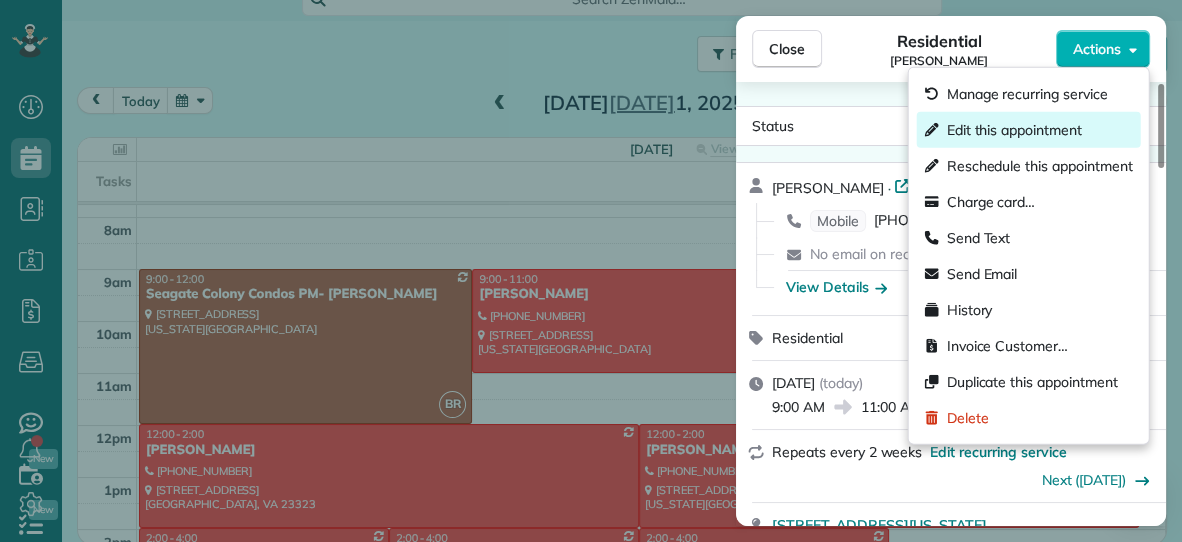 click on "Edit this appointment" at bounding box center [1014, 130] 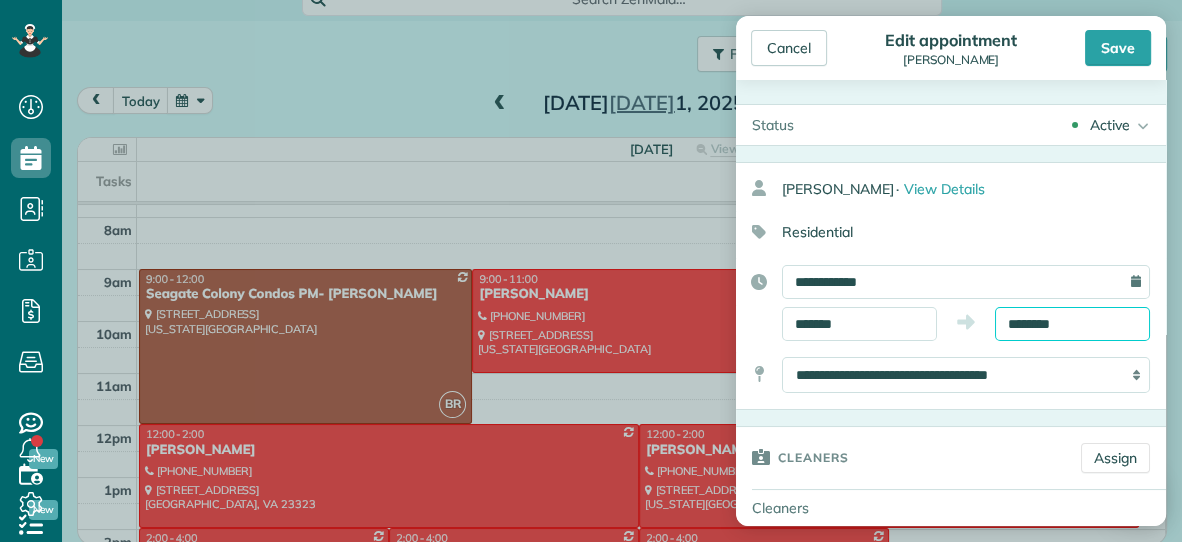 click on "********" at bounding box center (1072, 324) 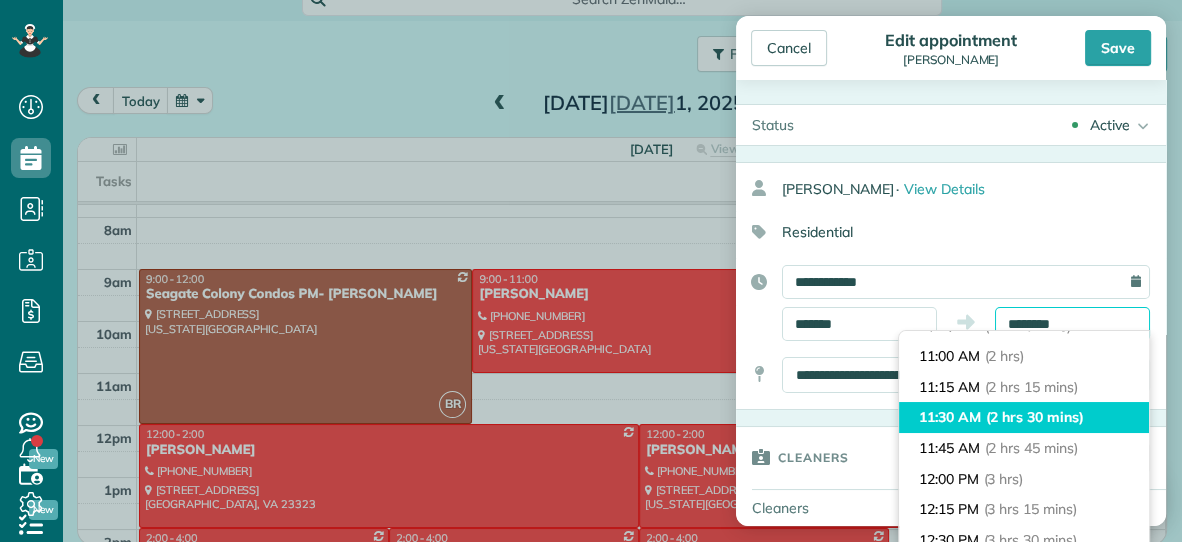 scroll, scrollTop: 237, scrollLeft: 0, axis: vertical 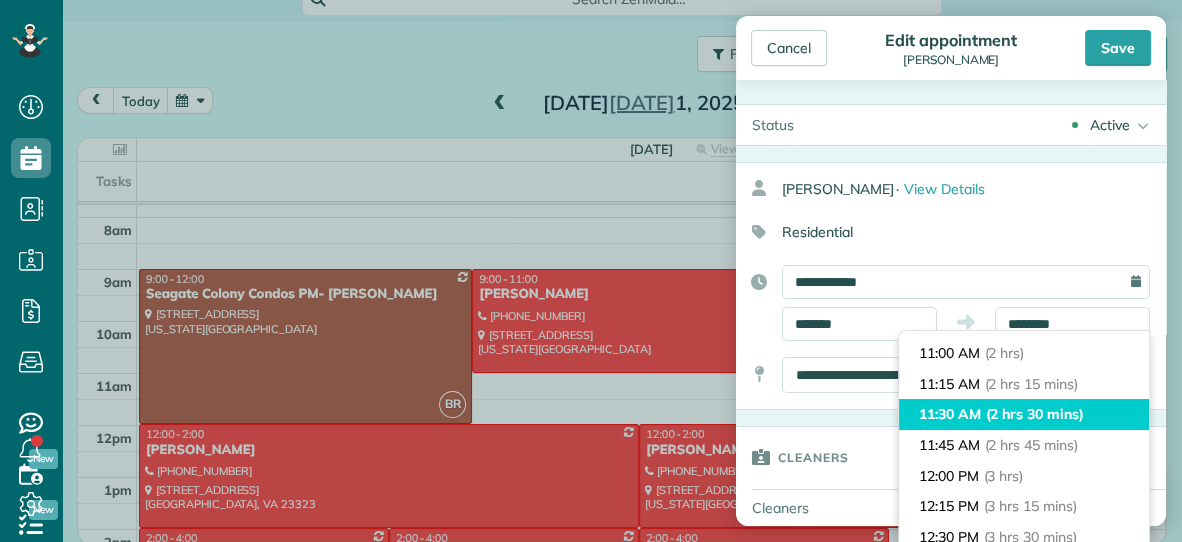 click on "11:30 AM  (2 hrs 30 mins)" at bounding box center [1024, 414] 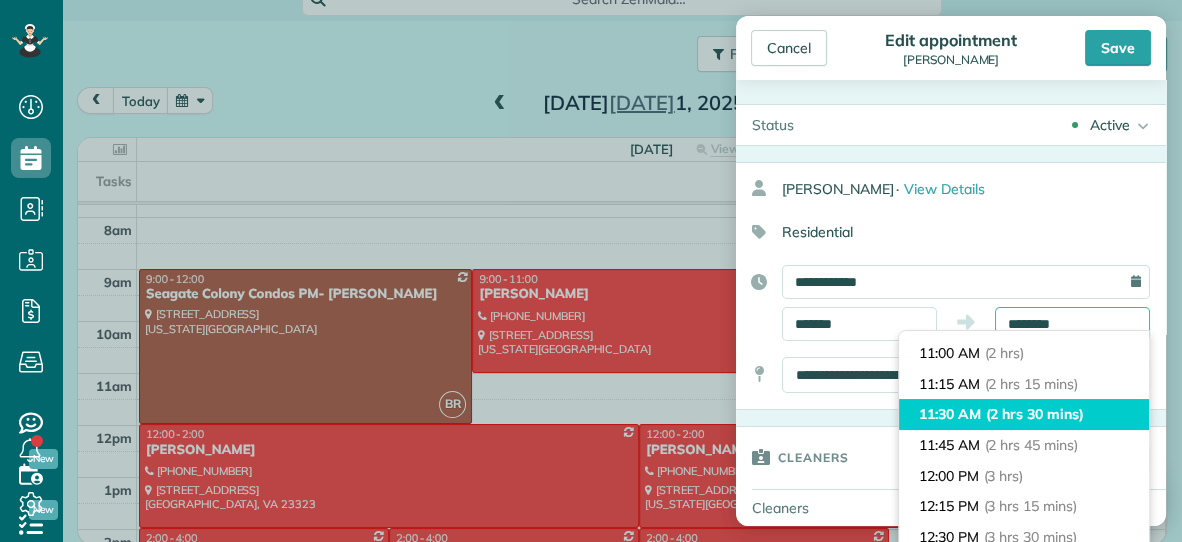 type on "********" 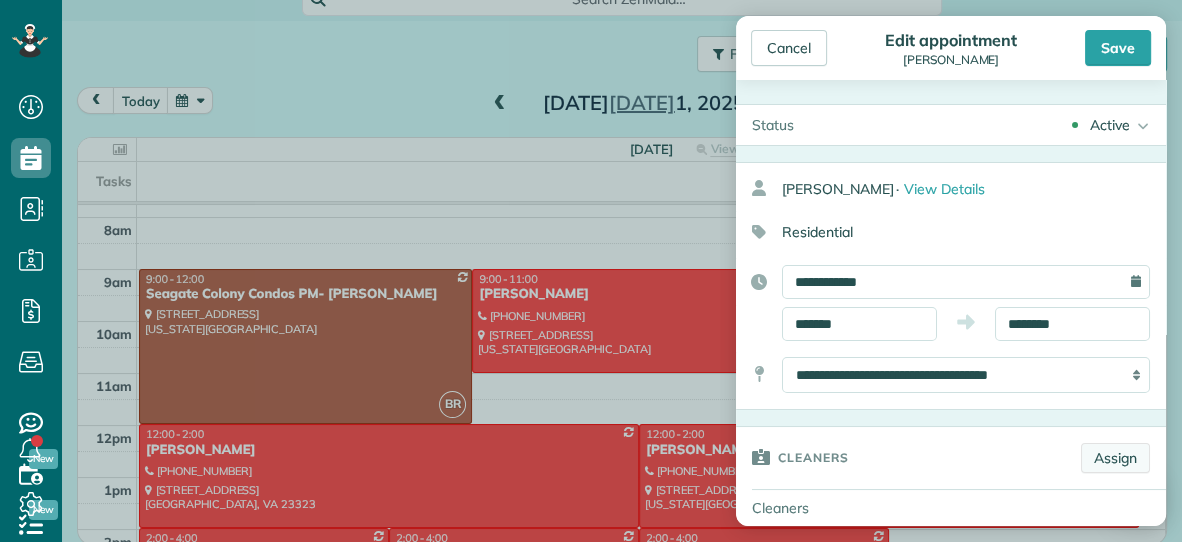 click on "Assign" at bounding box center (1115, 458) 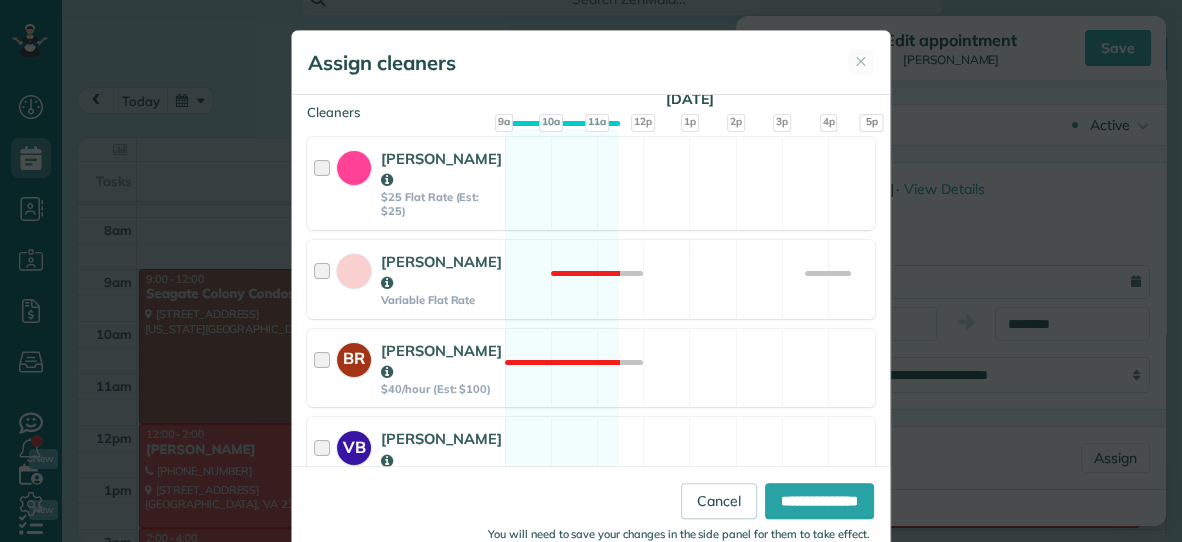scroll, scrollTop: 483, scrollLeft: 0, axis: vertical 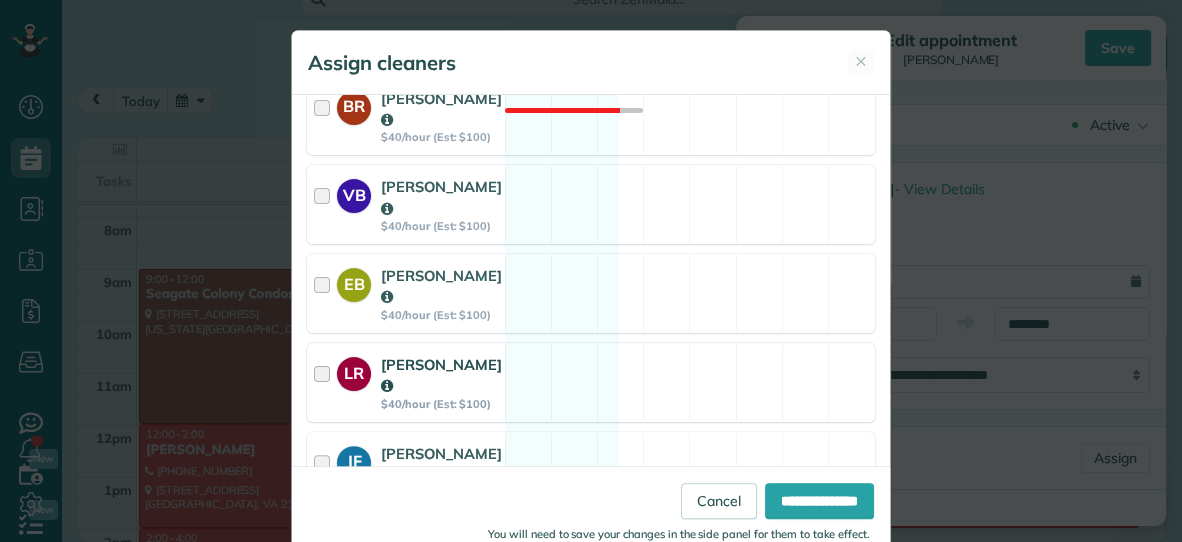 click on "LR
[PERSON_NAME]
$40/hour (Est: $100)
Available" at bounding box center (591, 382) 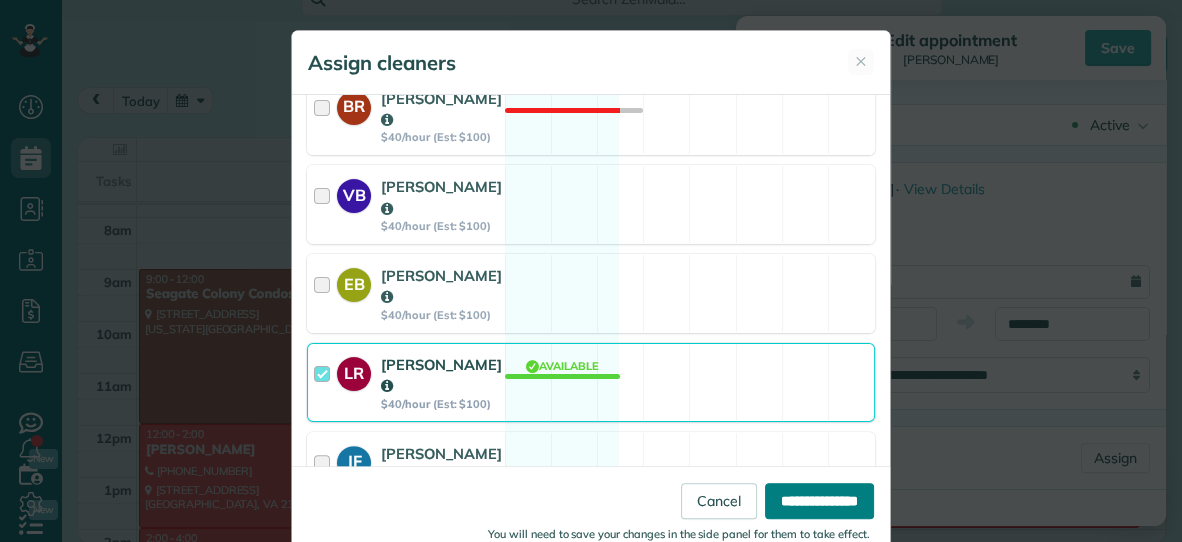 click on "**********" at bounding box center (819, 501) 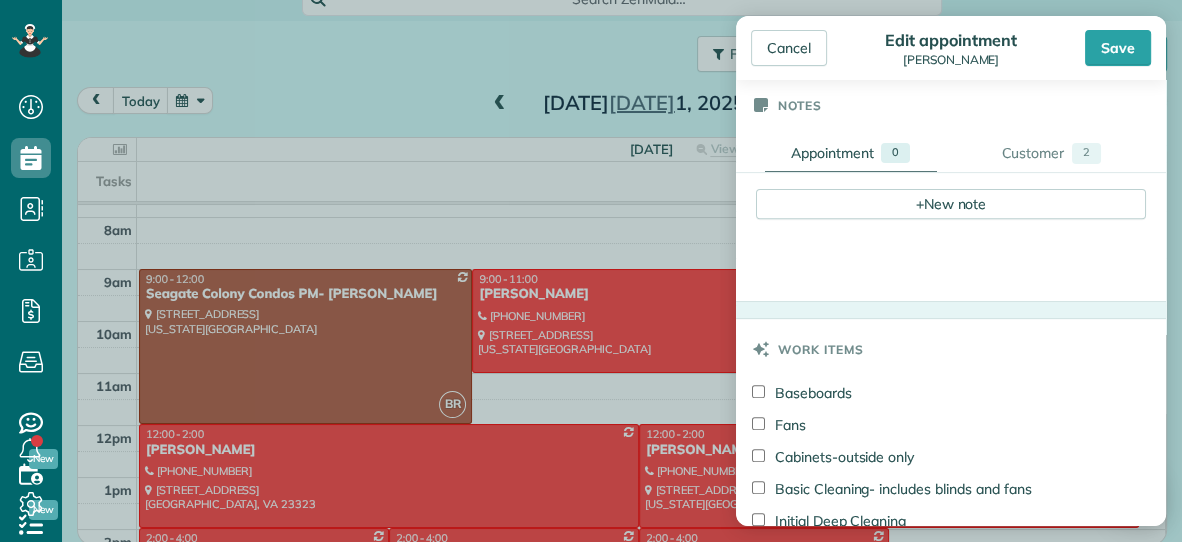 scroll, scrollTop: 712, scrollLeft: 0, axis: vertical 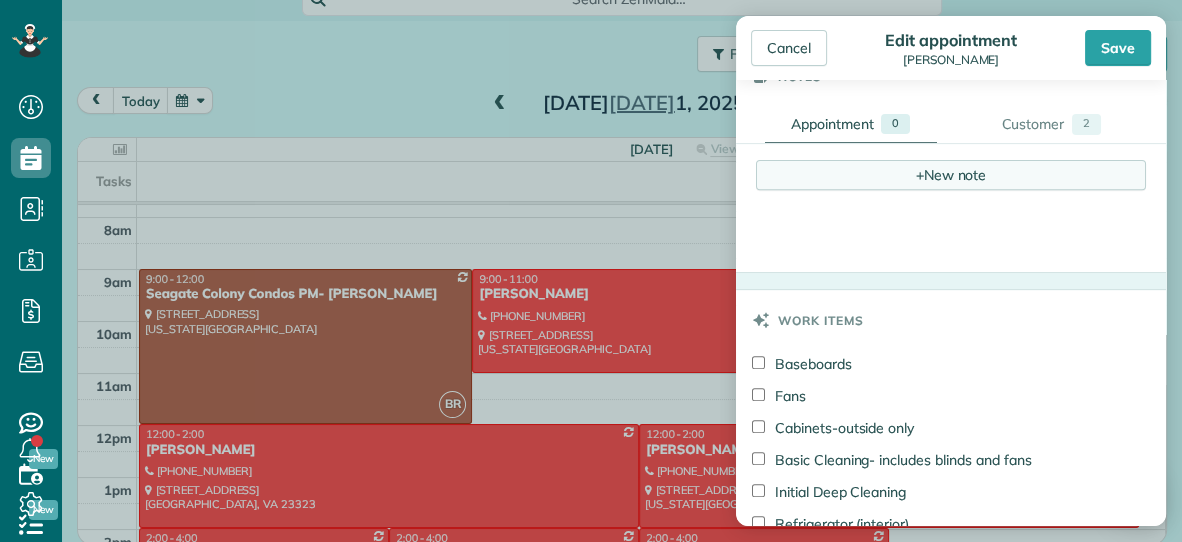 click on "+
New note" at bounding box center [951, 175] 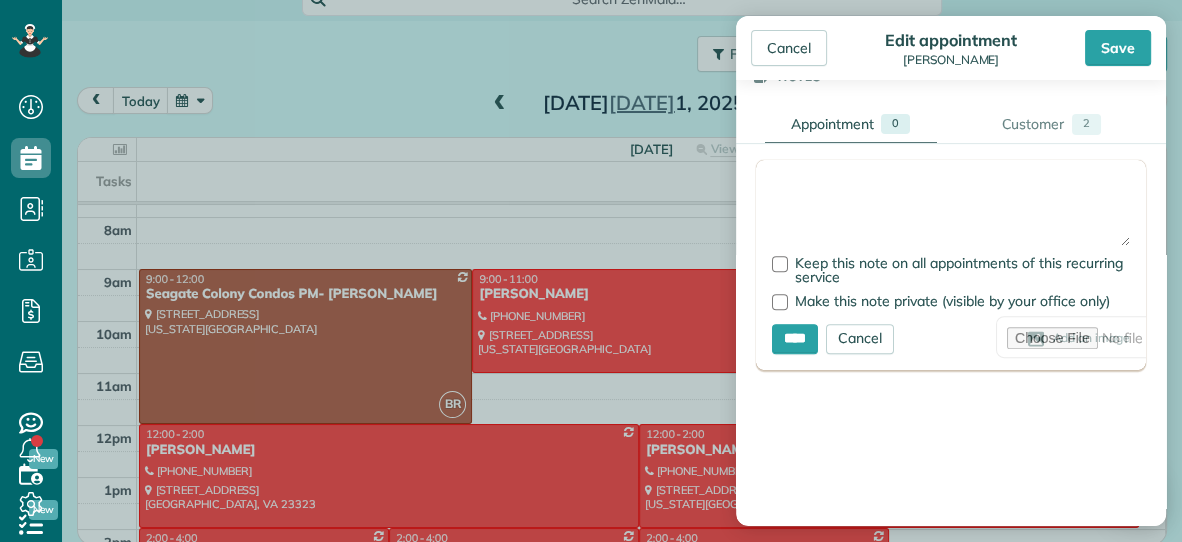 click at bounding box center (951, 211) 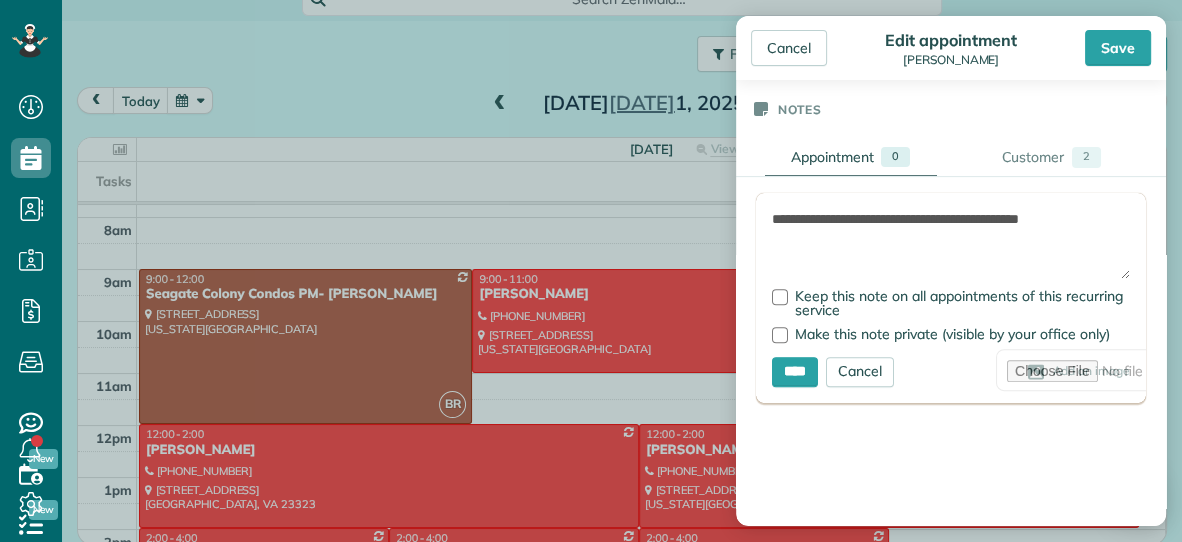 scroll, scrollTop: 677, scrollLeft: 0, axis: vertical 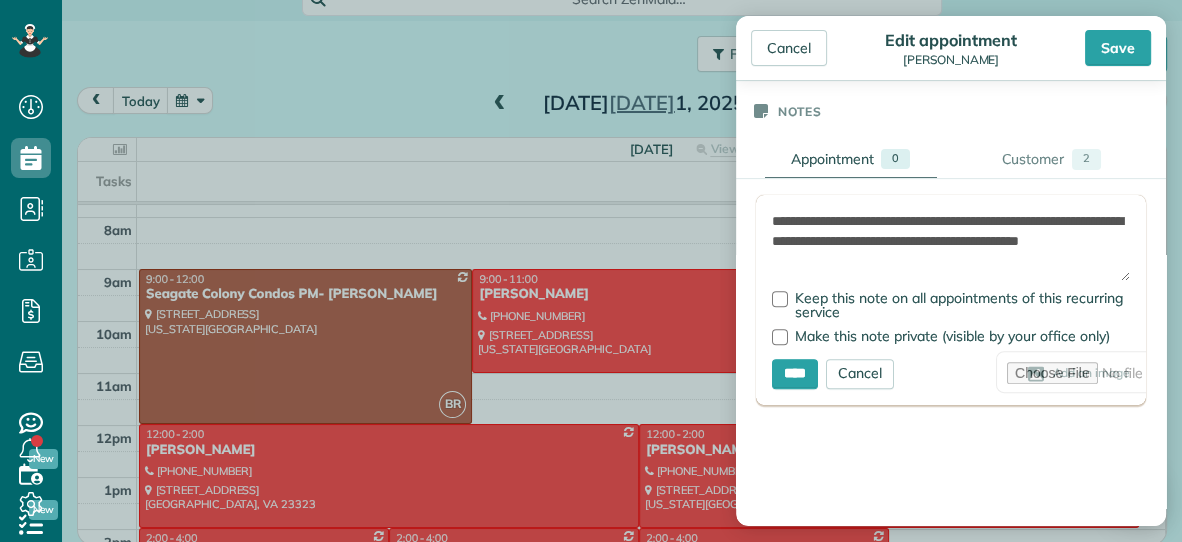 click on "**********" at bounding box center (951, 246) 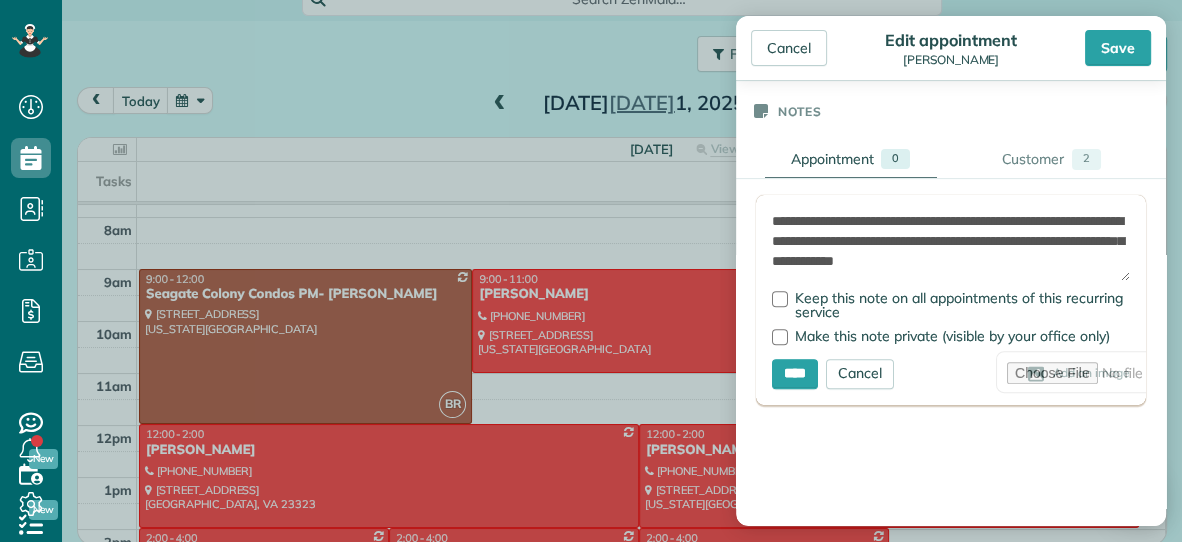 click on "**********" at bounding box center [951, 246] 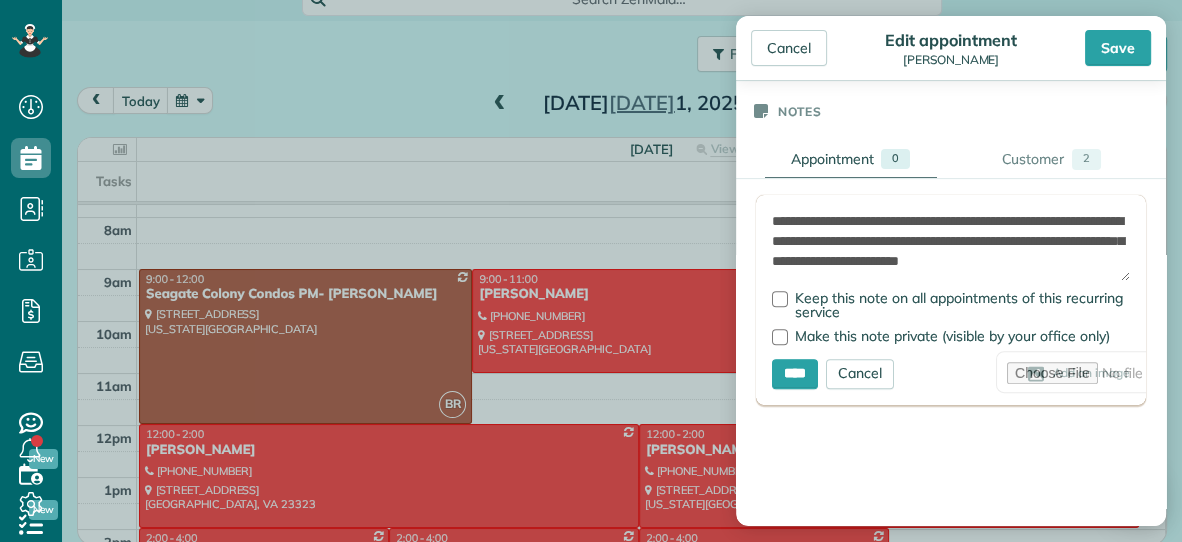 click on "**********" at bounding box center (951, 246) 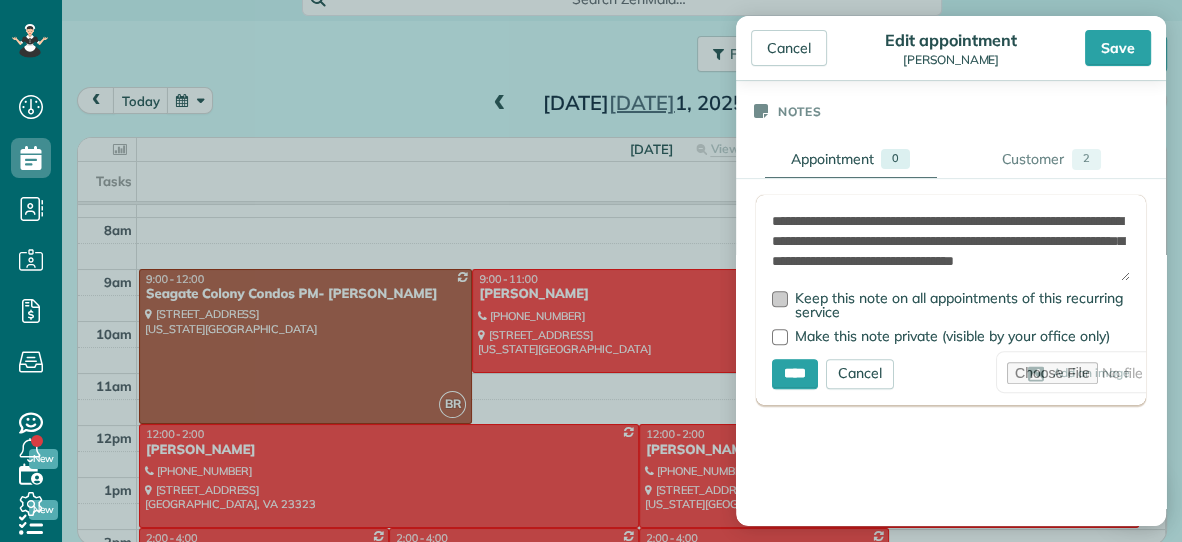 scroll, scrollTop: 8, scrollLeft: 0, axis: vertical 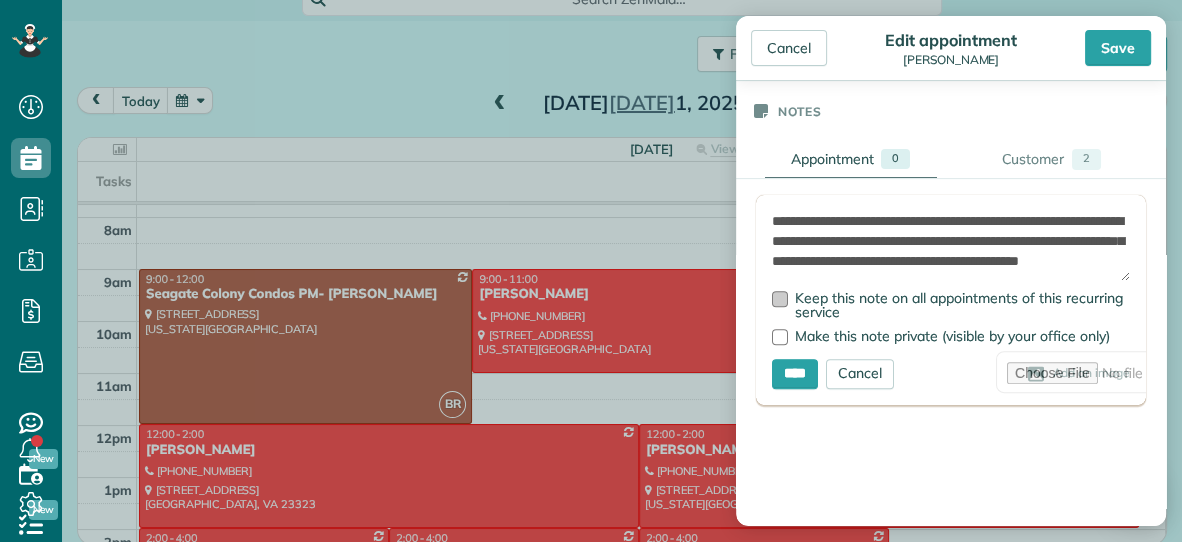 click on "Keep this note on all appointments of this recurring service" at bounding box center [951, 305] 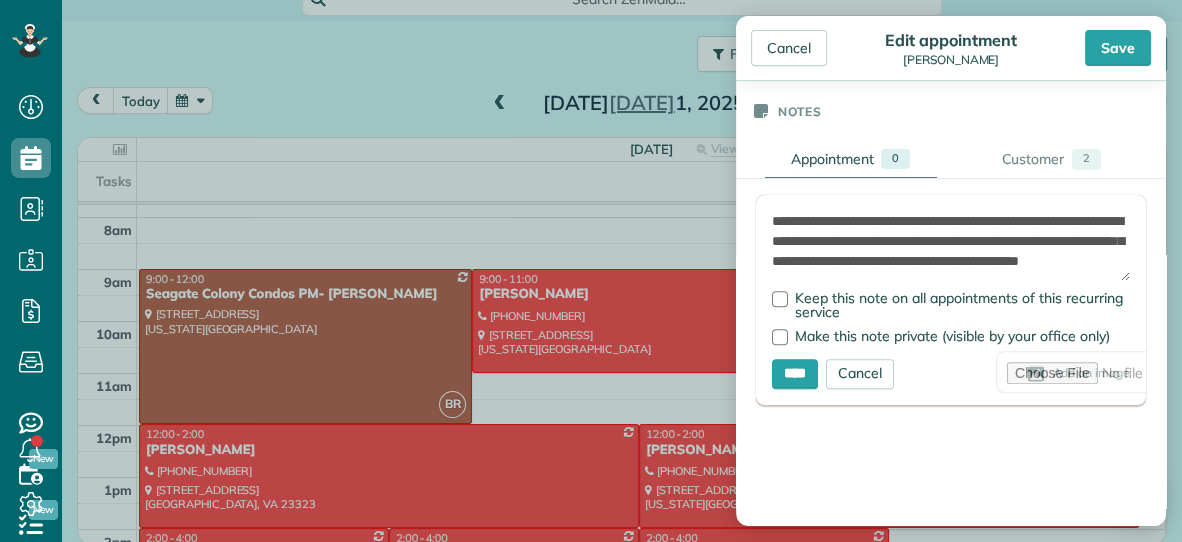 click on "**********" at bounding box center (951, 246) 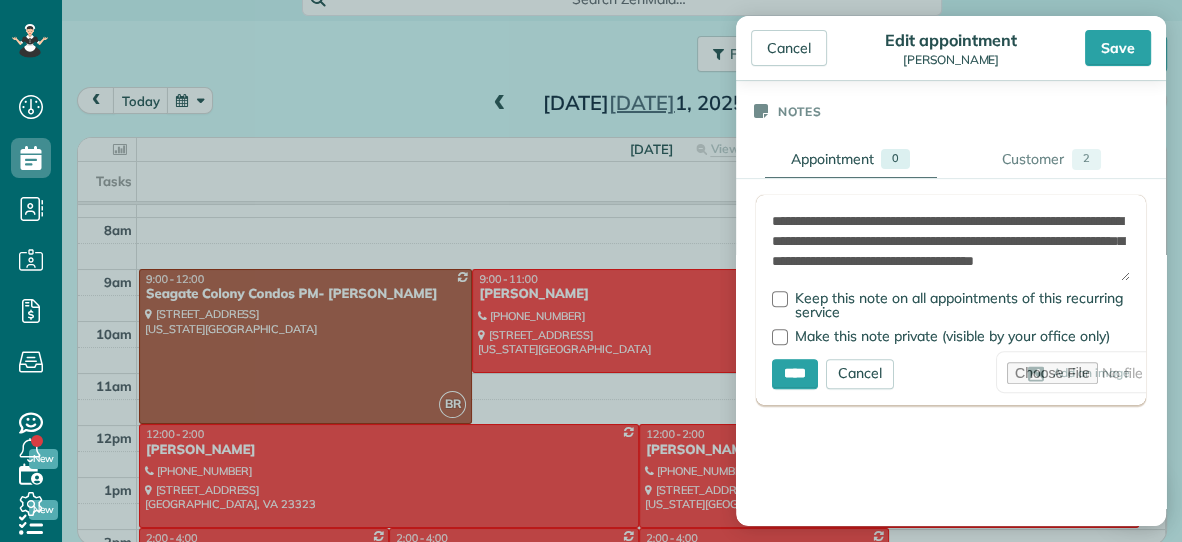 click on "**********" at bounding box center (951, 246) 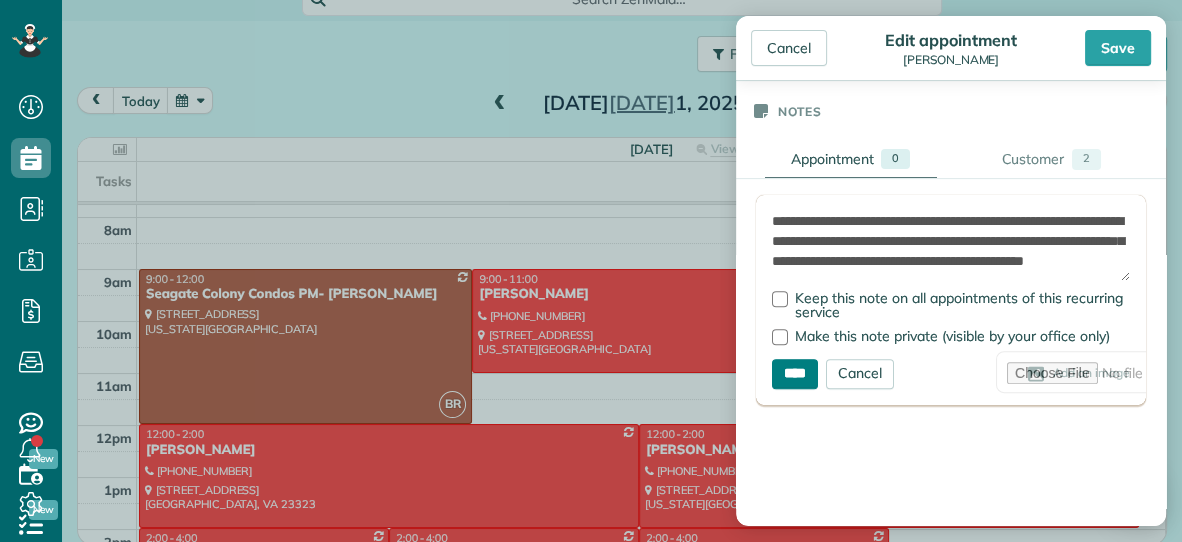 type on "**********" 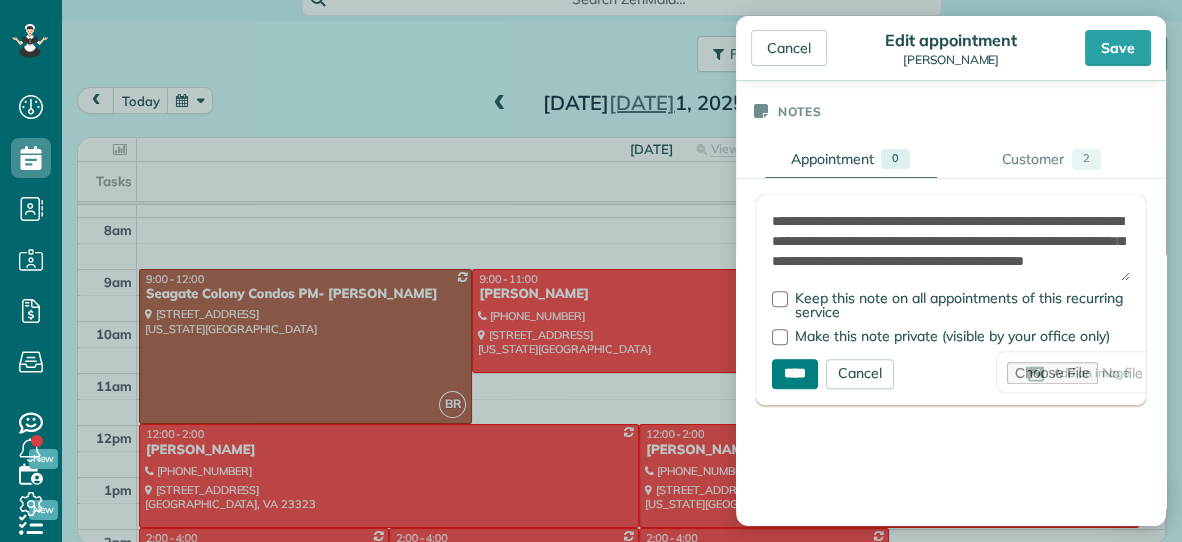 click on "****" at bounding box center [795, 374] 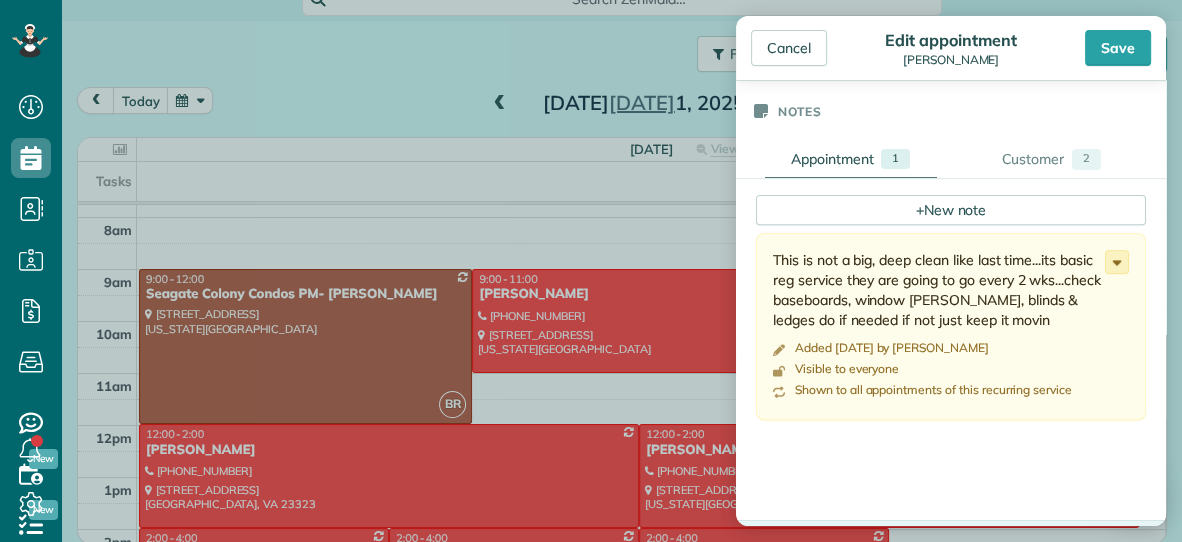 click 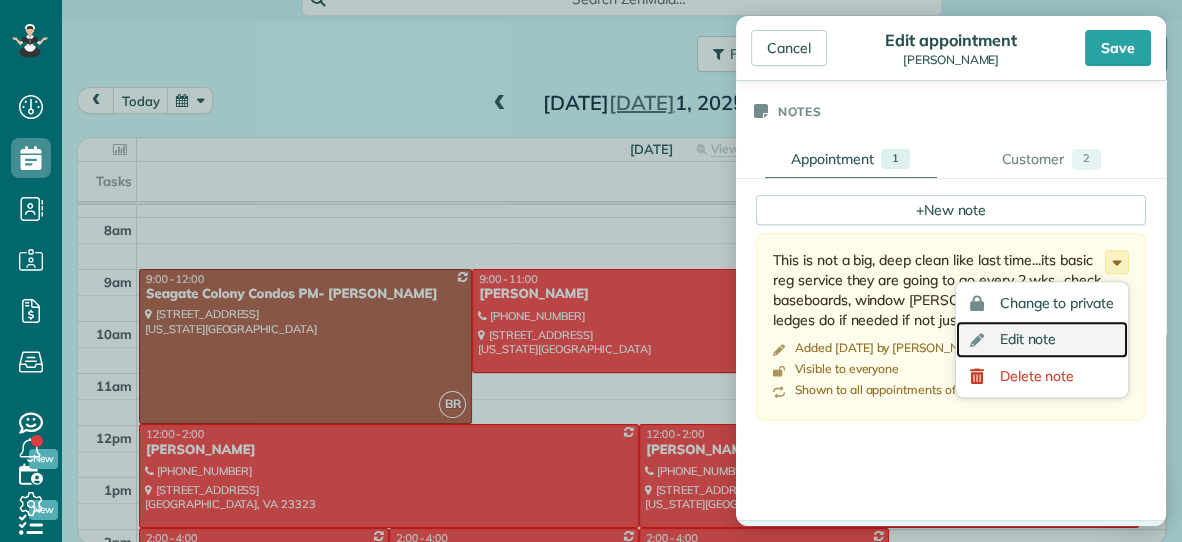 click on "Edit note" at bounding box center (1028, 339) 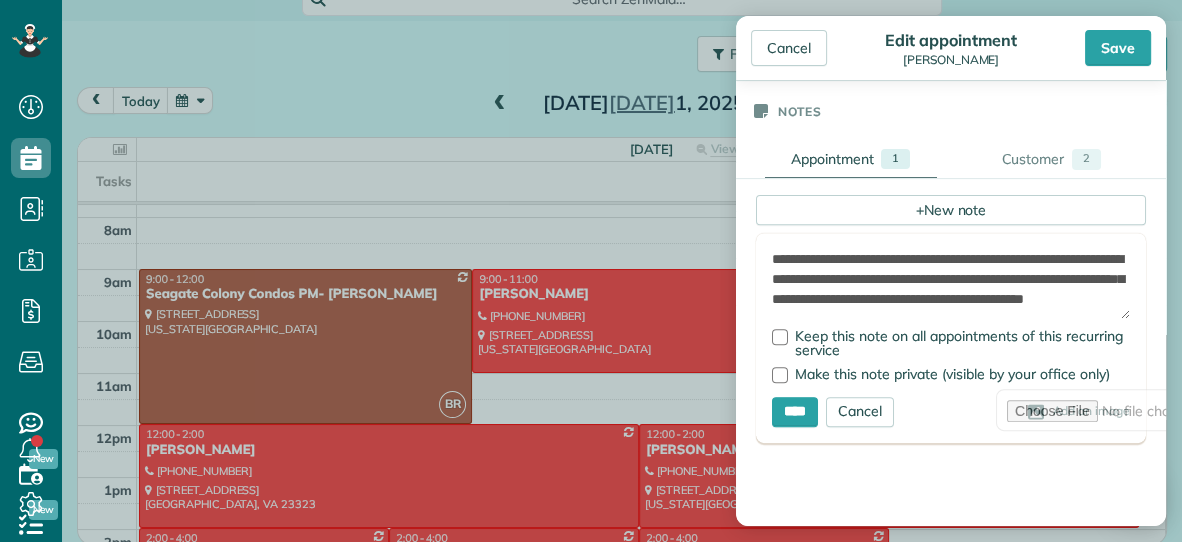 click on "**********" at bounding box center [951, 284] 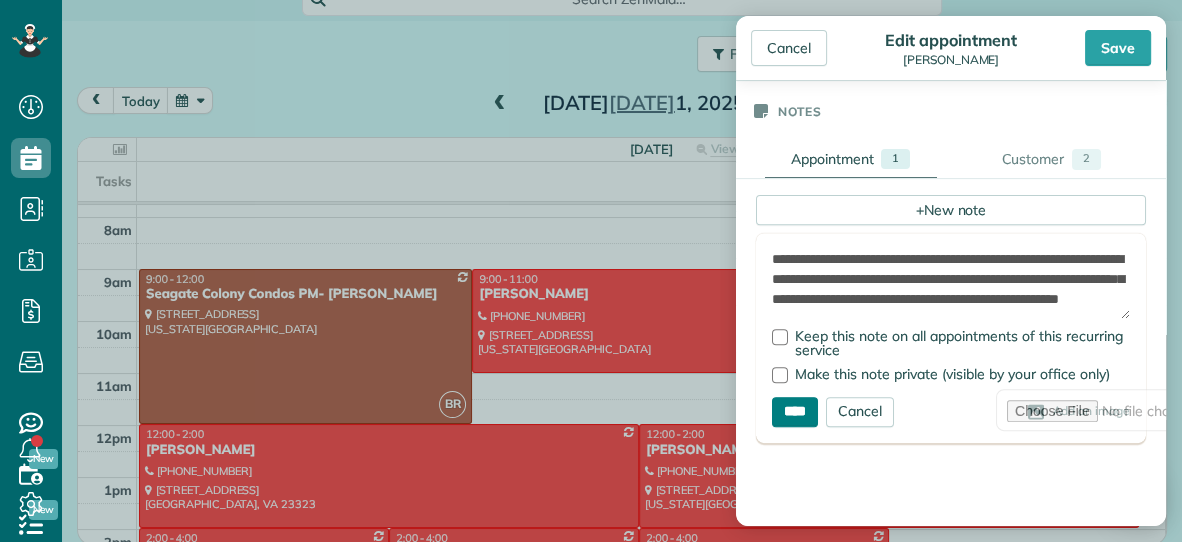 type on "**********" 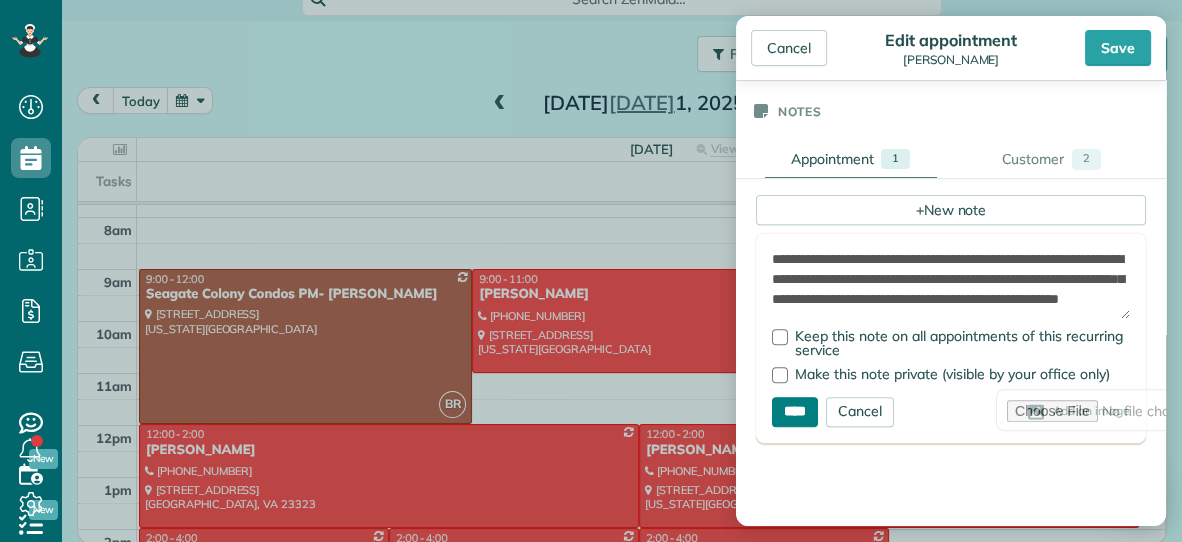 click on "****" at bounding box center [795, 412] 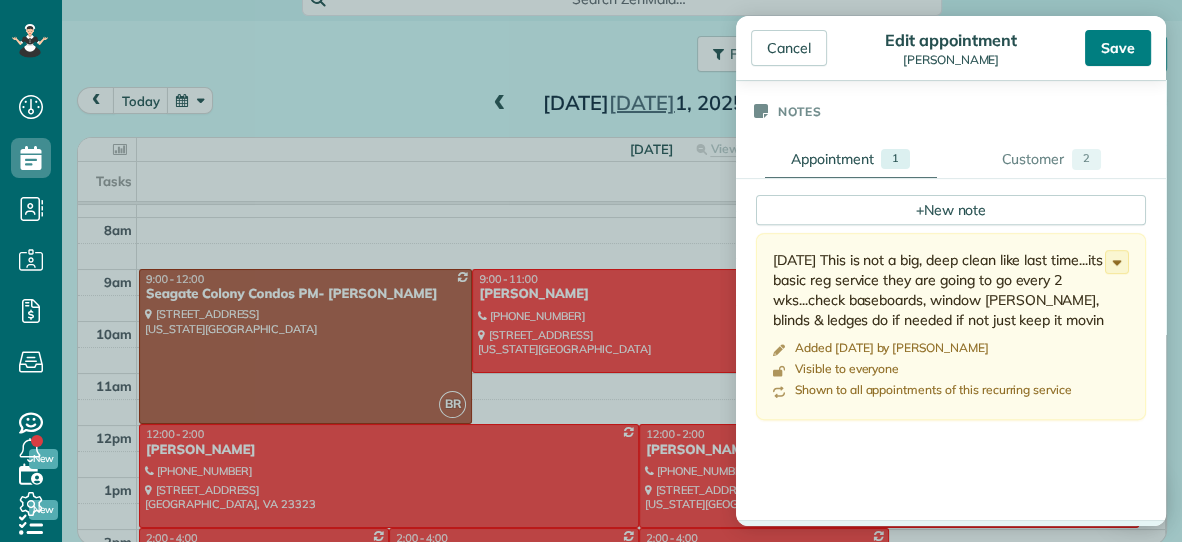 click on "Save" at bounding box center [1118, 48] 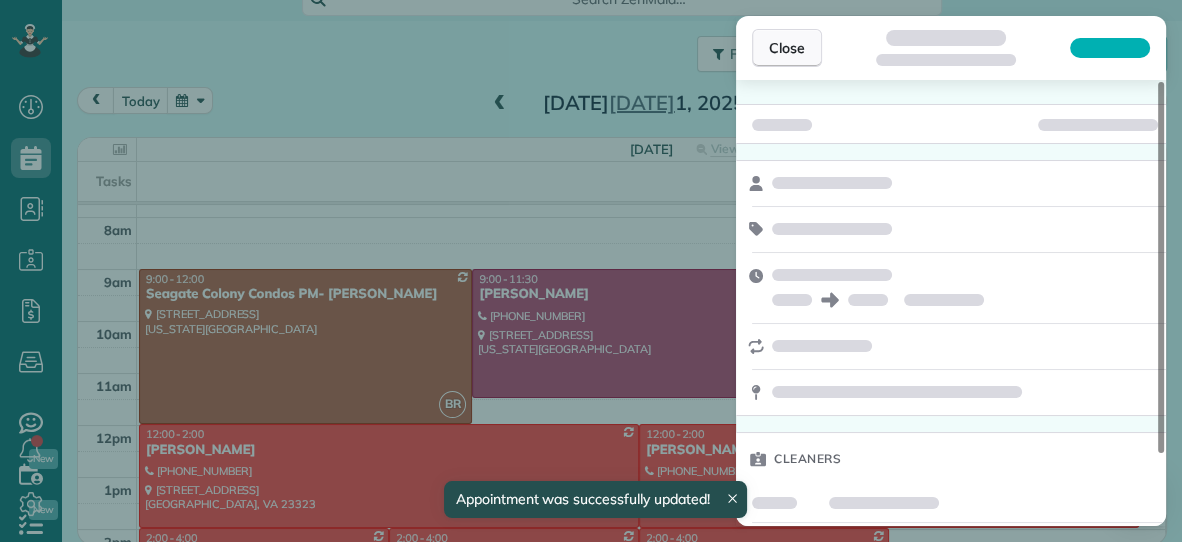 click on "Close" at bounding box center [787, 48] 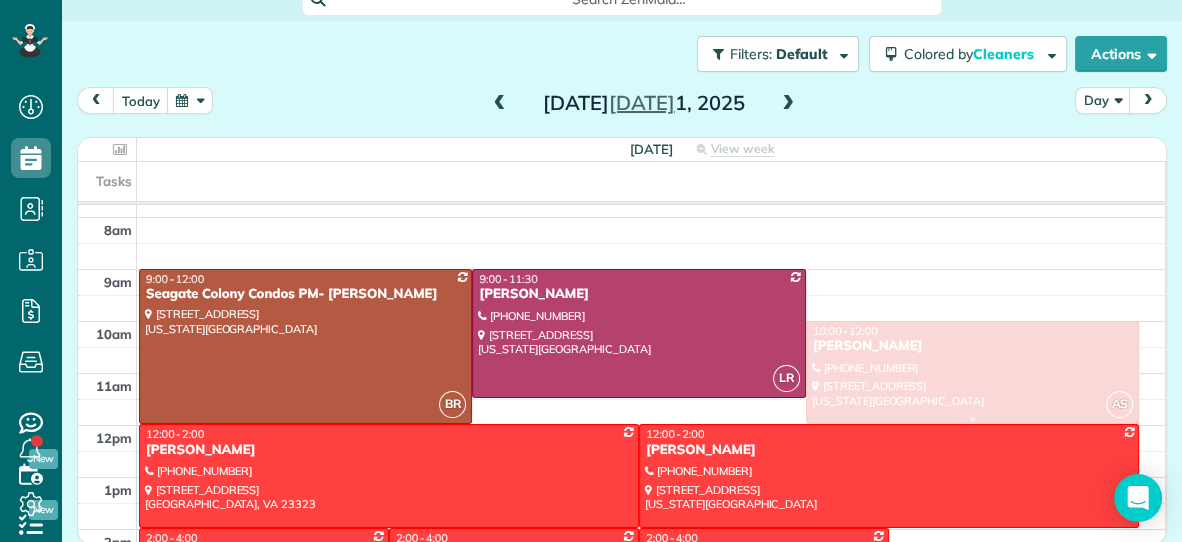 click on "[PERSON_NAME]" at bounding box center [972, 346] 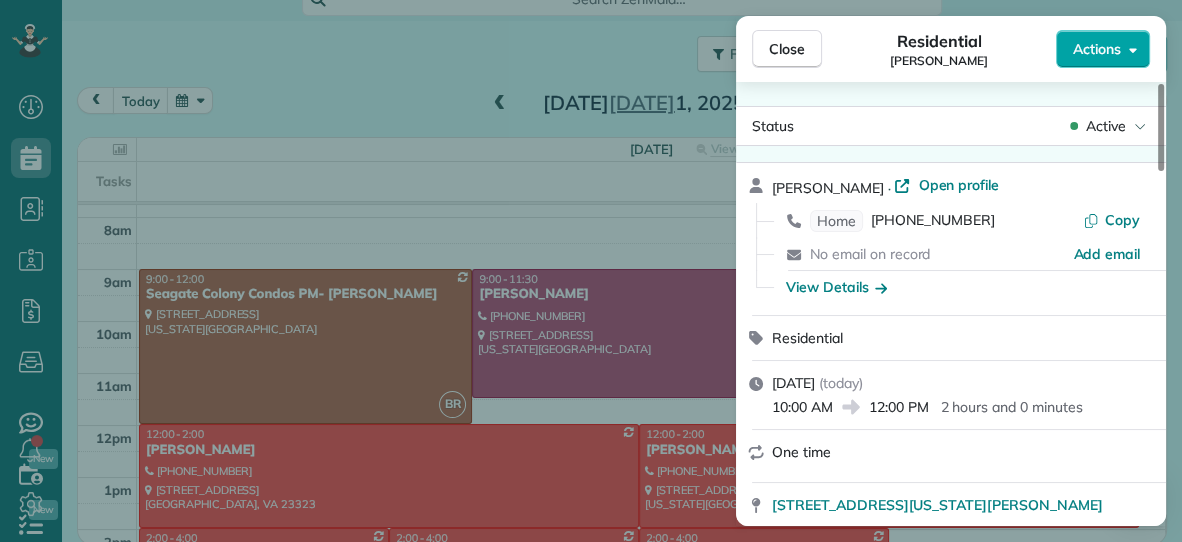 click on "Actions" at bounding box center (1097, 49) 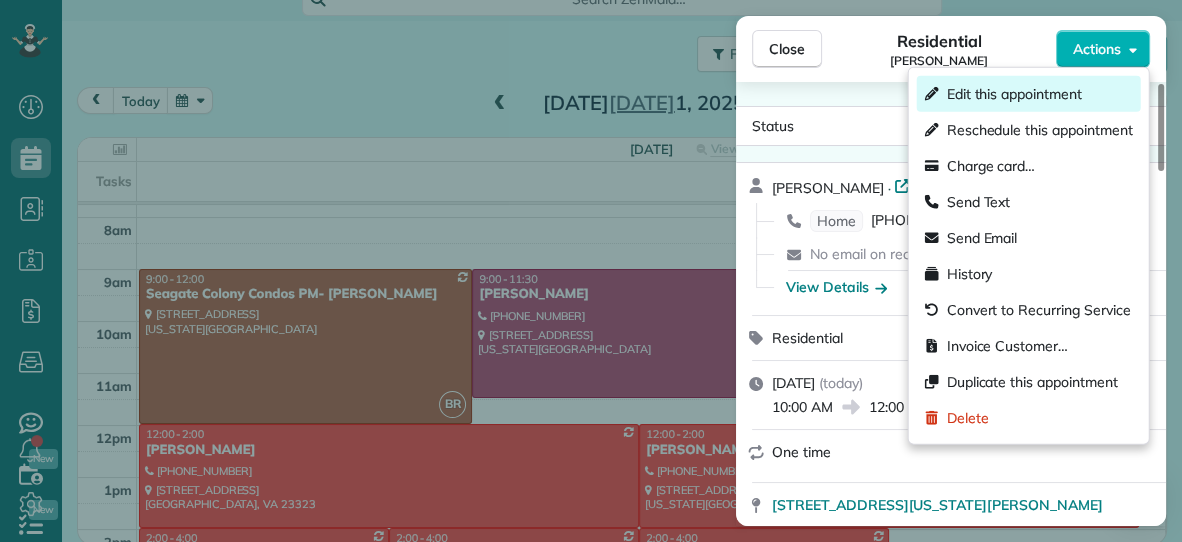 click 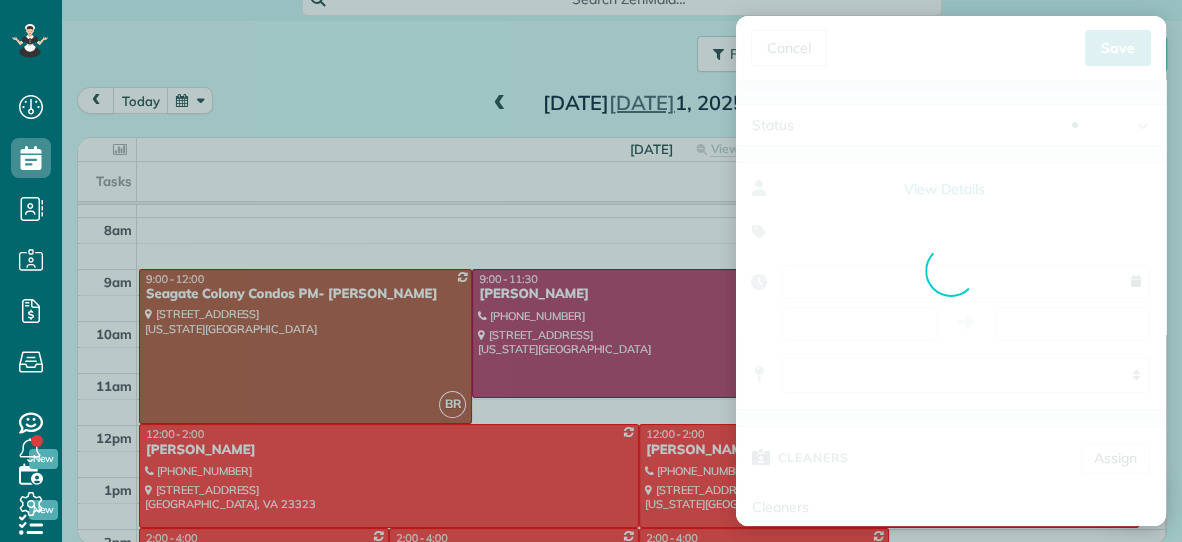 type on "**********" 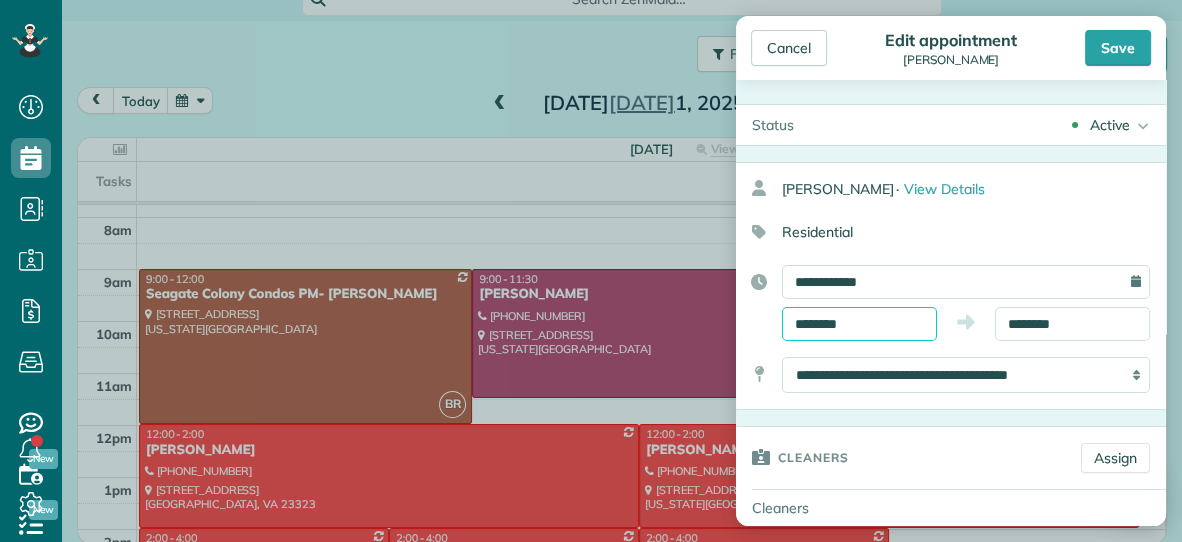click on "********" at bounding box center [859, 324] 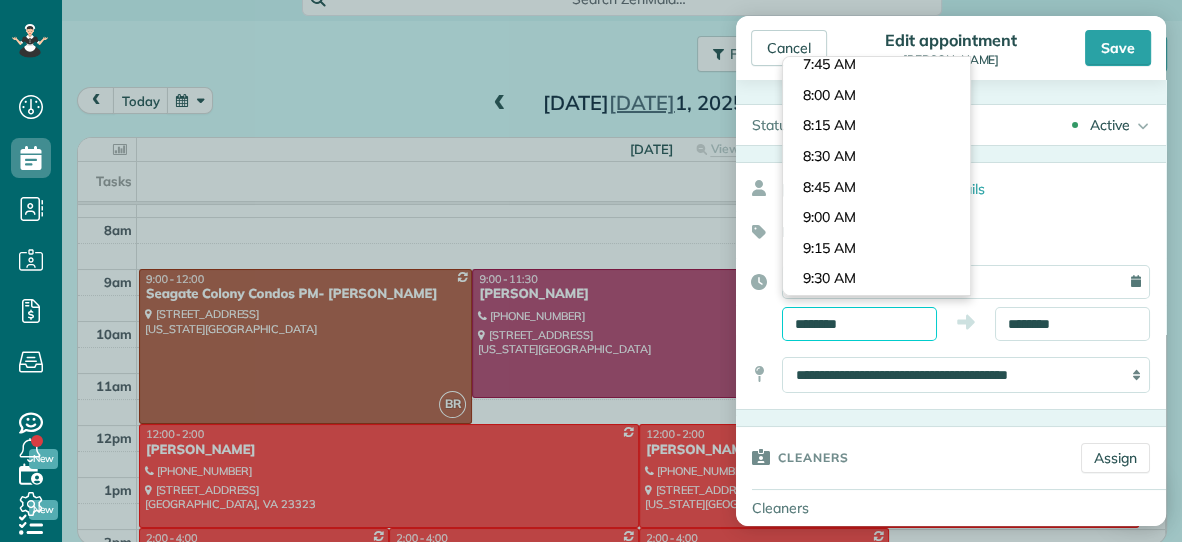 scroll, scrollTop: 922, scrollLeft: 0, axis: vertical 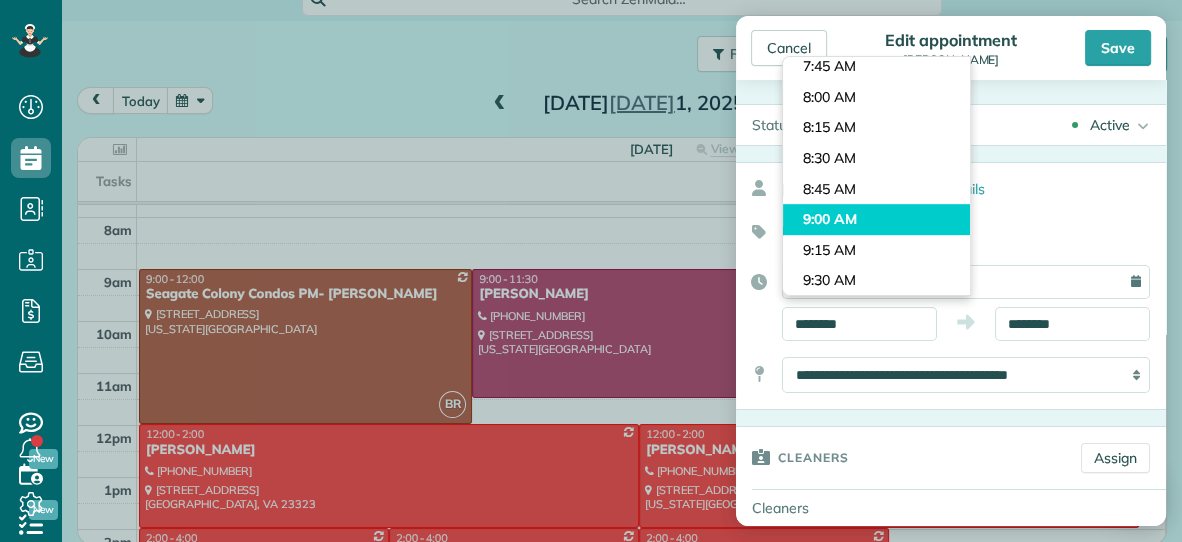 click on "Dashboard
Scheduling
Calendar View
List View
Dispatch View - Weekly scheduling (Beta)" at bounding box center (591, 271) 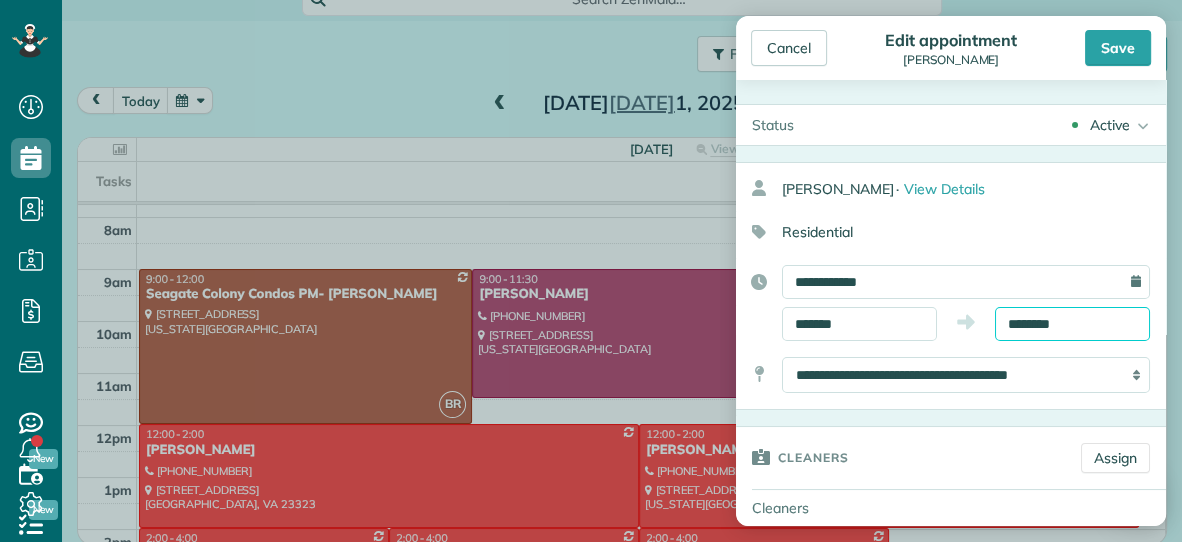 click on "********" at bounding box center (1072, 324) 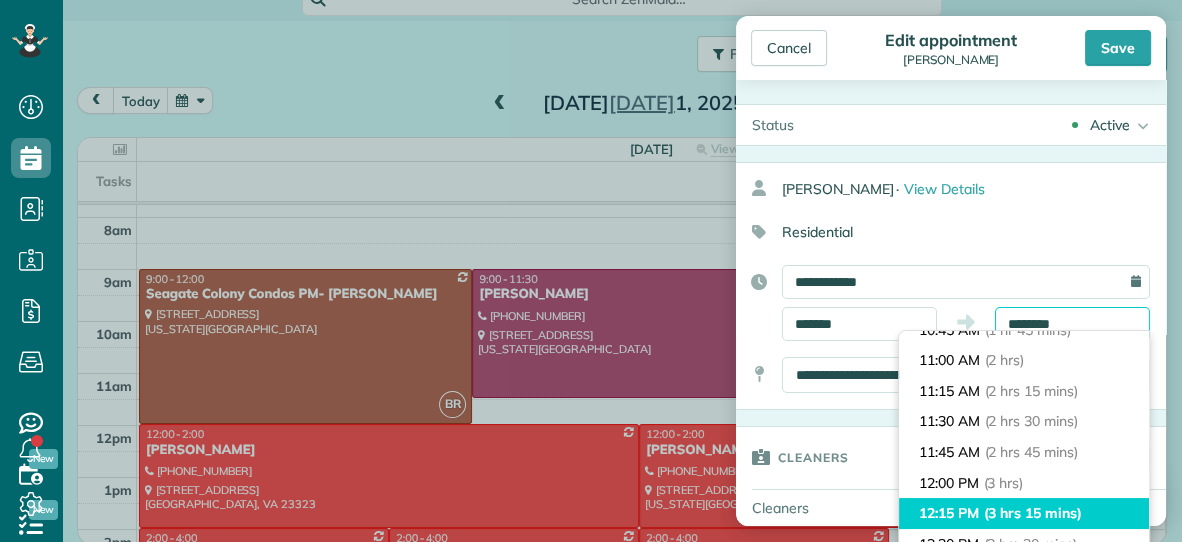 scroll, scrollTop: 236, scrollLeft: 0, axis: vertical 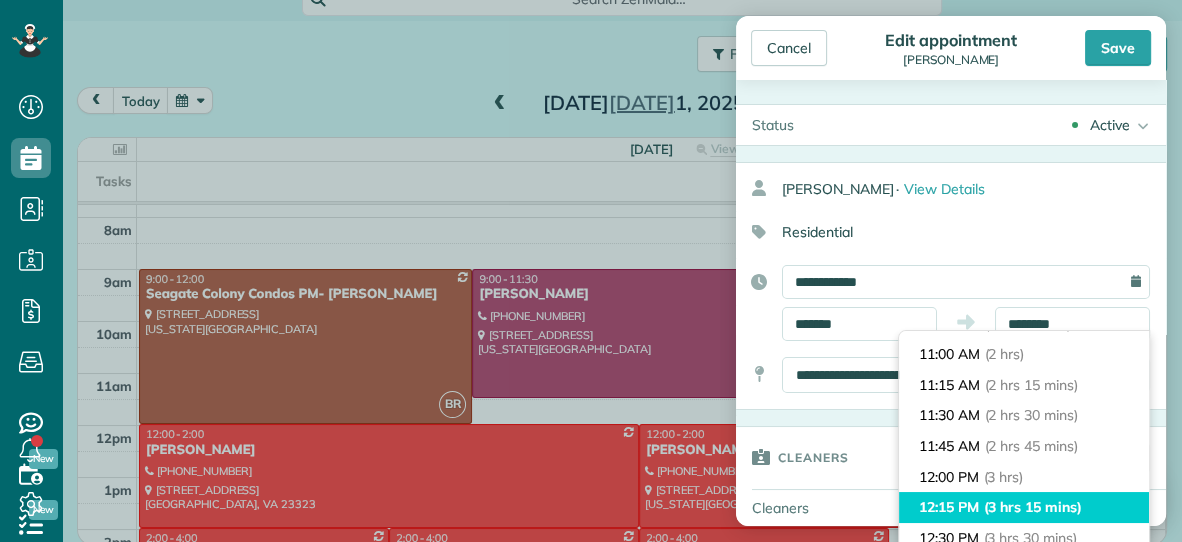 click on "(2 hrs 30 mins)" at bounding box center (1031, 415) 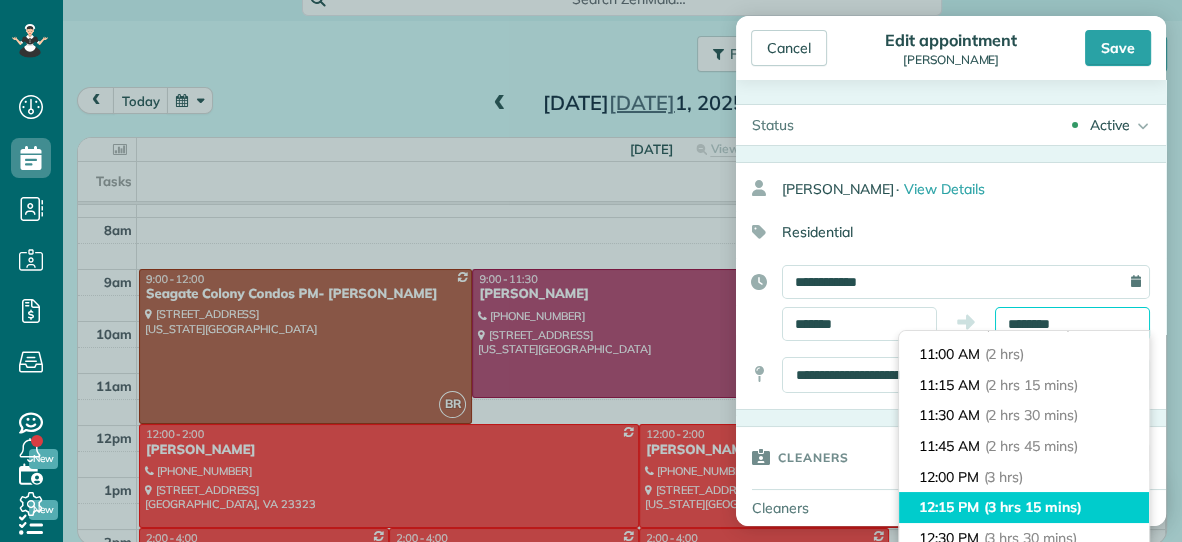 type on "********" 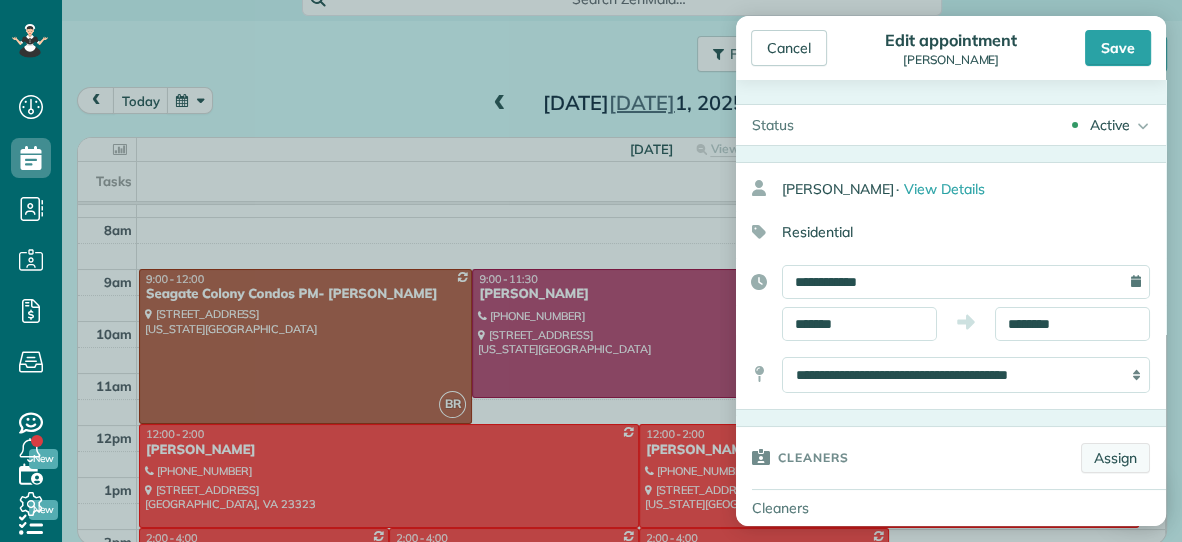 click on "Assign" at bounding box center (1115, 458) 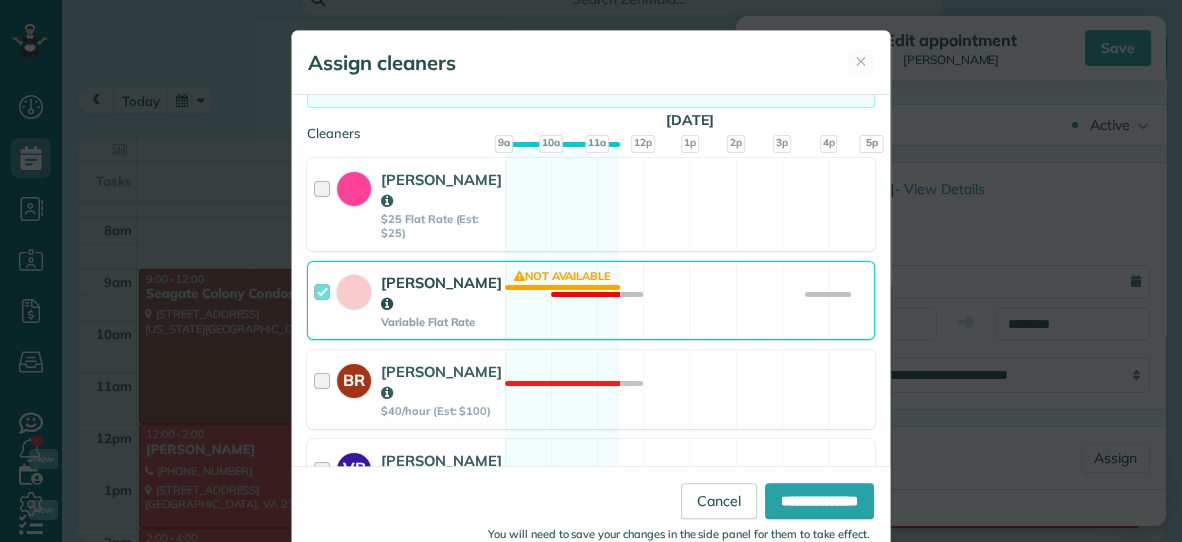 scroll, scrollTop: 192, scrollLeft: 0, axis: vertical 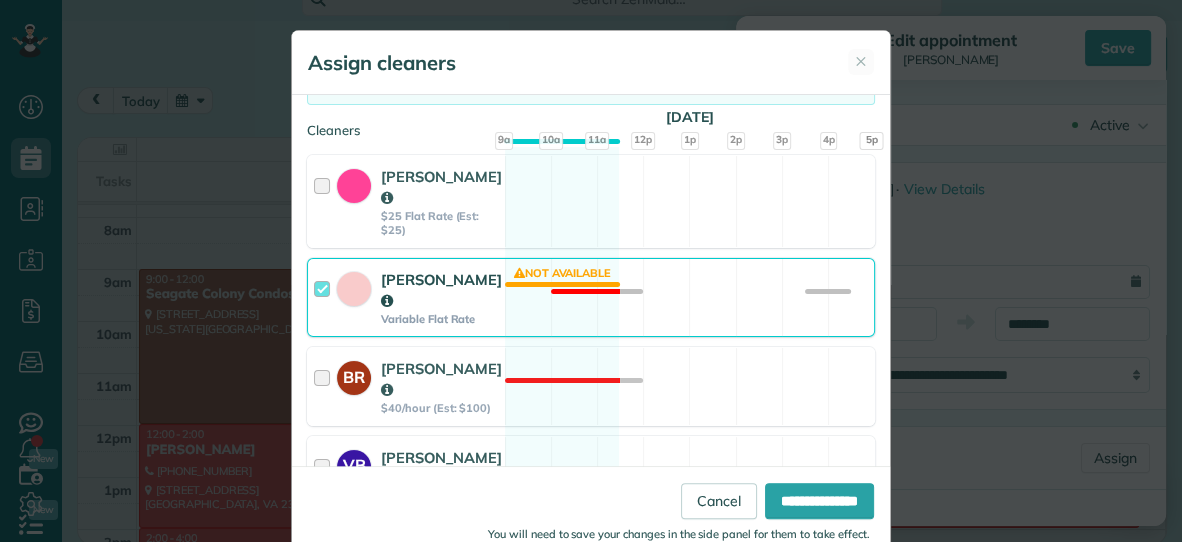 click on "[PERSON_NAME]
Variable Flat Rate
Not available" at bounding box center [591, 297] 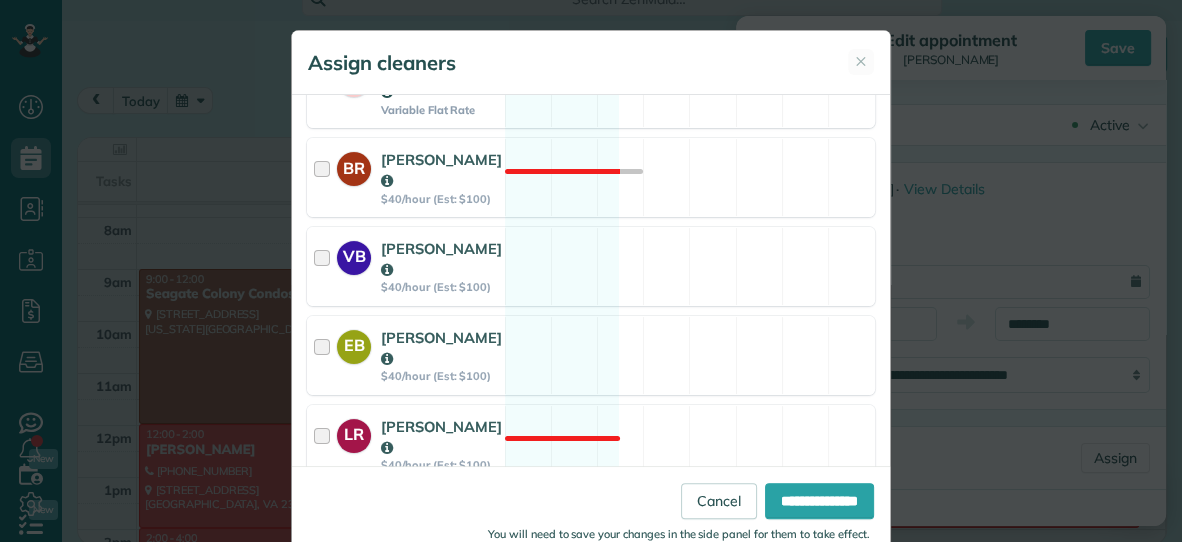 scroll, scrollTop: 483, scrollLeft: 0, axis: vertical 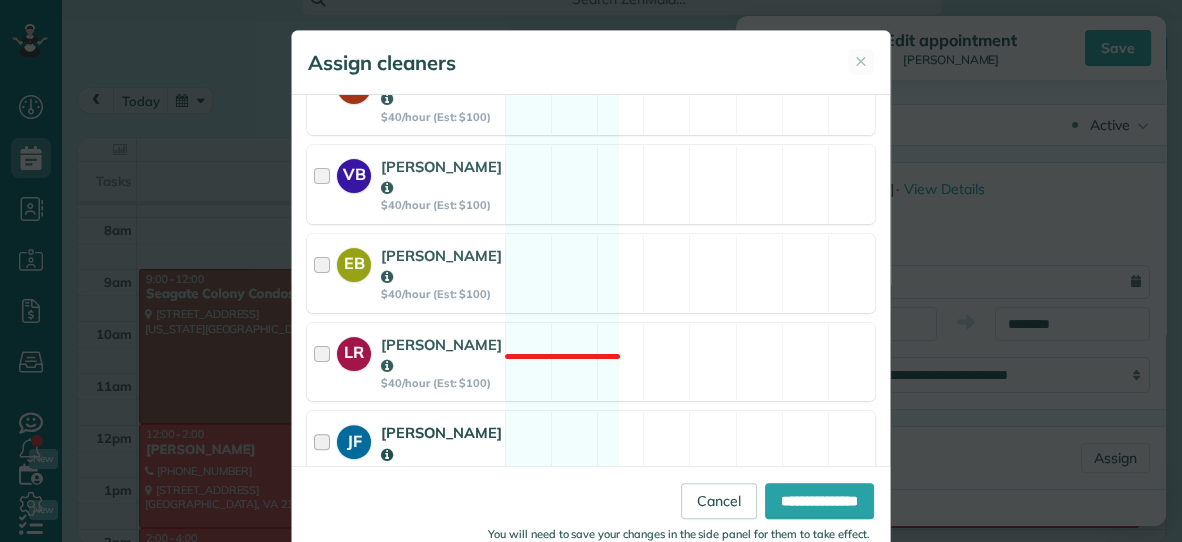 click on "[PERSON_NAME]
$40/hour (Est: $100)
Available" at bounding box center (591, 450) 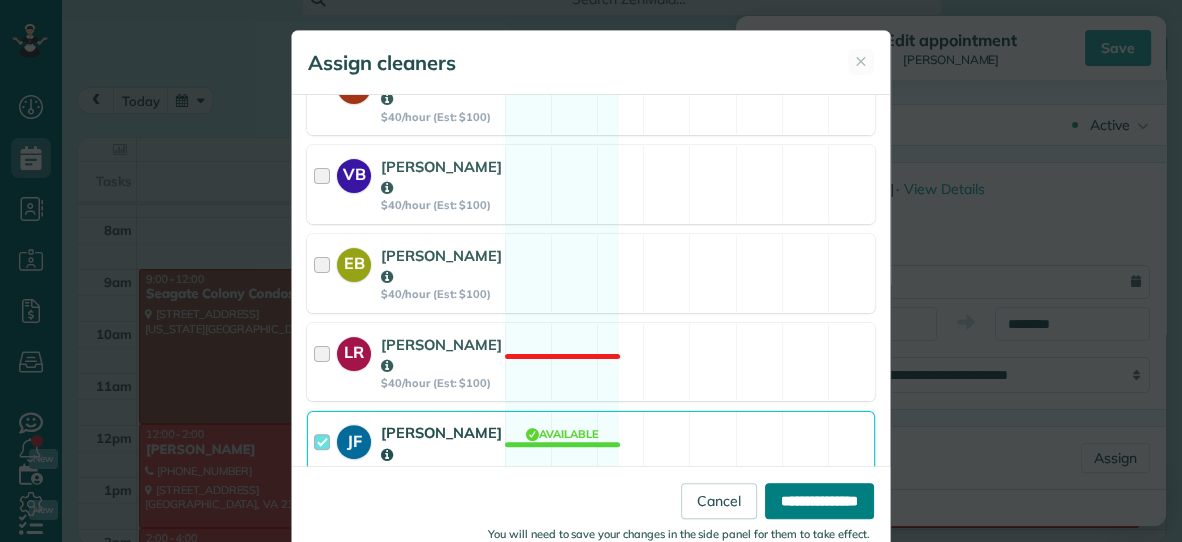 click on "**********" at bounding box center (819, 501) 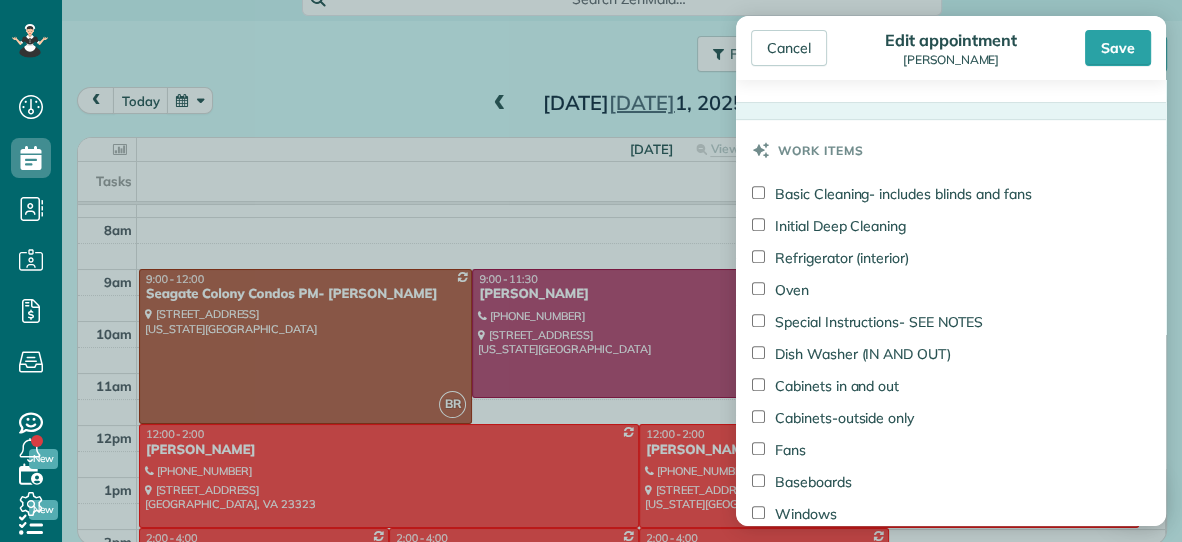 scroll, scrollTop: 900, scrollLeft: 0, axis: vertical 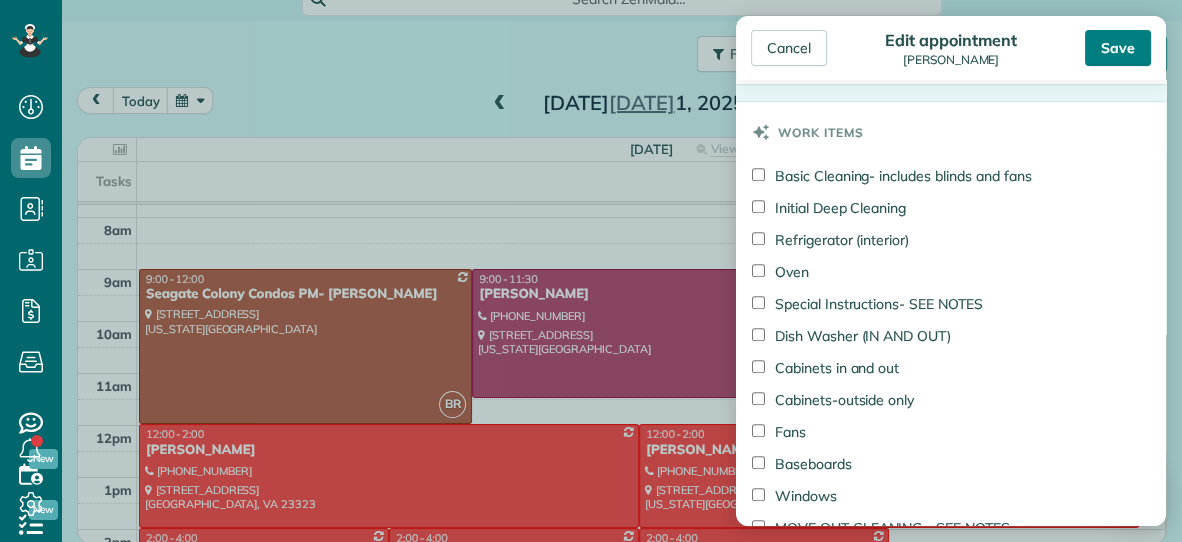 click on "Save" at bounding box center [1118, 48] 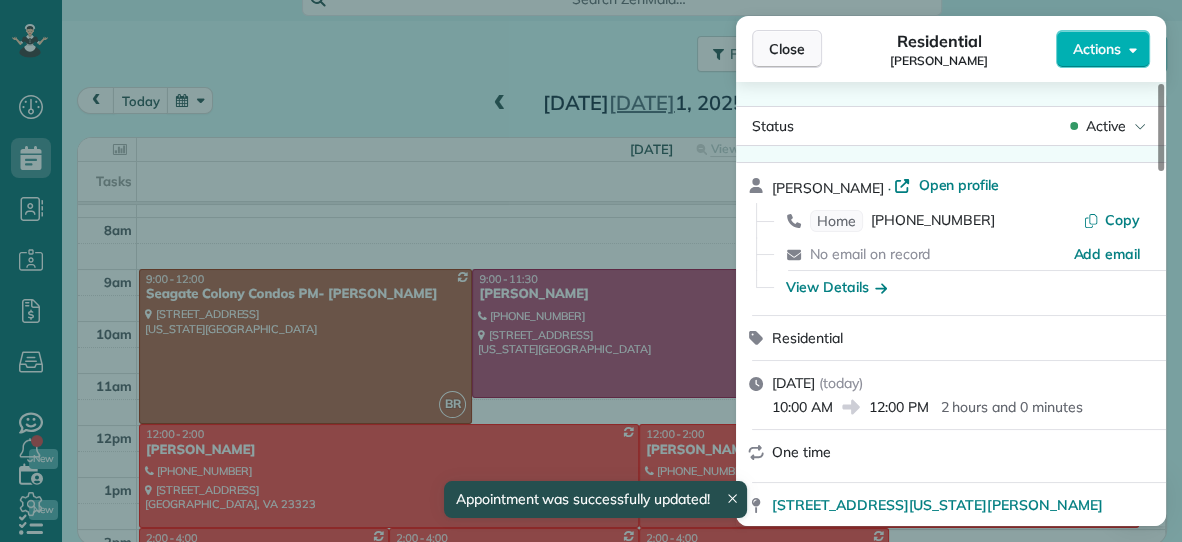 click on "Close" at bounding box center [787, 49] 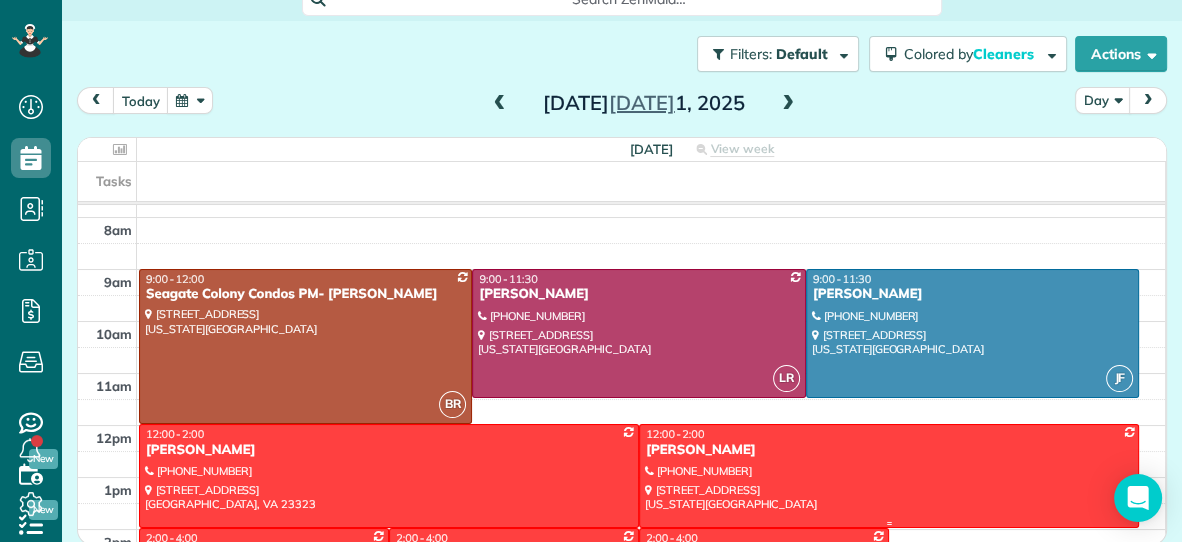 click at bounding box center [889, 475] 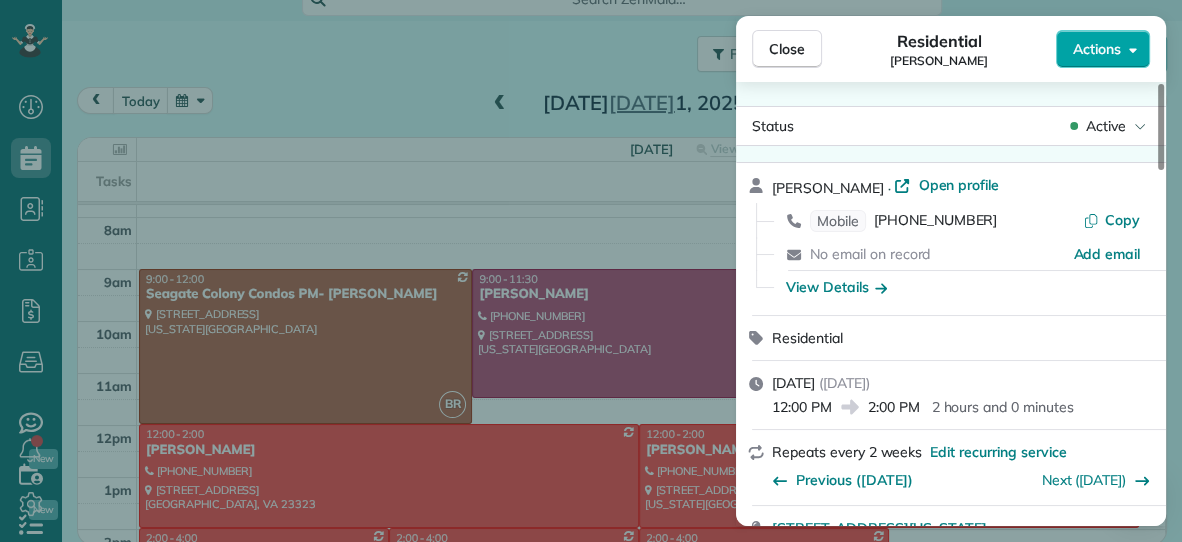 click on "Actions" at bounding box center (1097, 49) 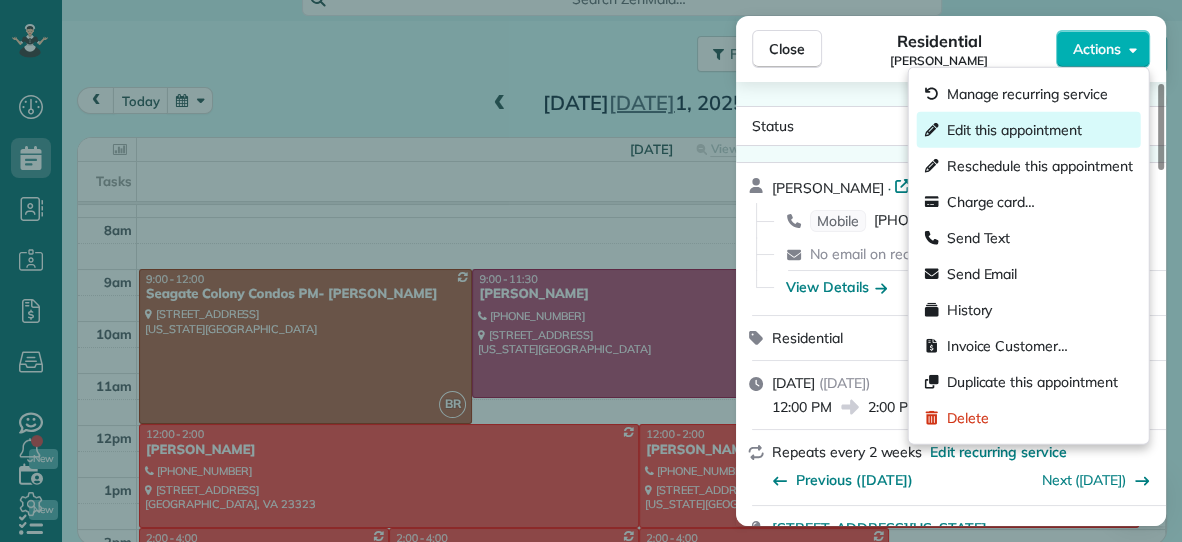 click on "Edit this appointment" at bounding box center [1014, 130] 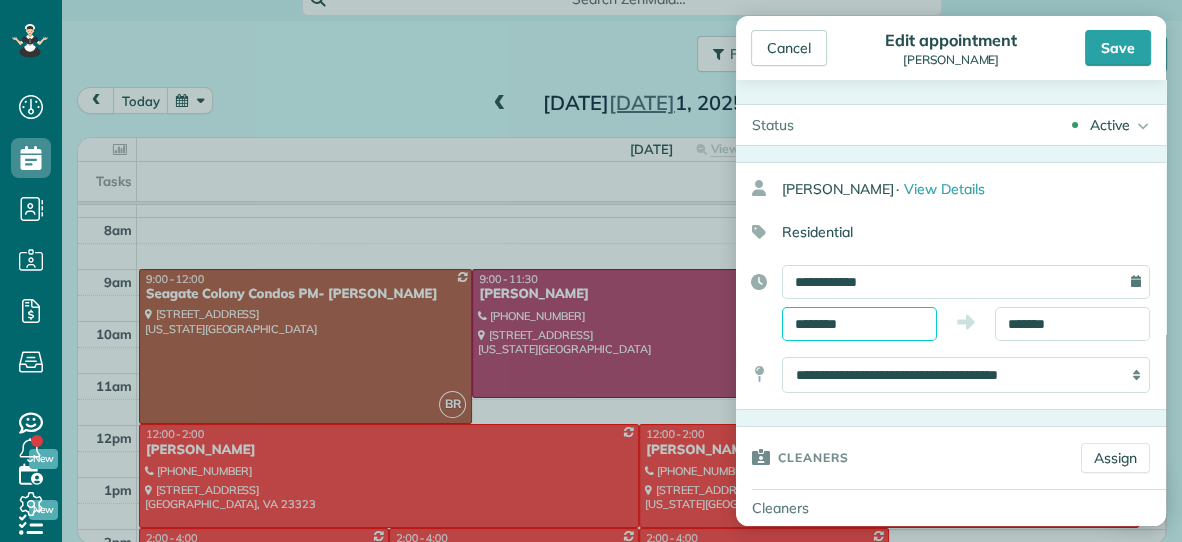 click on "********" at bounding box center (859, 324) 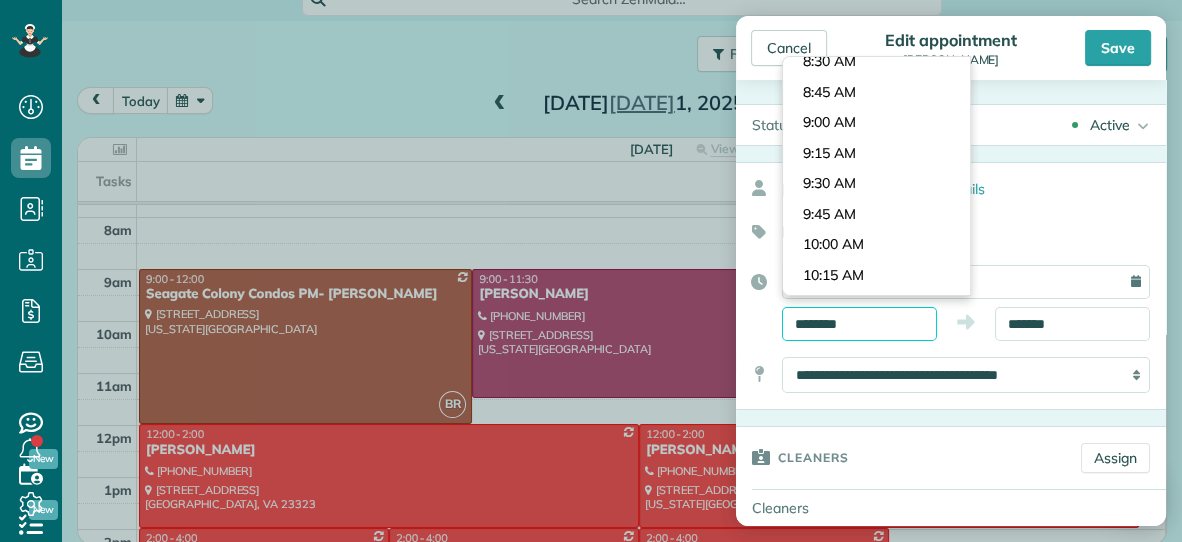 scroll, scrollTop: 1015, scrollLeft: 0, axis: vertical 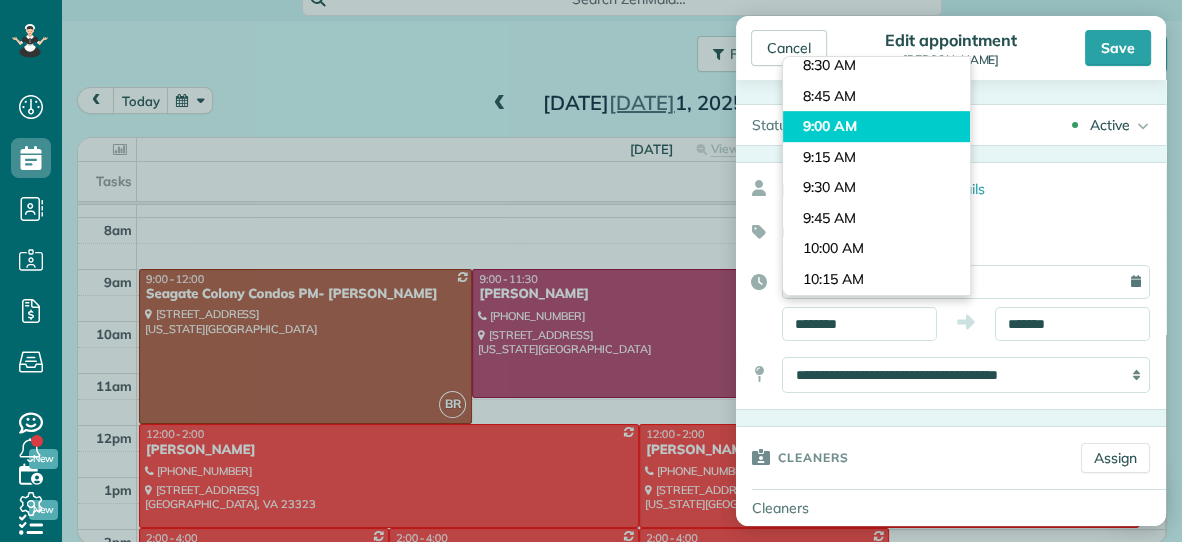 click on "Dashboard
Scheduling
Calendar View
List View
Dispatch View - Weekly scheduling (Beta)" at bounding box center [591, 271] 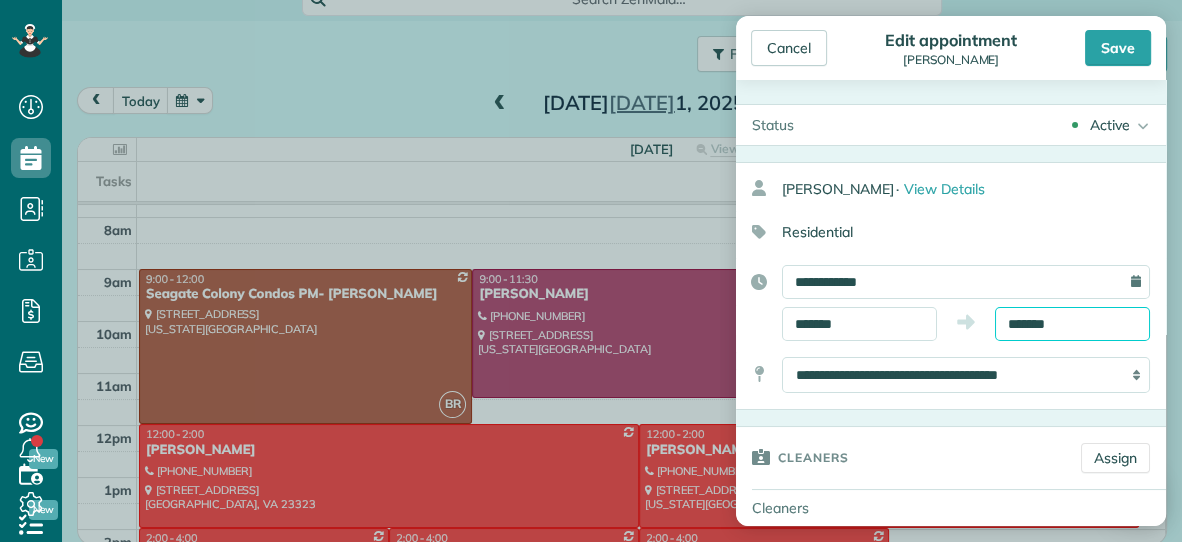 click on "Dashboard
Scheduling
Calendar View
List View
Dispatch View - Weekly scheduling (Beta)" at bounding box center [591, 271] 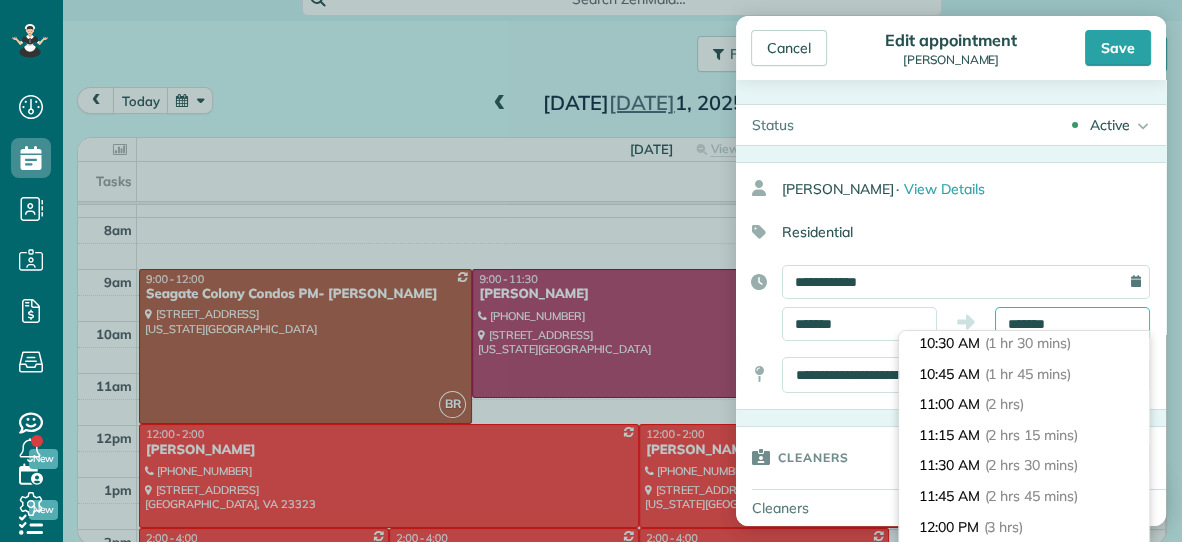 scroll, scrollTop: 186, scrollLeft: 0, axis: vertical 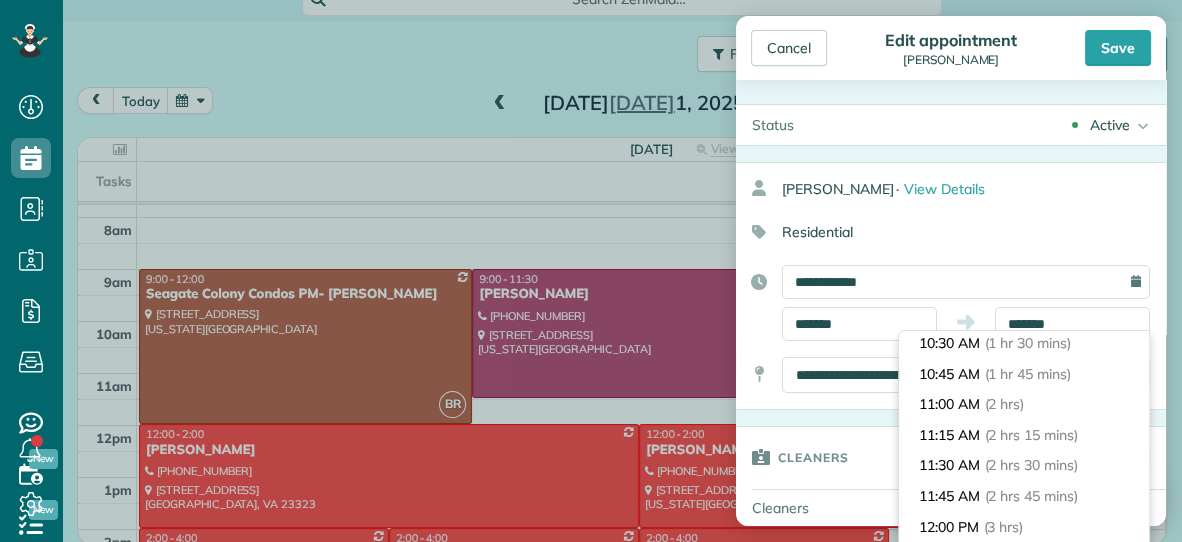 click on "11:00 AM  (2 hrs)" at bounding box center [1024, 404] 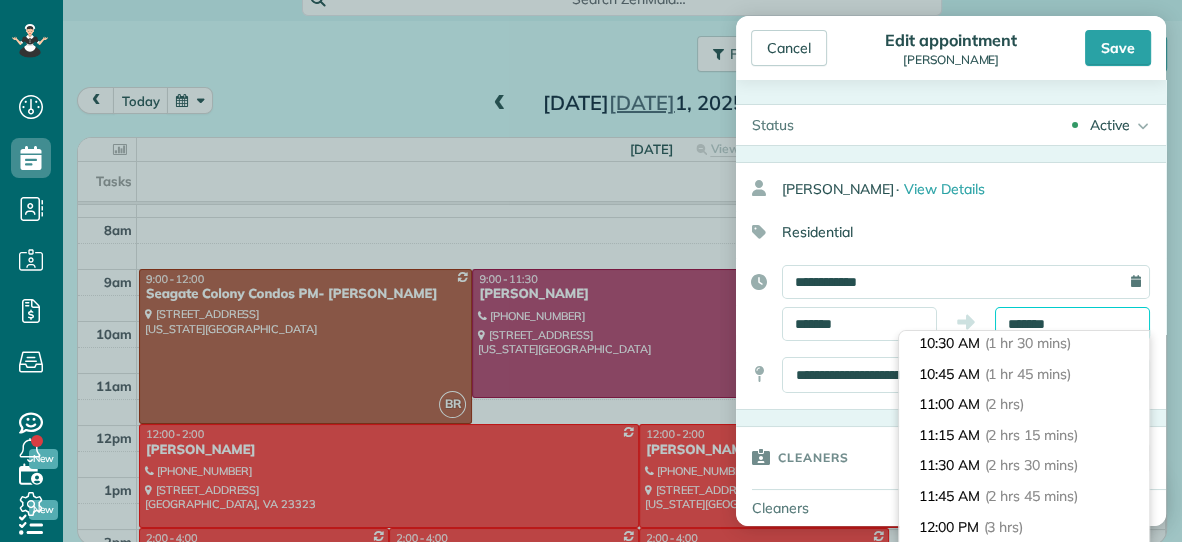 type on "********" 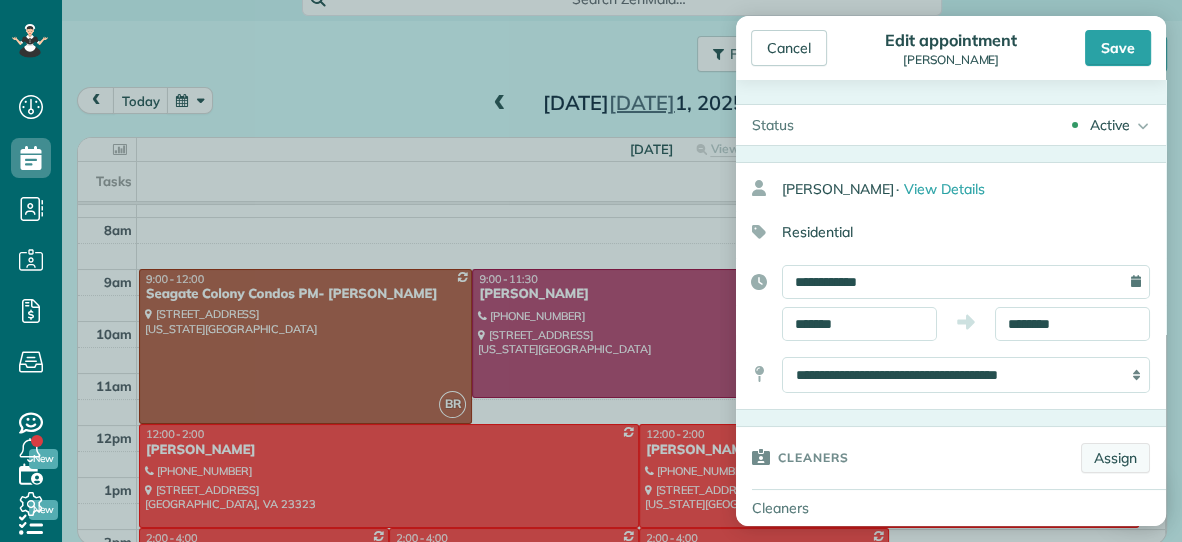 click on "Assign" at bounding box center (1115, 458) 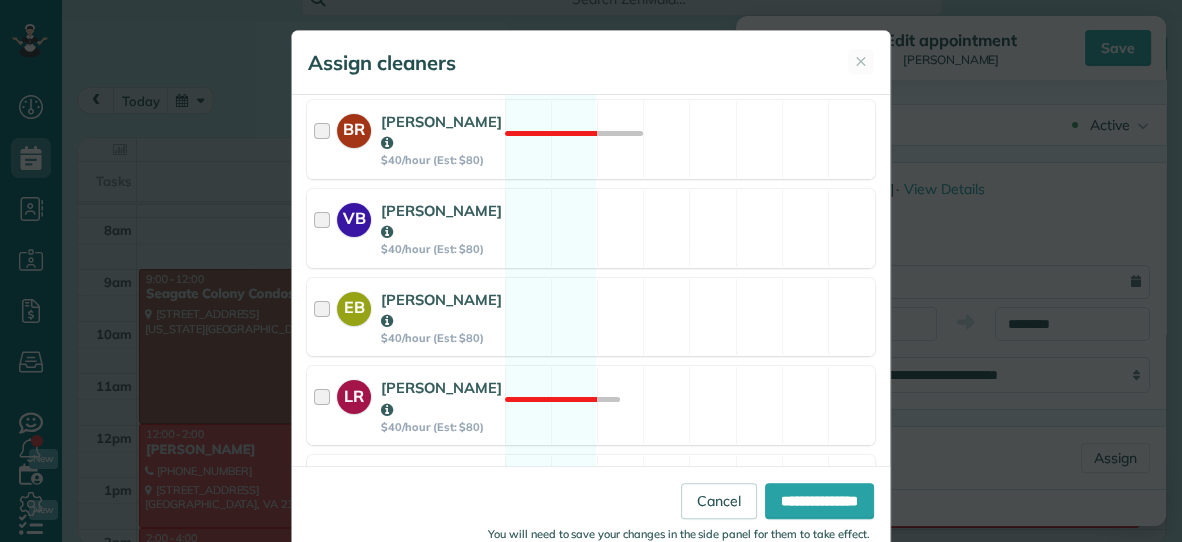 scroll, scrollTop: 400, scrollLeft: 0, axis: vertical 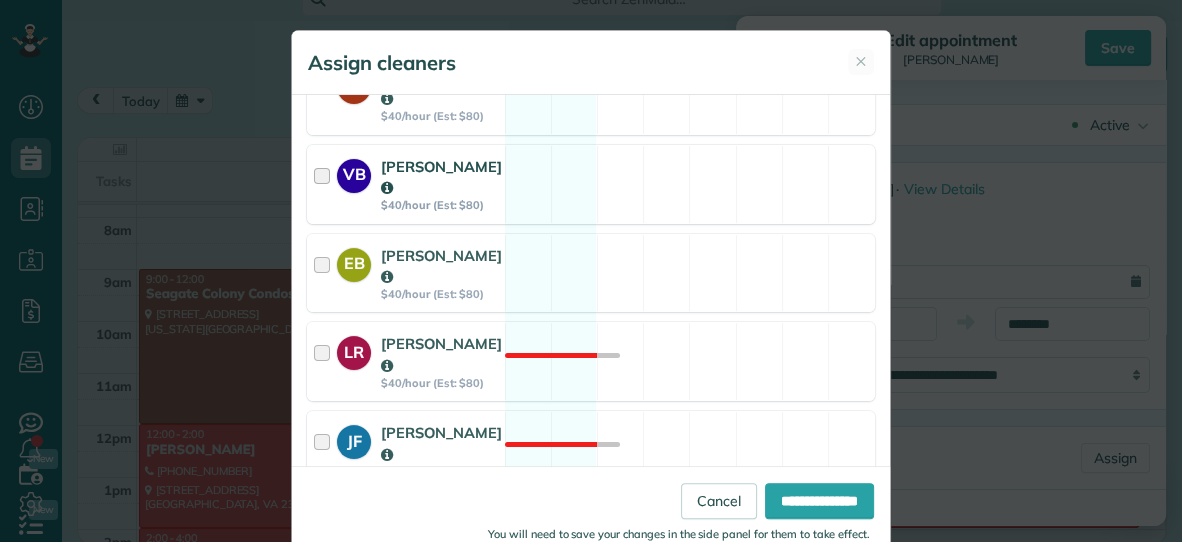 click on "VB
[PERSON_NAME]
$40/hour (Est: $80)
Available" at bounding box center (591, 184) 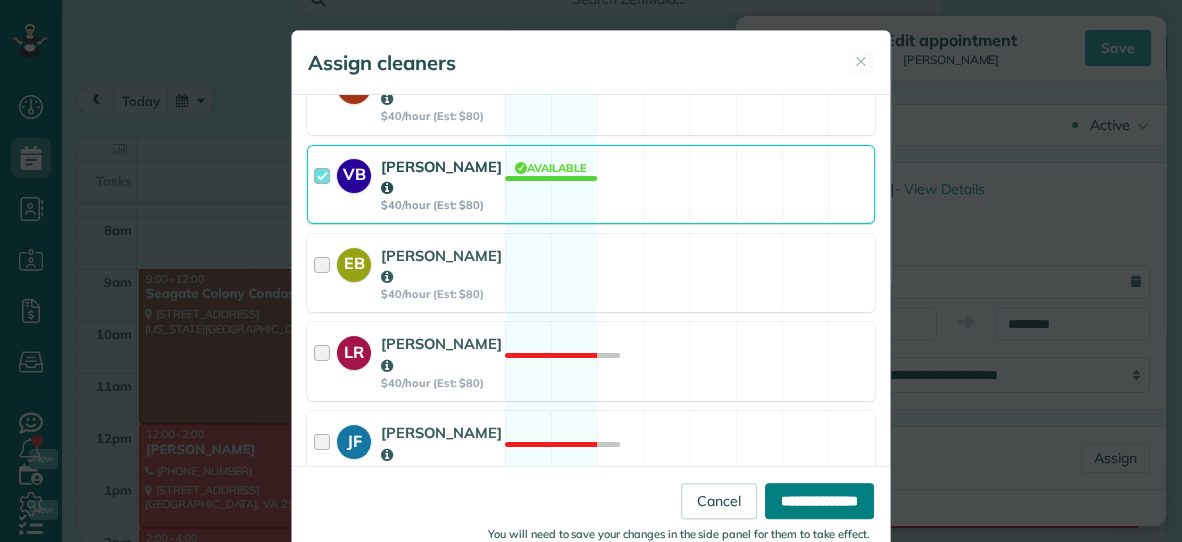 click on "**********" at bounding box center [819, 501] 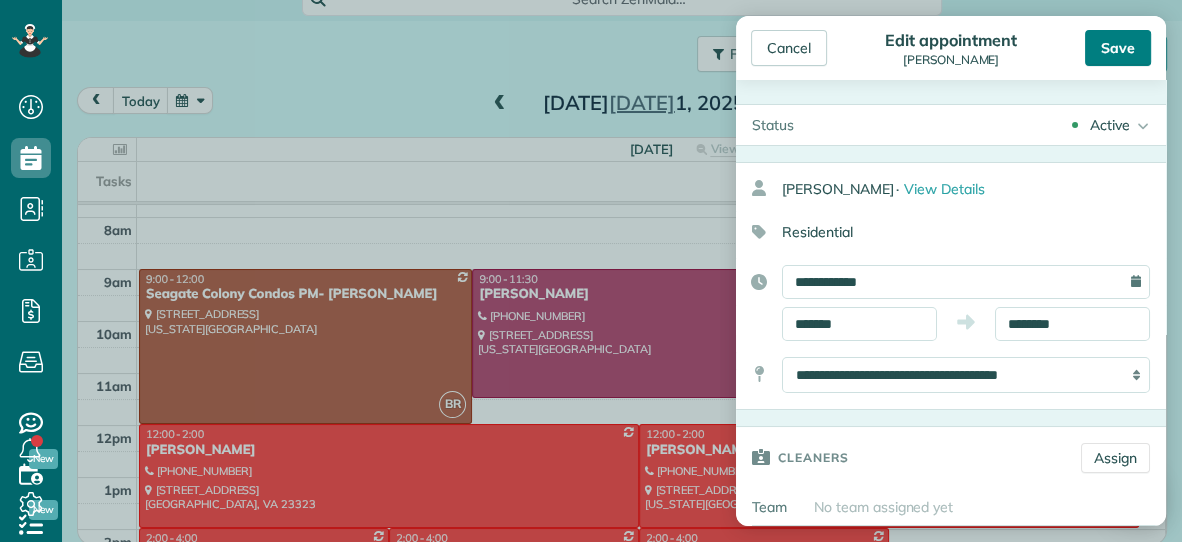 click on "Save" at bounding box center [1118, 48] 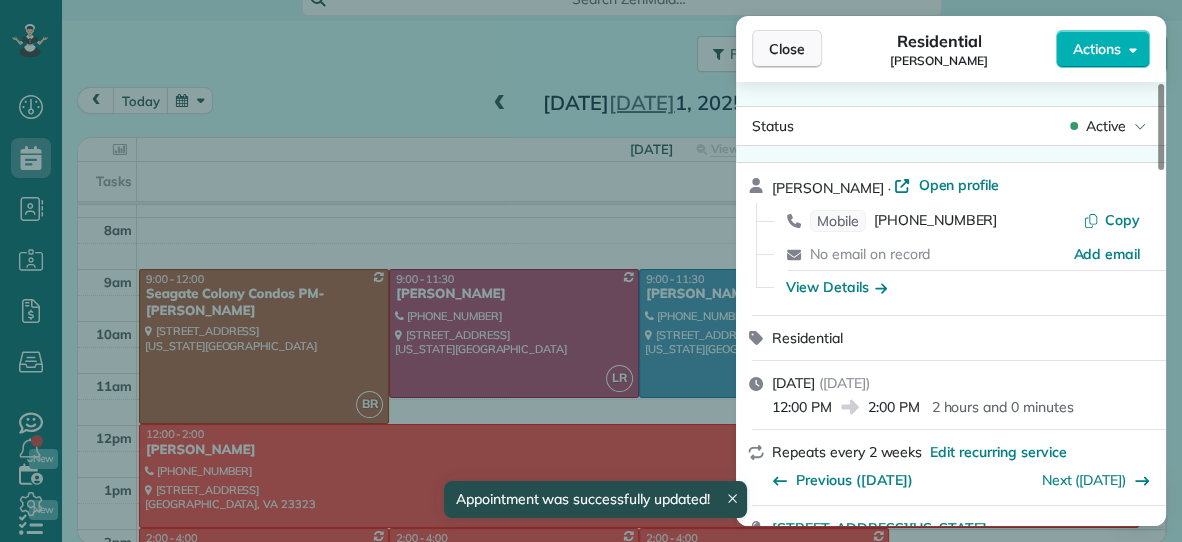 click on "Close" at bounding box center (787, 49) 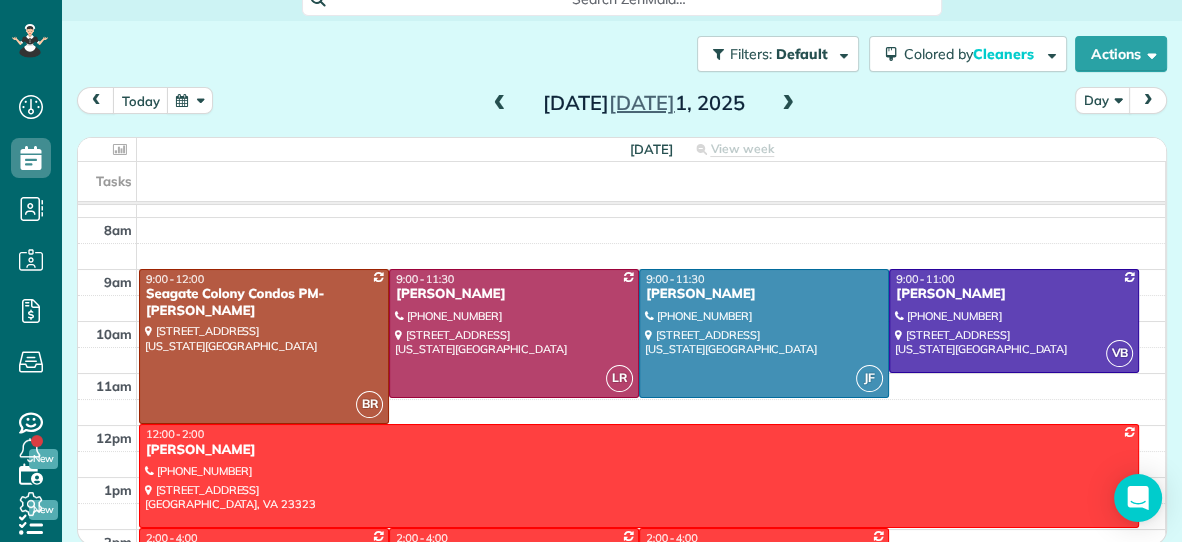 scroll, scrollTop: 98, scrollLeft: 0, axis: vertical 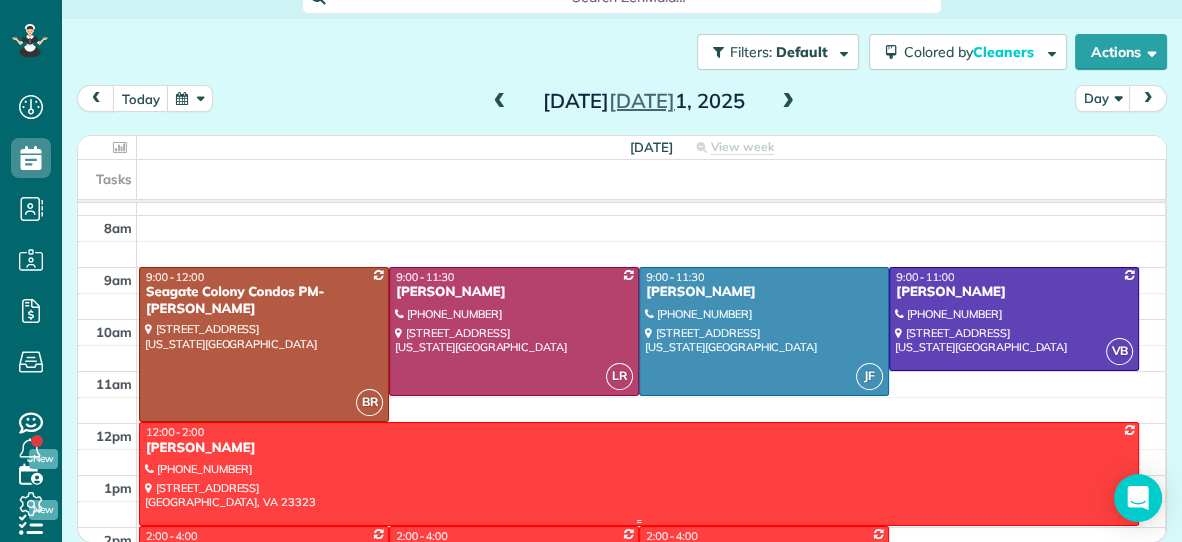 click at bounding box center (639, 473) 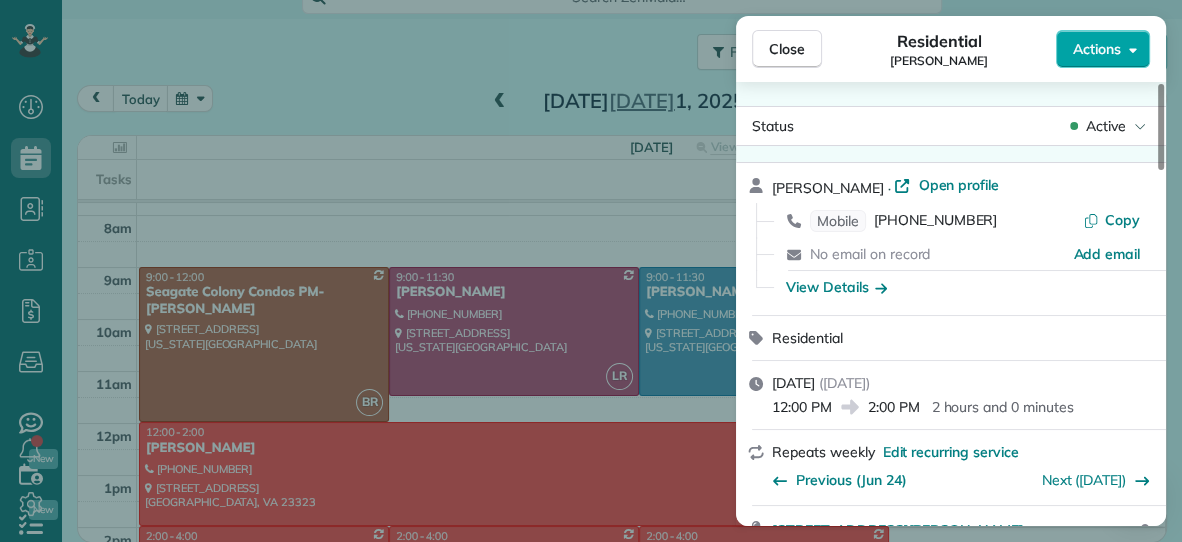 click on "Actions" at bounding box center (1097, 49) 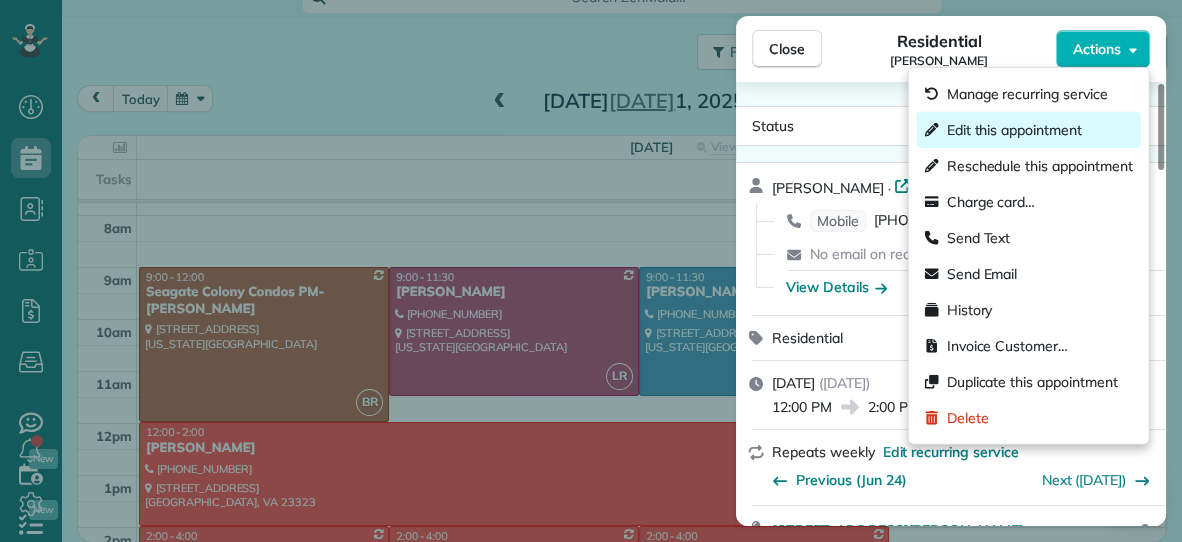 click on "Edit this appointment" at bounding box center (1014, 130) 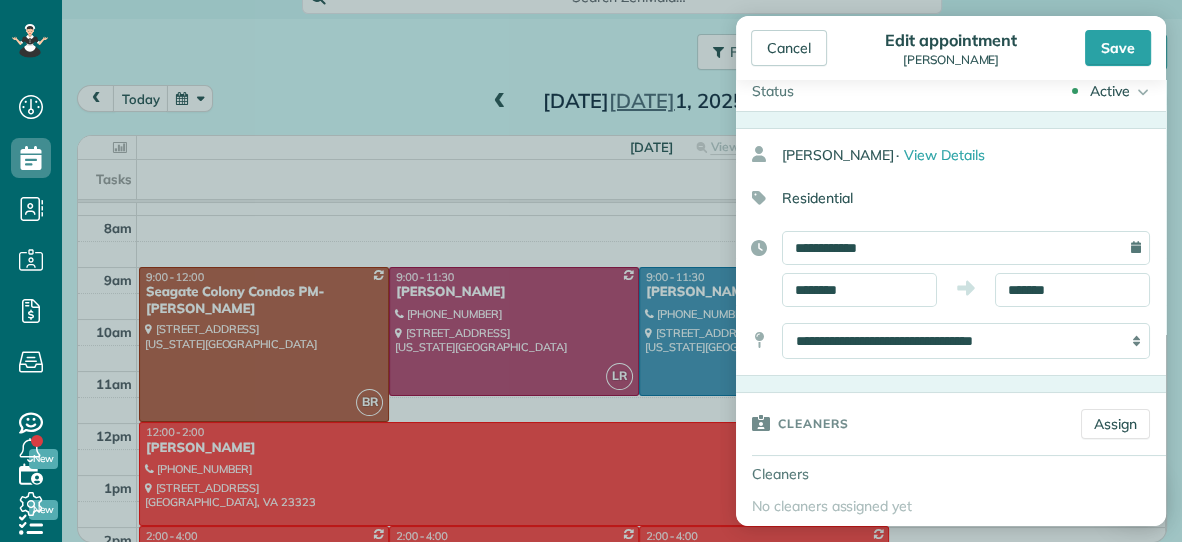 scroll, scrollTop: 31, scrollLeft: 0, axis: vertical 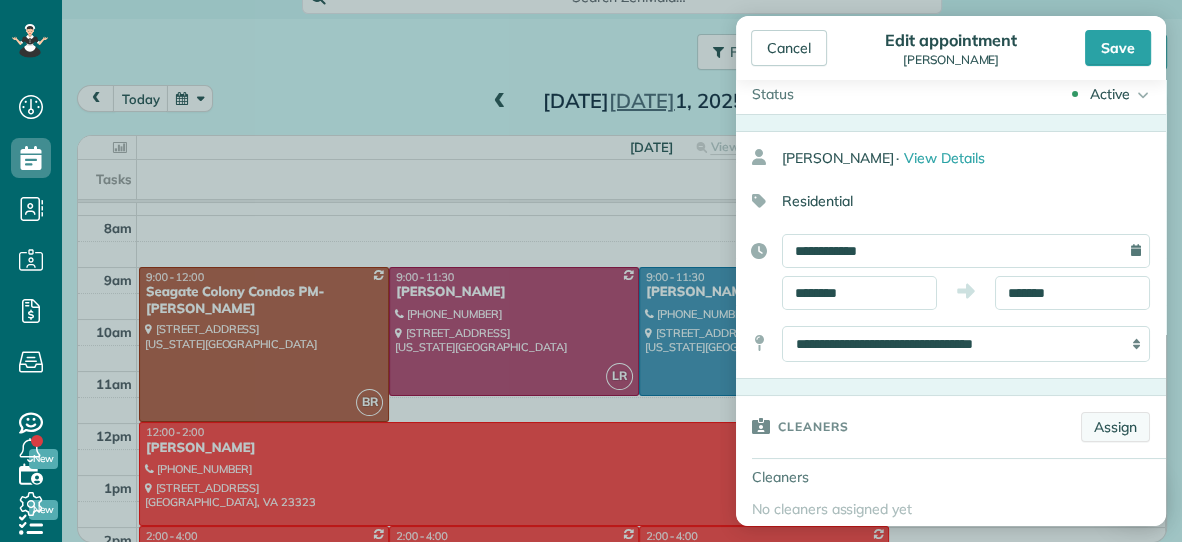 click on "Assign" at bounding box center (1115, 427) 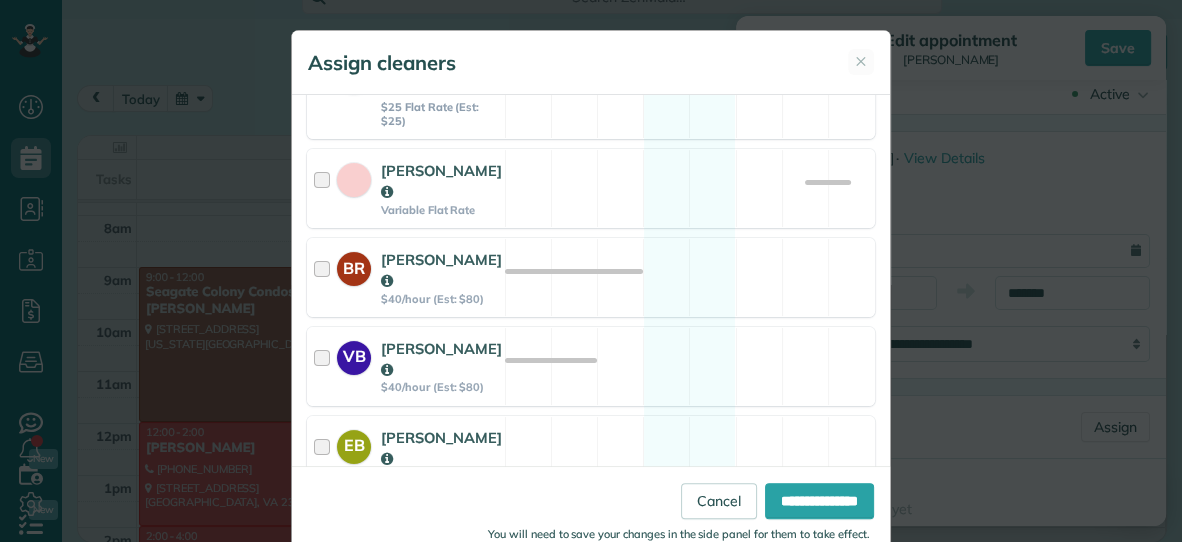 scroll, scrollTop: 320, scrollLeft: 0, axis: vertical 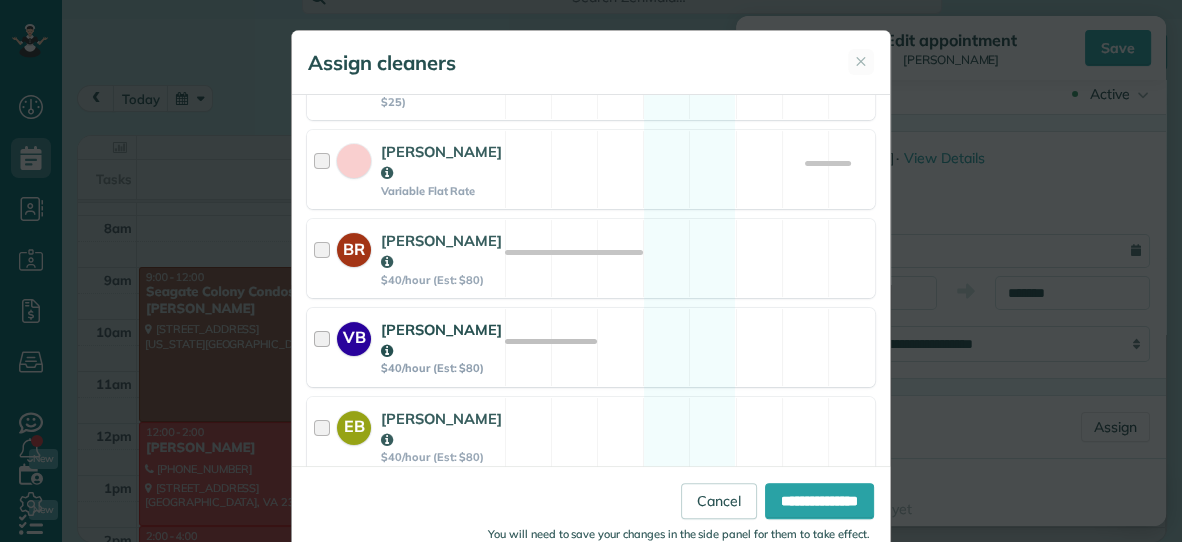 click on "VB
[PERSON_NAME]
$40/hour (Est: $80)
Available" at bounding box center [591, 347] 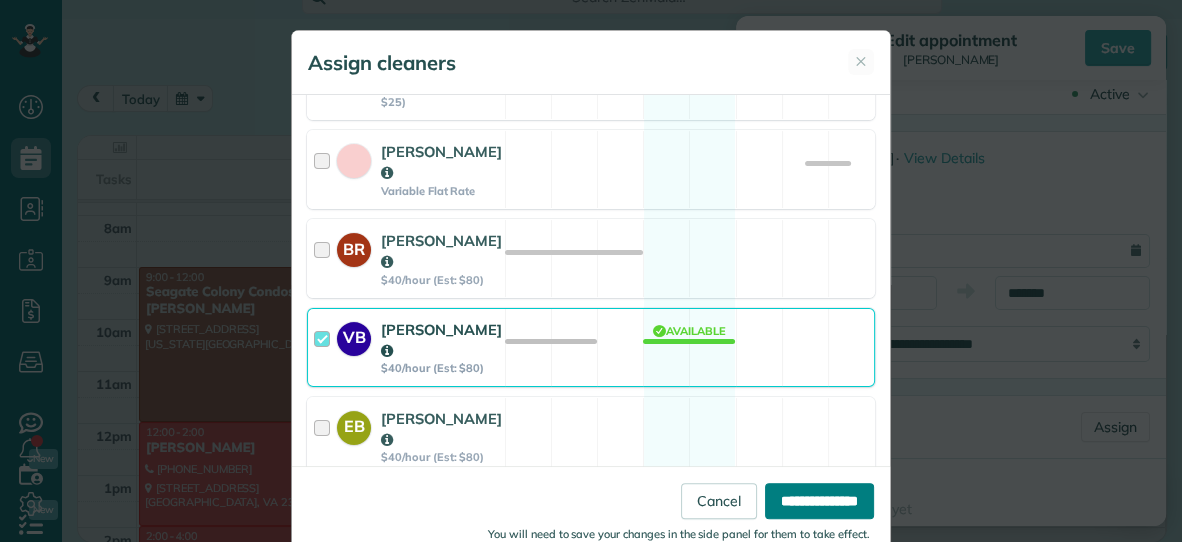 click on "**********" at bounding box center [819, 501] 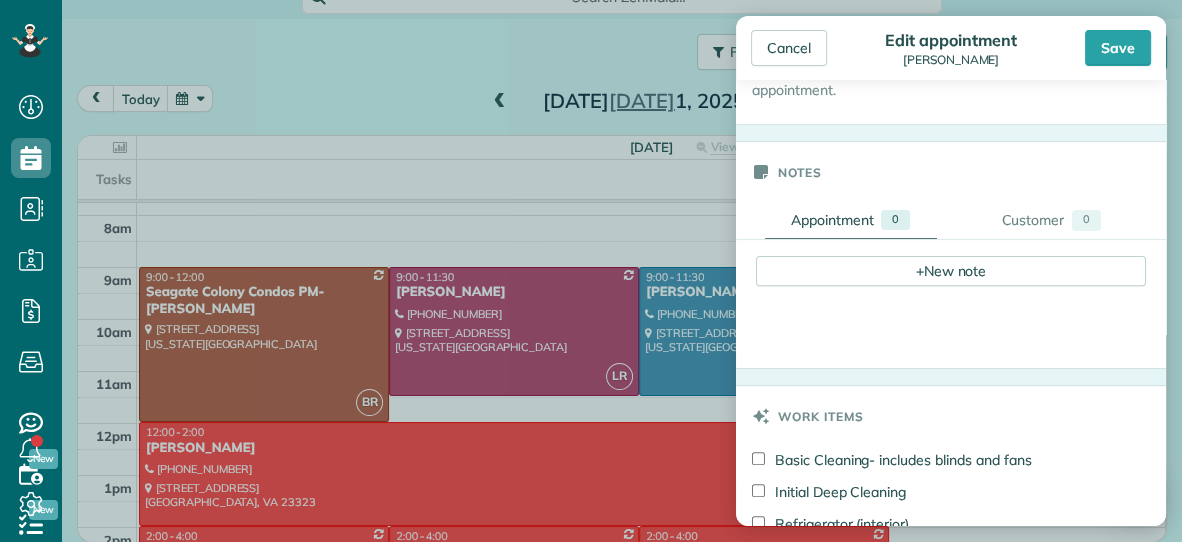 scroll, scrollTop: 652, scrollLeft: 0, axis: vertical 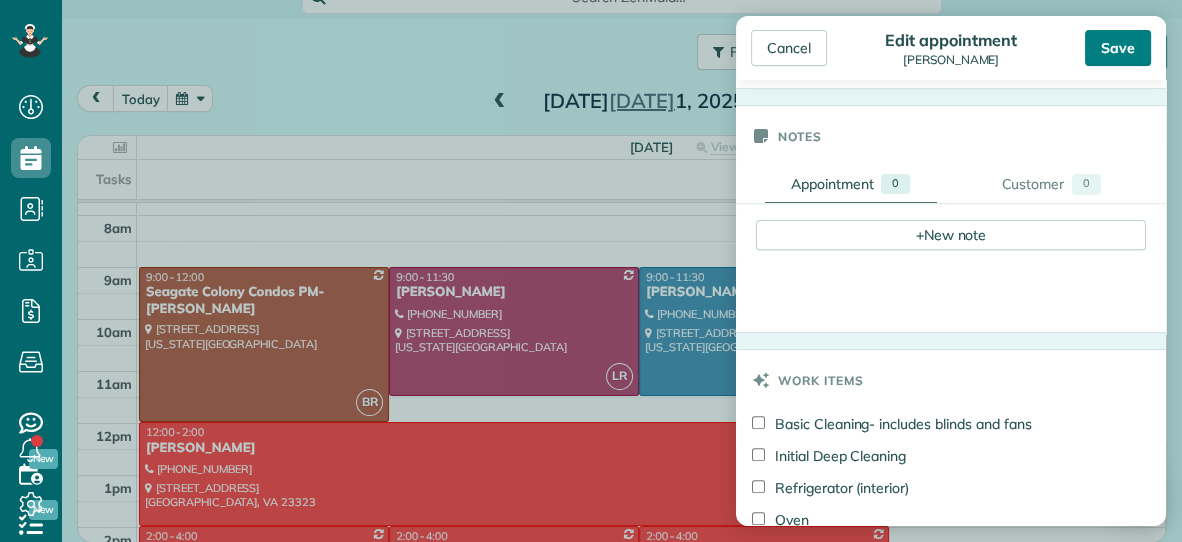 click on "Save" at bounding box center (1118, 48) 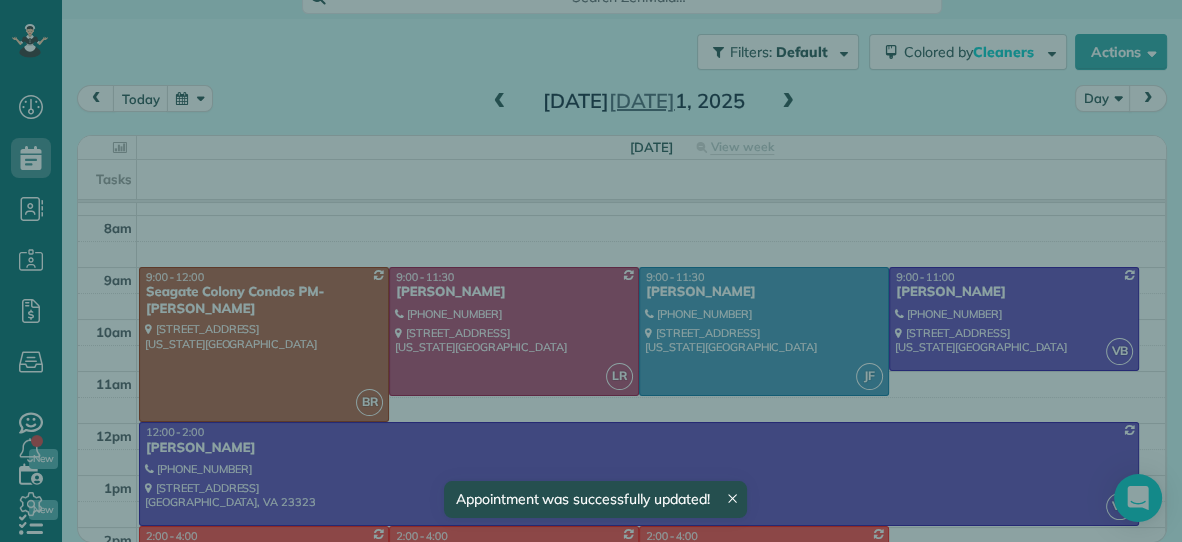 scroll, scrollTop: 96, scrollLeft: 0, axis: vertical 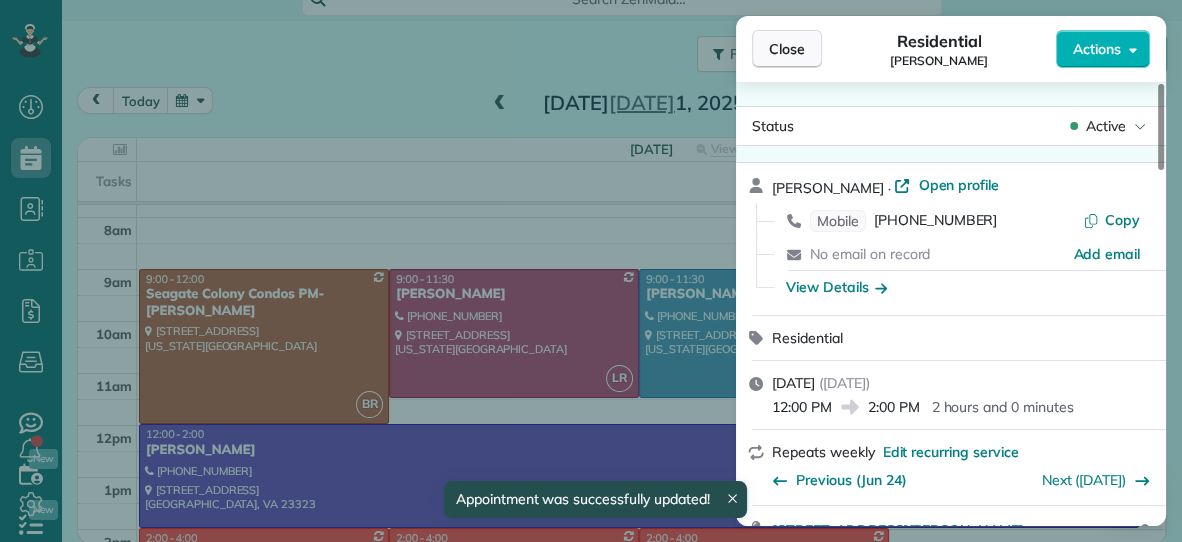 click on "Close" at bounding box center [787, 49] 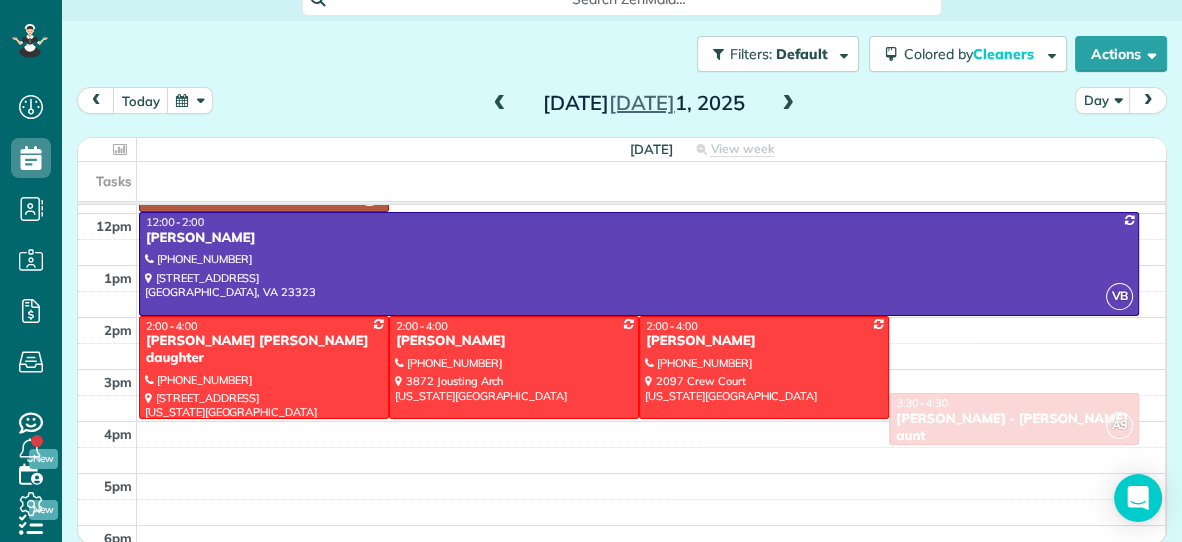 scroll, scrollTop: 279, scrollLeft: 0, axis: vertical 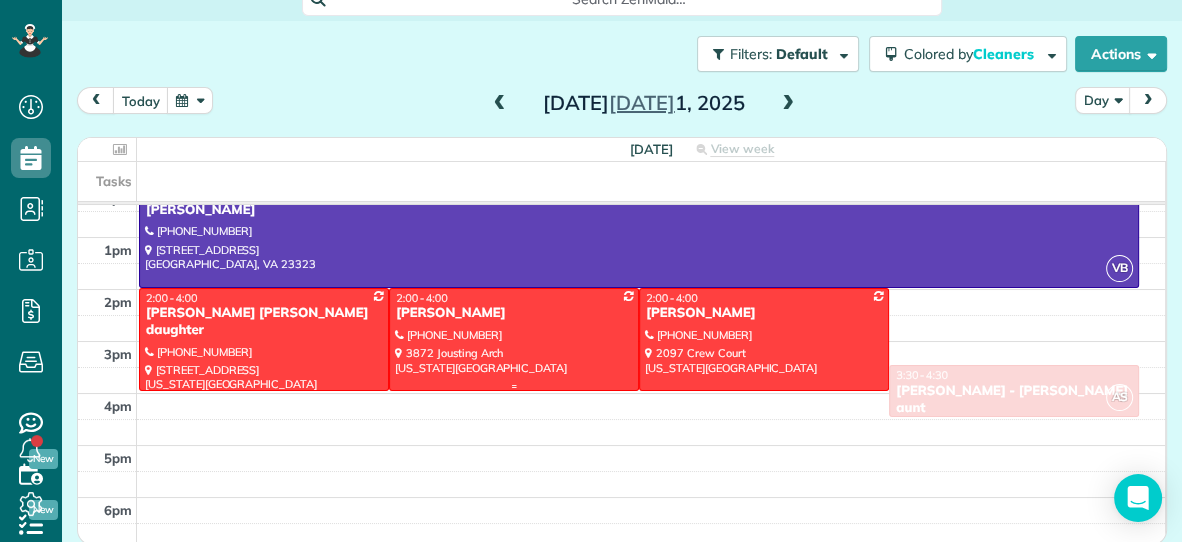 click on "[PERSON_NAME]" at bounding box center [514, 313] 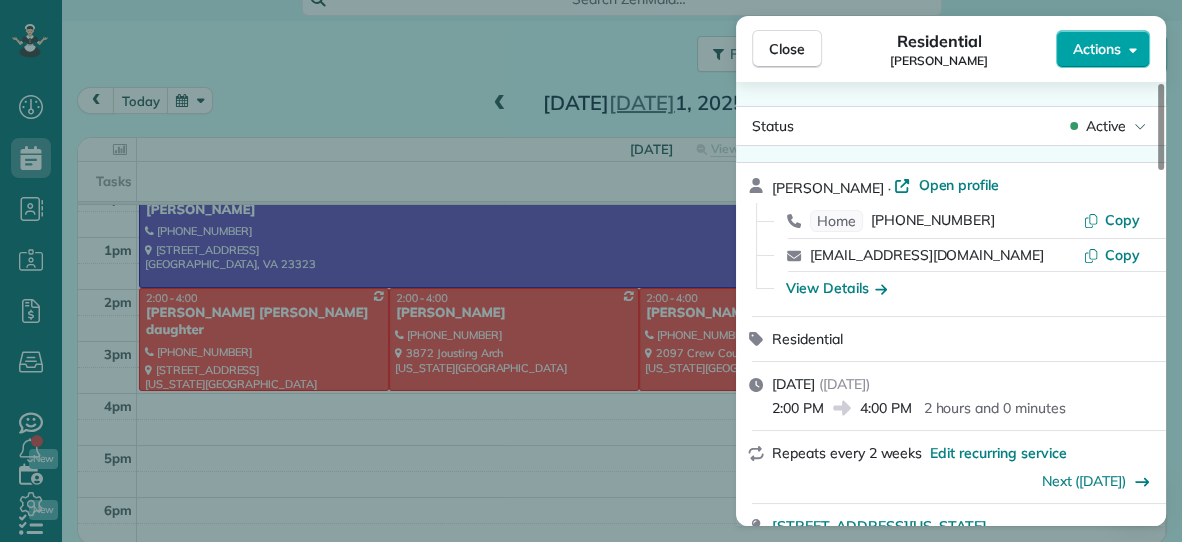 click on "Actions" at bounding box center [1097, 49] 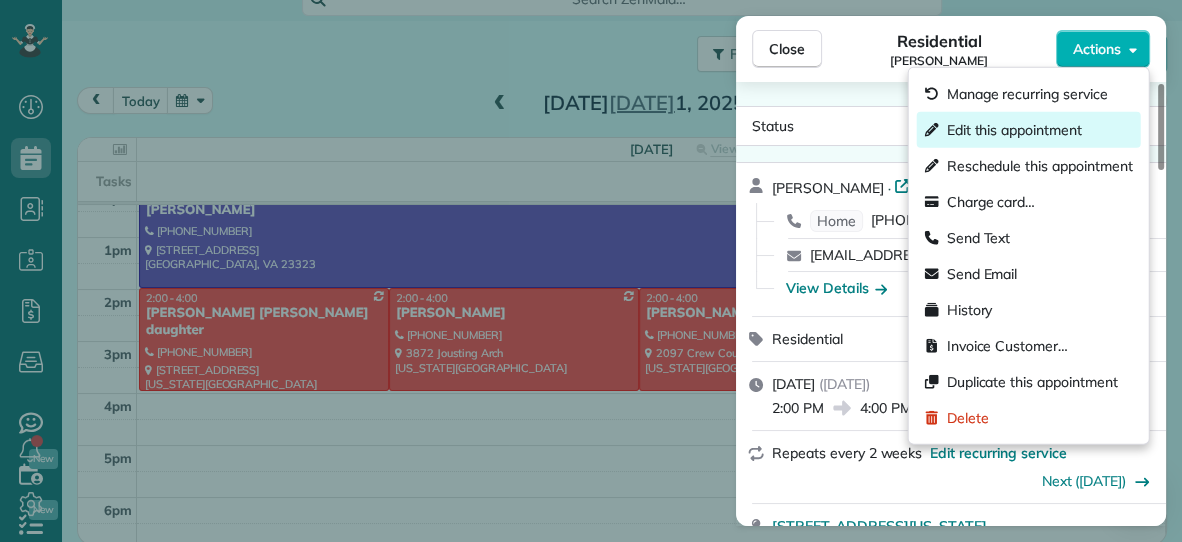 click on "Edit this appointment" at bounding box center (1014, 130) 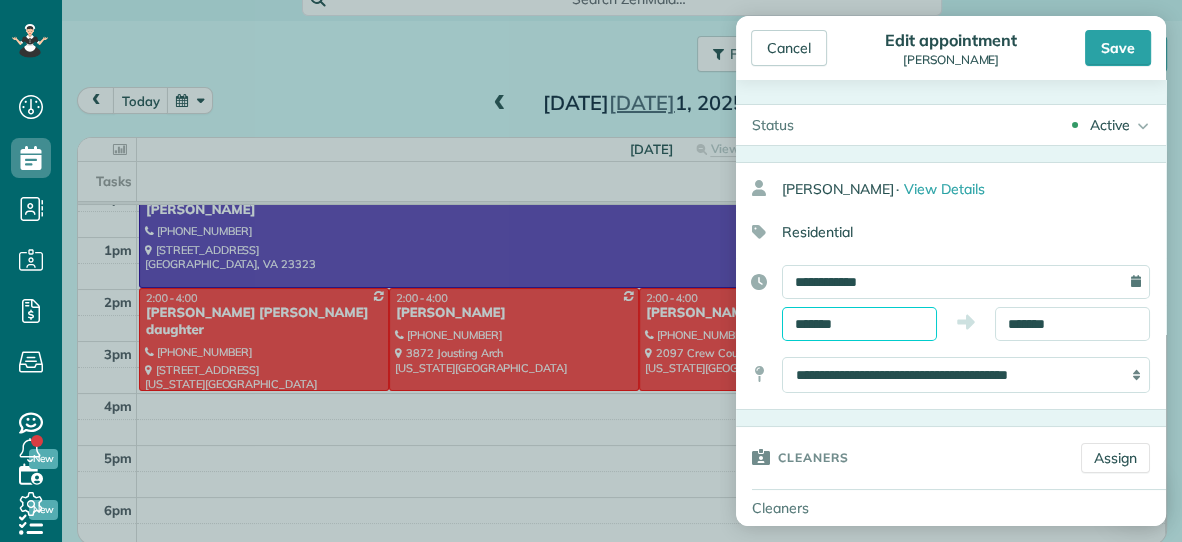 click on "*******" at bounding box center [859, 324] 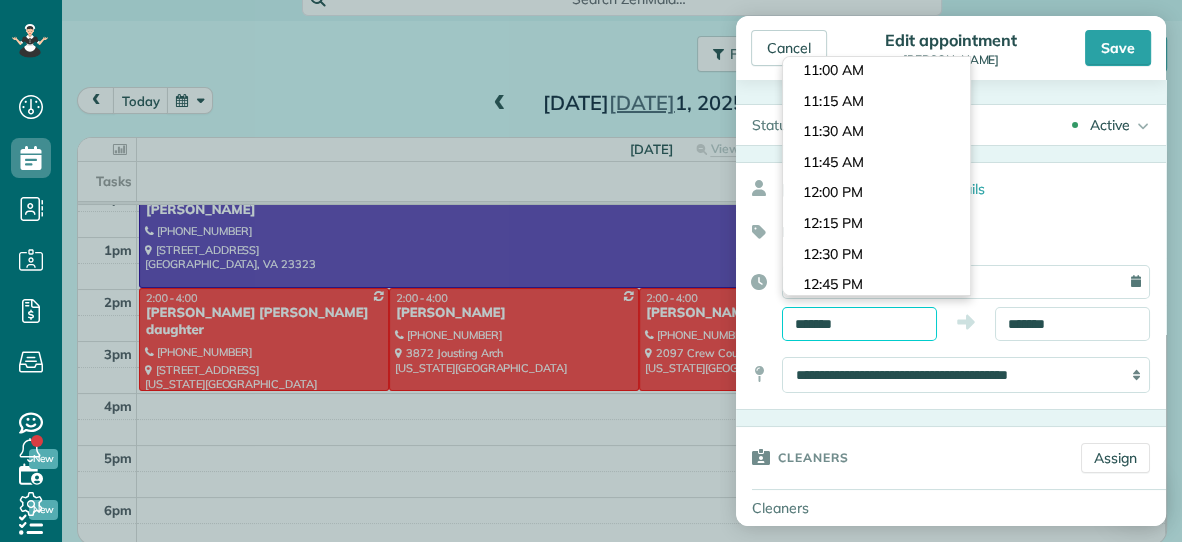 scroll, scrollTop: 1296, scrollLeft: 0, axis: vertical 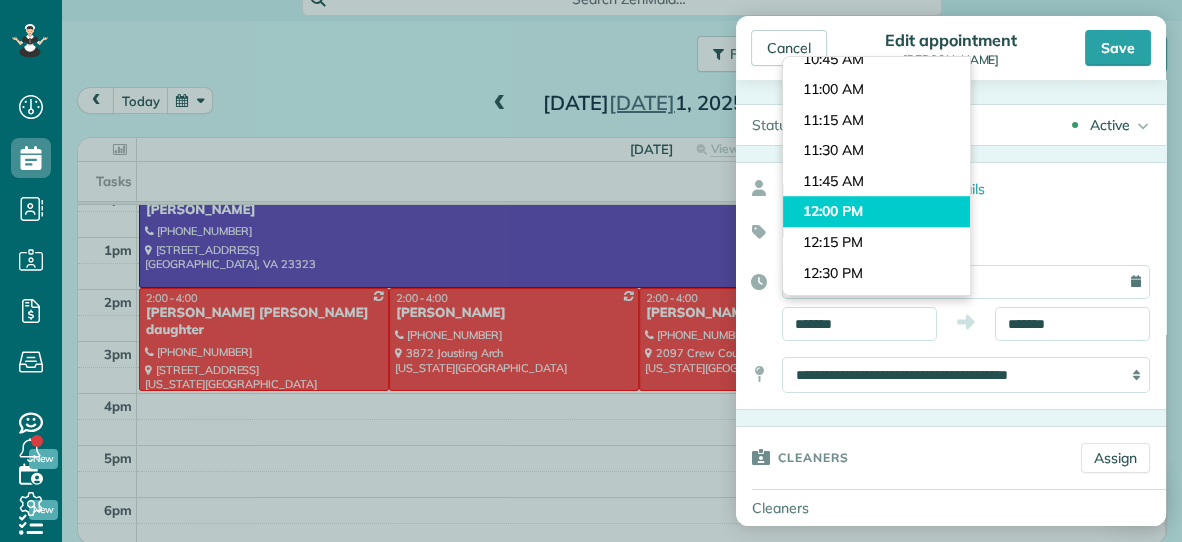 click on "Dashboard
Scheduling
Calendar View
List View
Dispatch View - Weekly scheduling (Beta)" at bounding box center (591, 271) 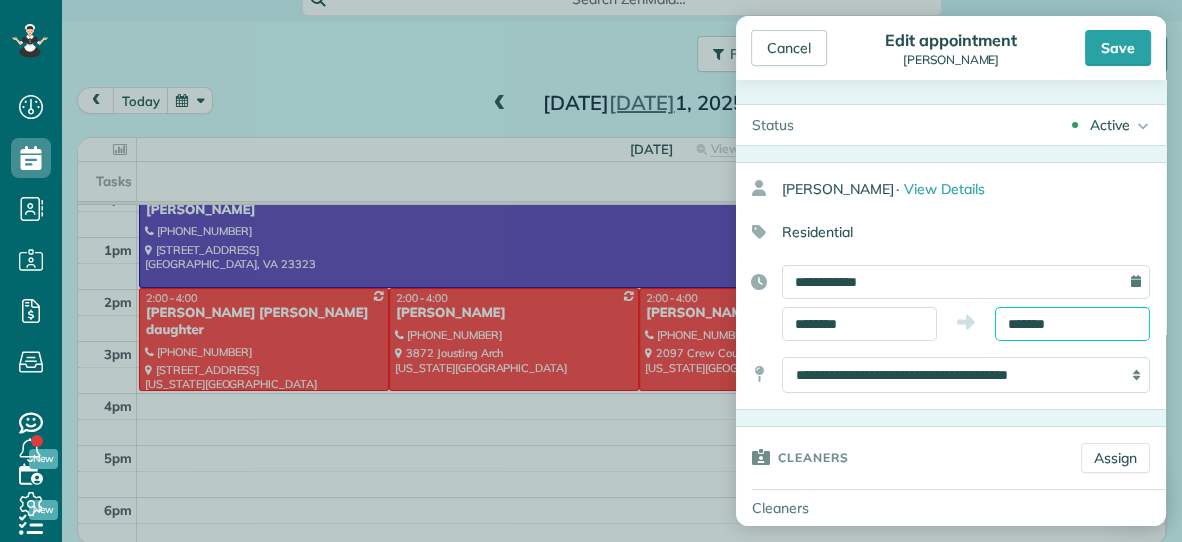 click on "*******" at bounding box center (1072, 324) 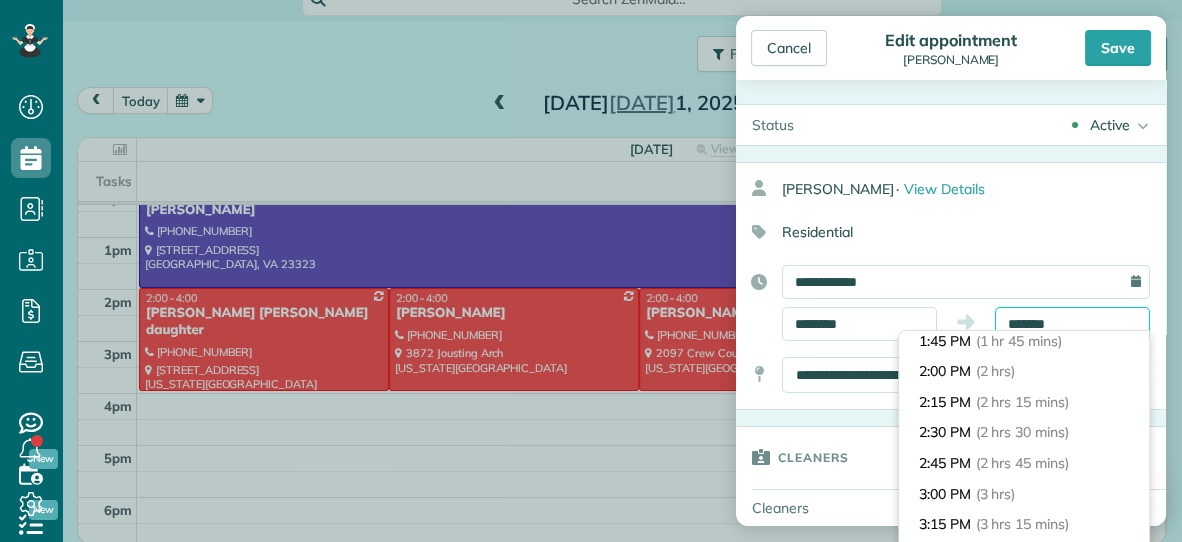 scroll, scrollTop: 201, scrollLeft: 0, axis: vertical 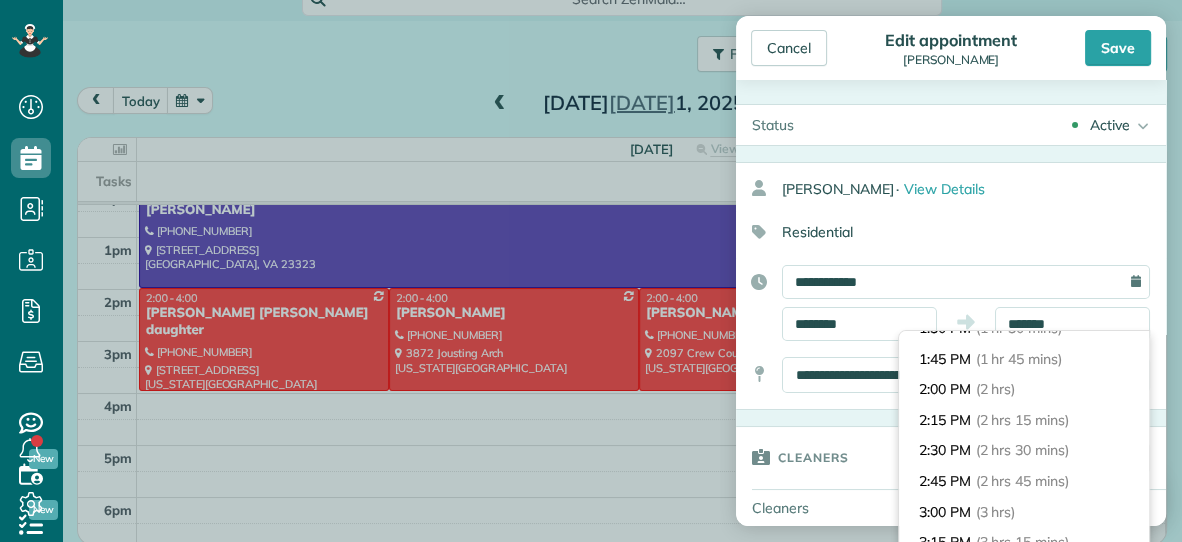 click on "(2 hrs)" at bounding box center (996, 389) 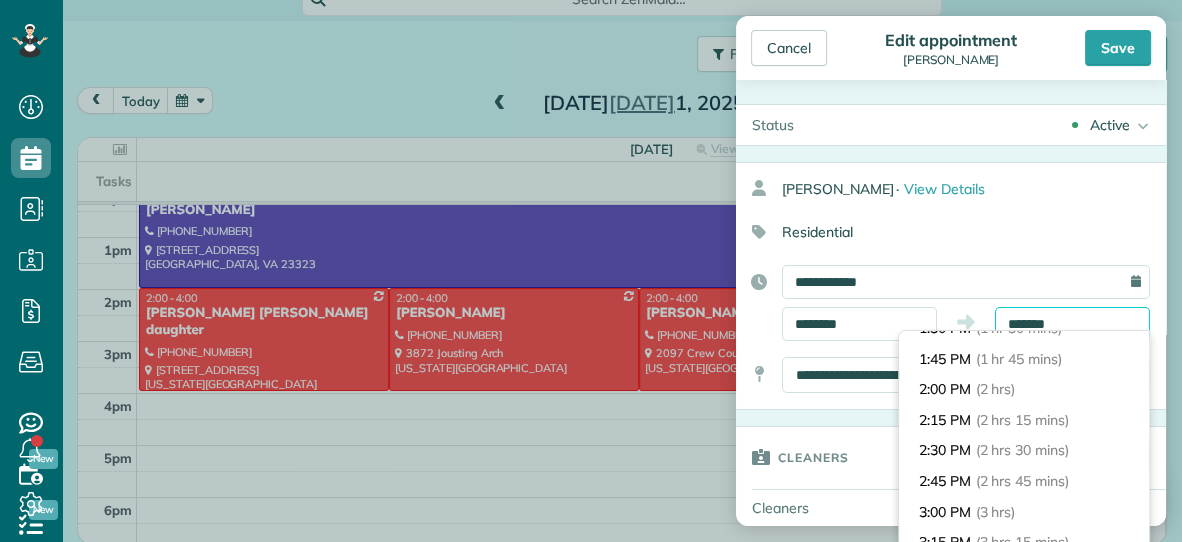 type on "*******" 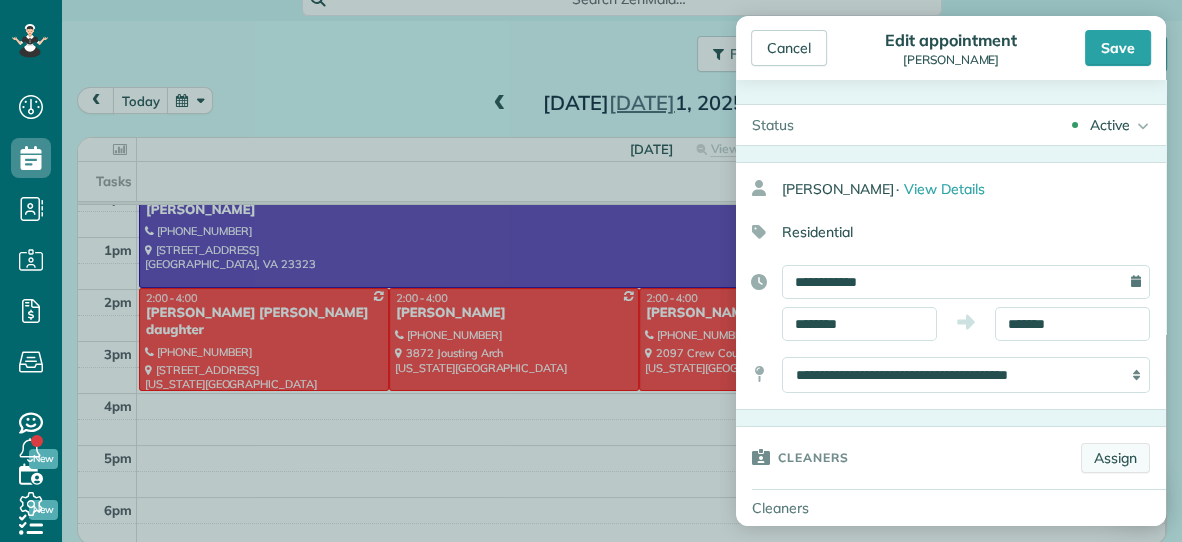 click on "Assign" at bounding box center (1115, 458) 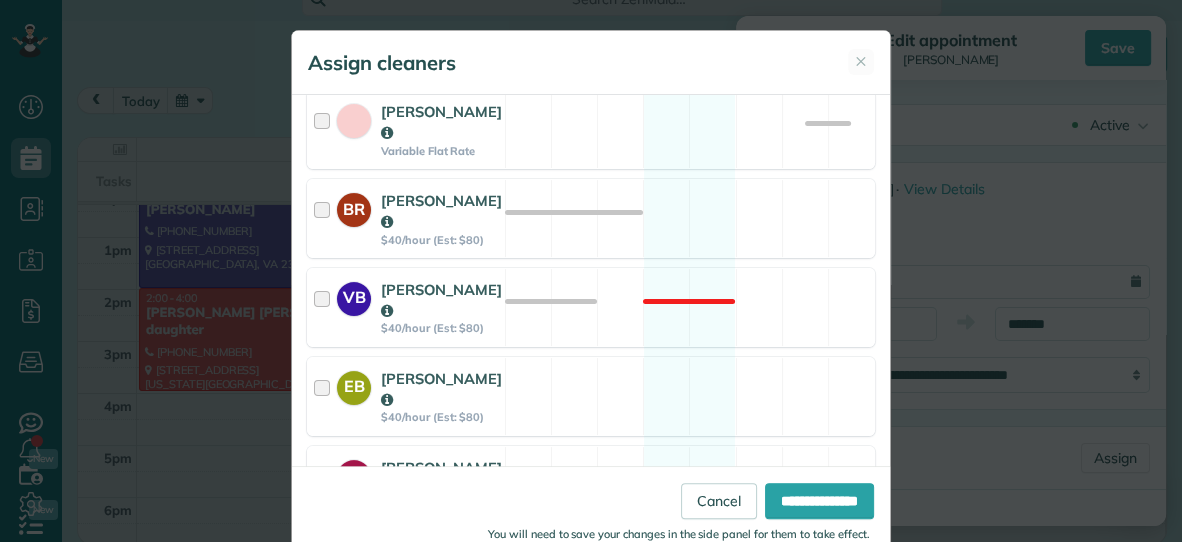 scroll, scrollTop: 365, scrollLeft: 0, axis: vertical 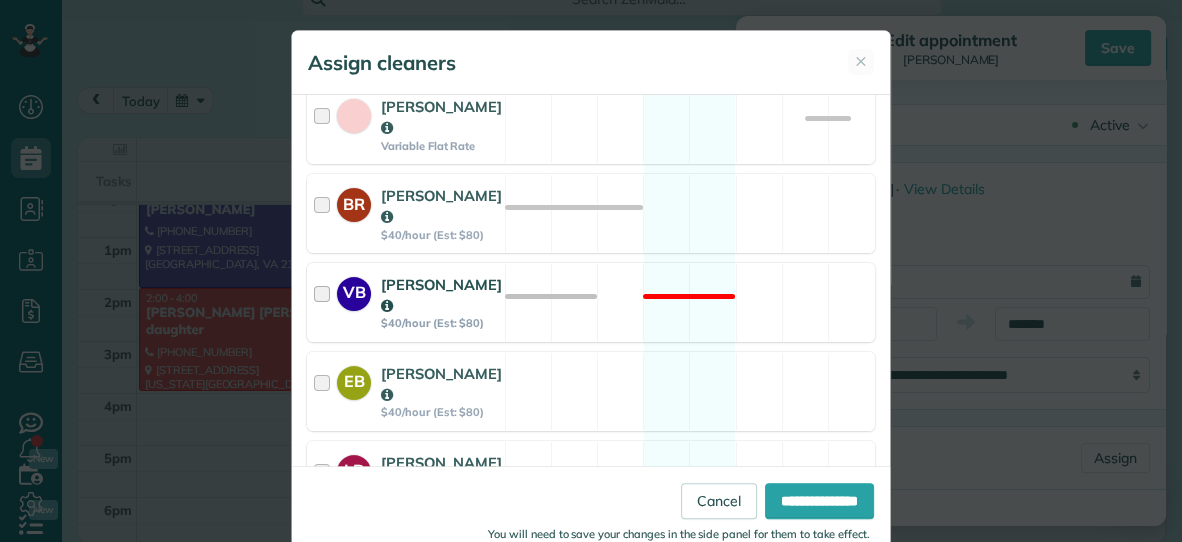 click on "VB
[PERSON_NAME]
$40/hour (Est: $80)
Not available" at bounding box center (591, 302) 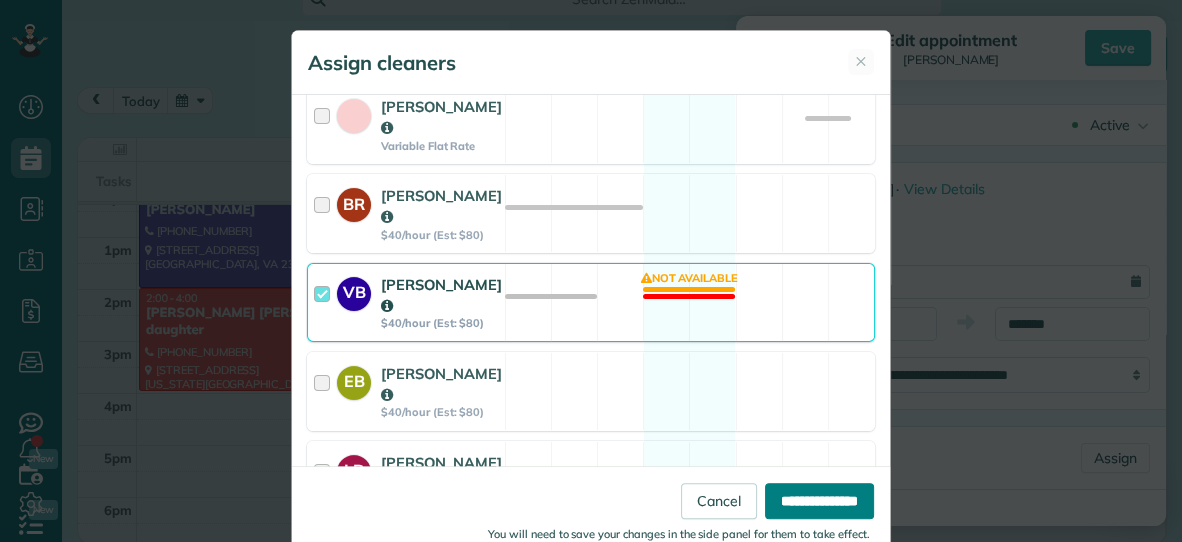 click on "**********" at bounding box center [819, 501] 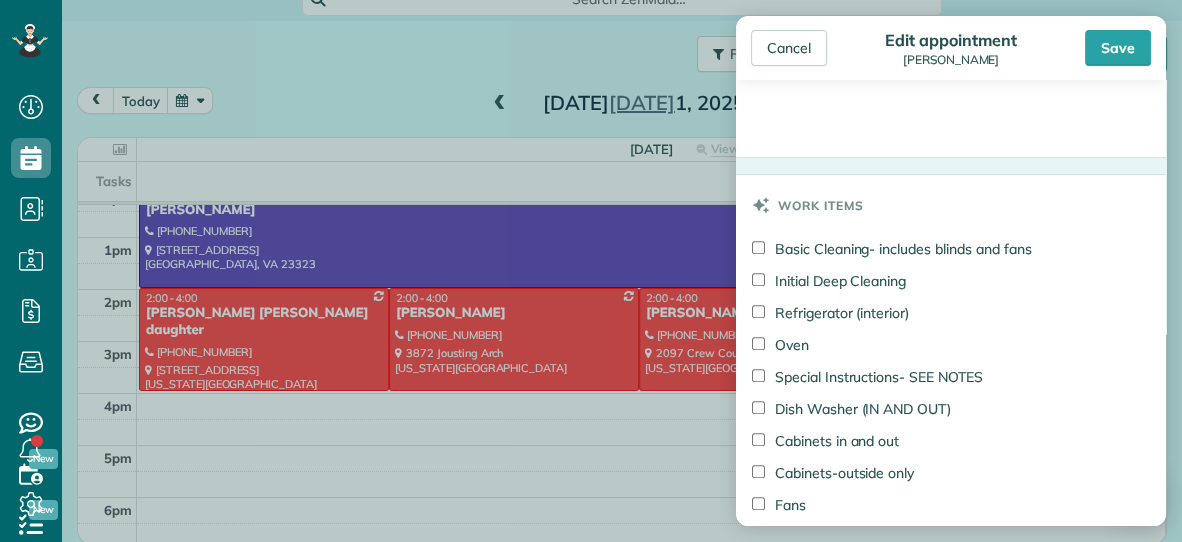 scroll, scrollTop: 830, scrollLeft: 0, axis: vertical 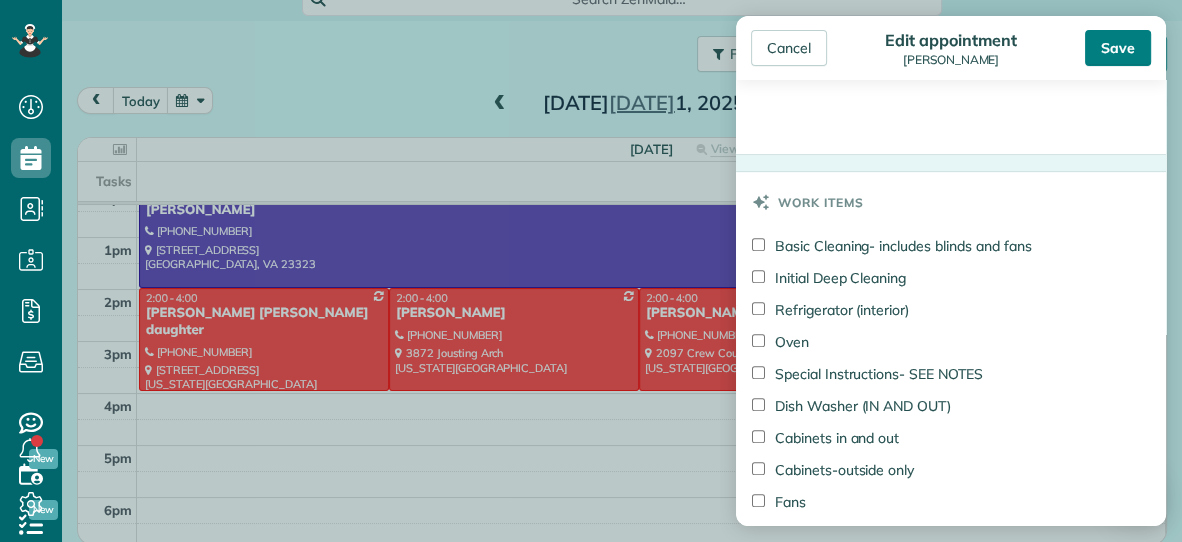 click on "Save" at bounding box center [1118, 48] 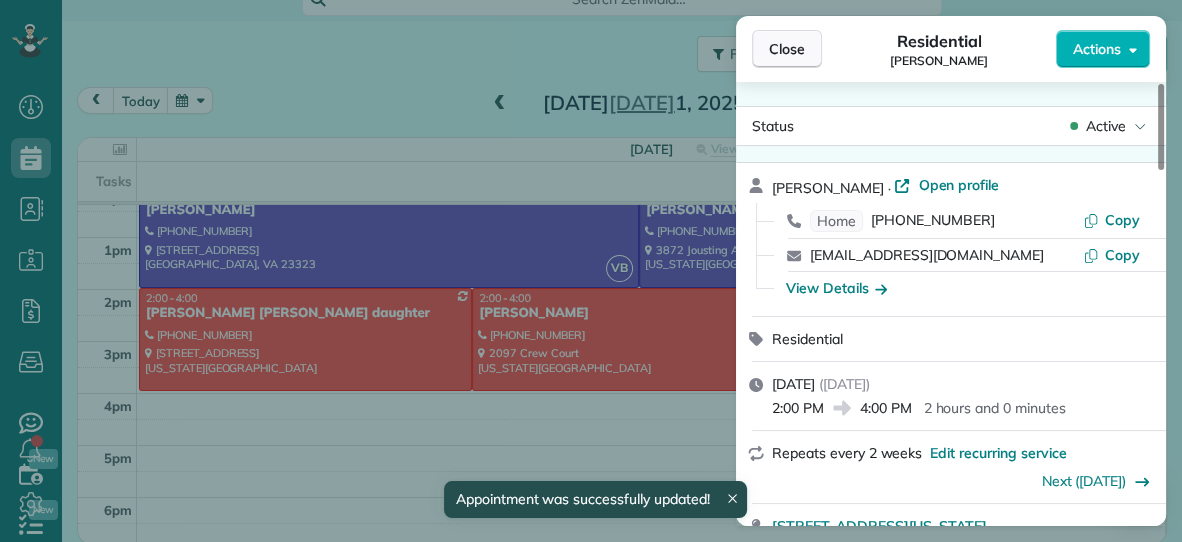 click on "Close" at bounding box center (787, 49) 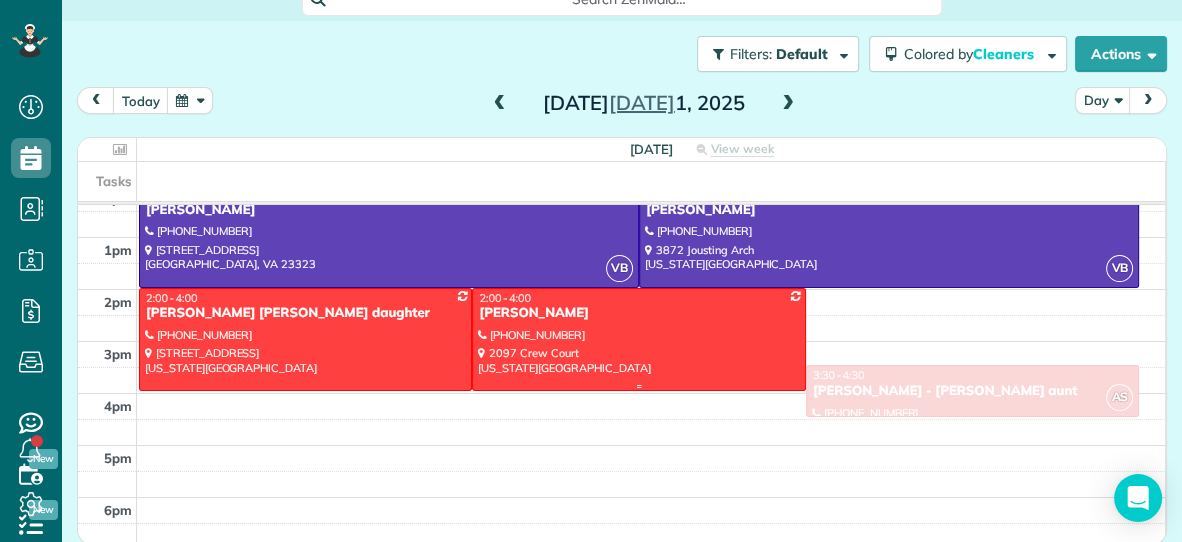 click at bounding box center [638, 339] 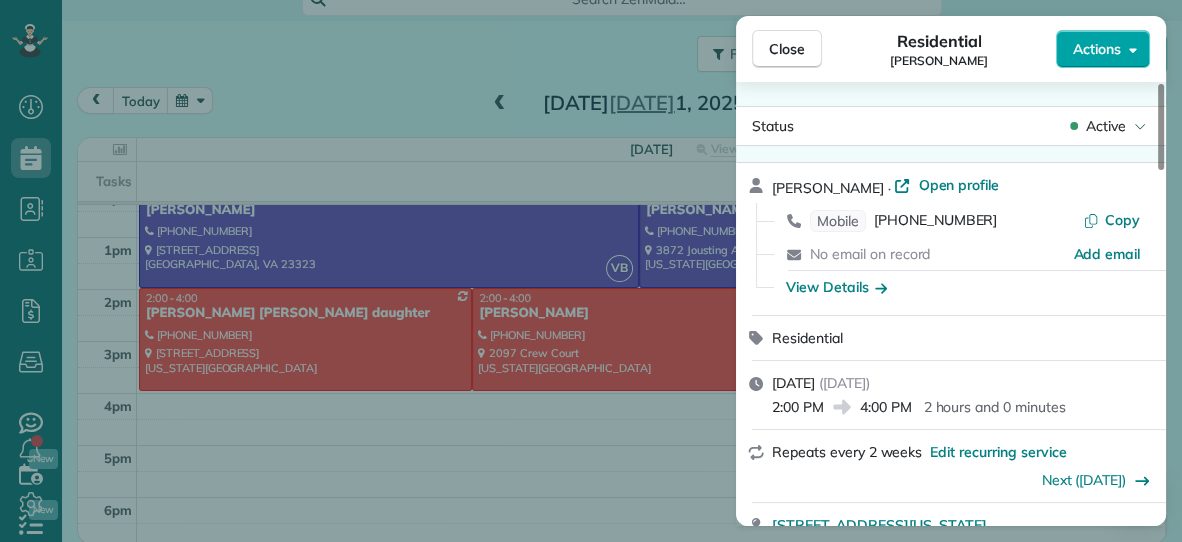 click on "Actions" at bounding box center (1097, 49) 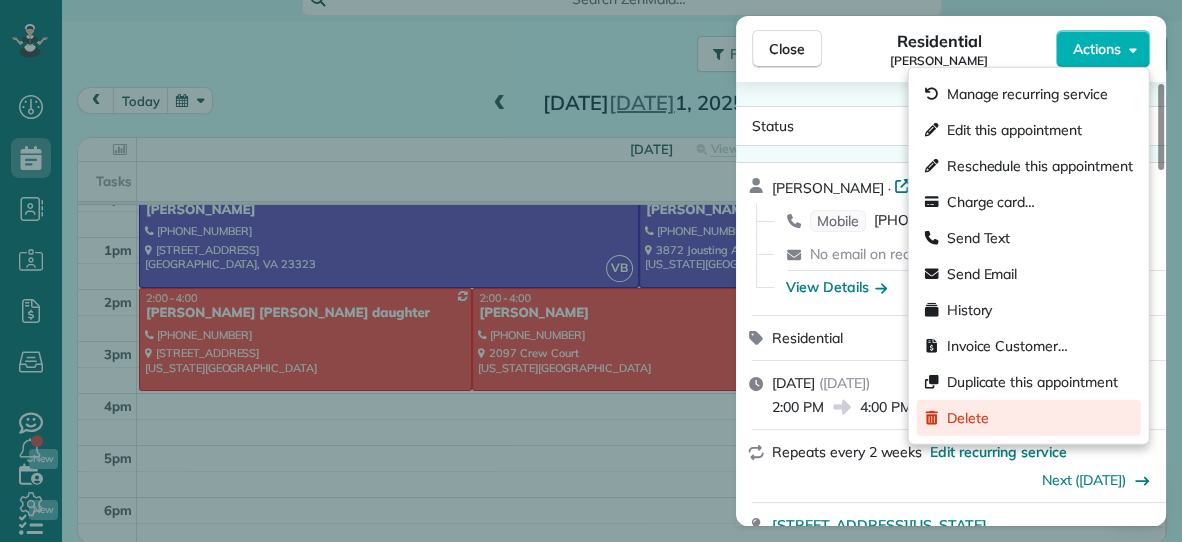 click on "Delete" at bounding box center (968, 418) 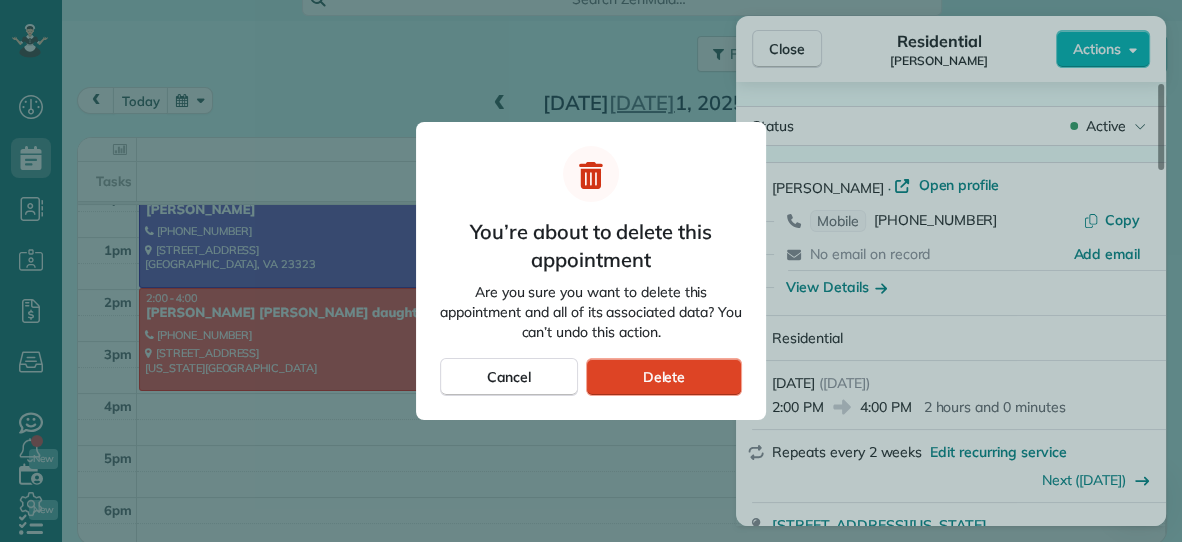 click on "Delete" at bounding box center [663, 377] 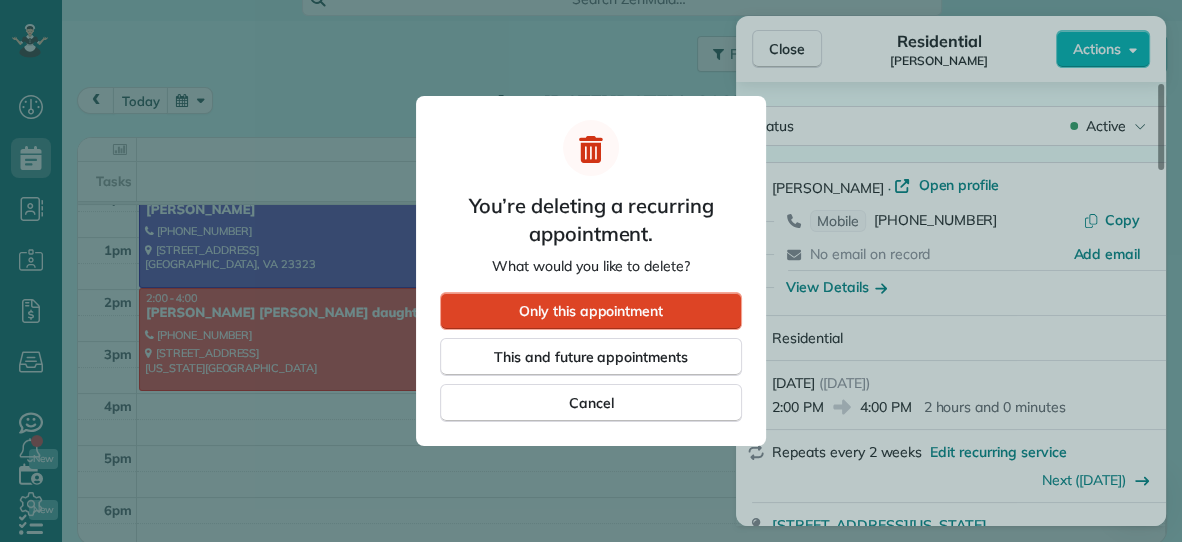 click on "Only this appointment" at bounding box center (591, 311) 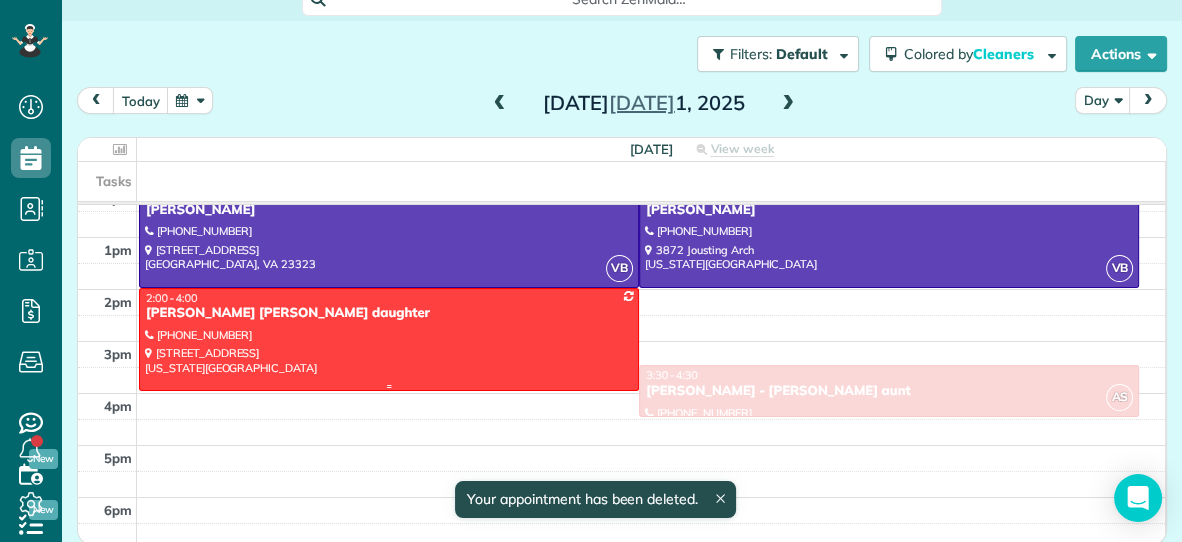 click at bounding box center [389, 339] 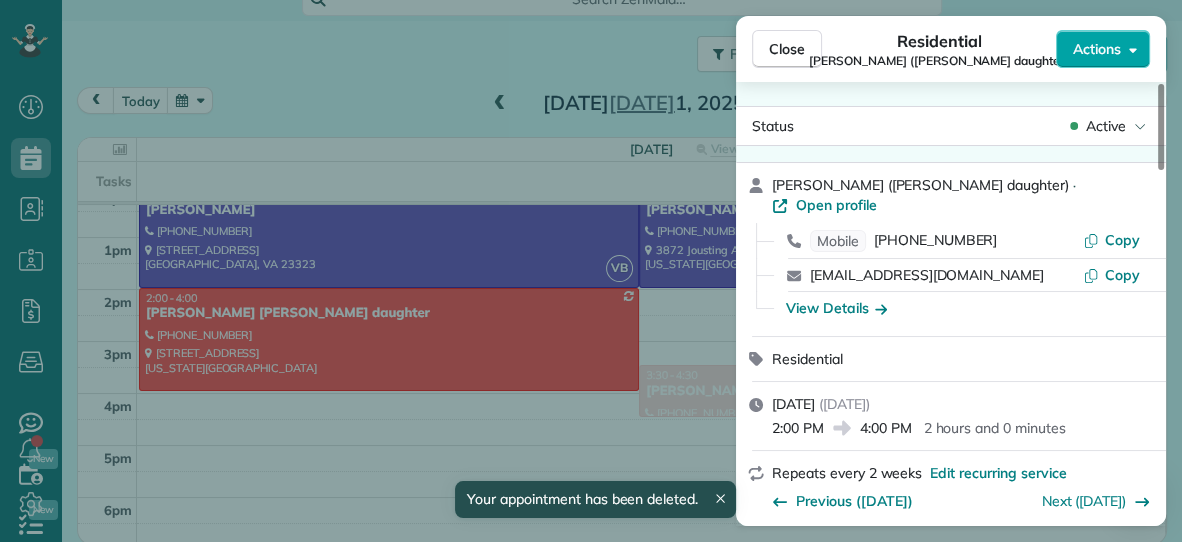 click on "Actions" at bounding box center (1097, 49) 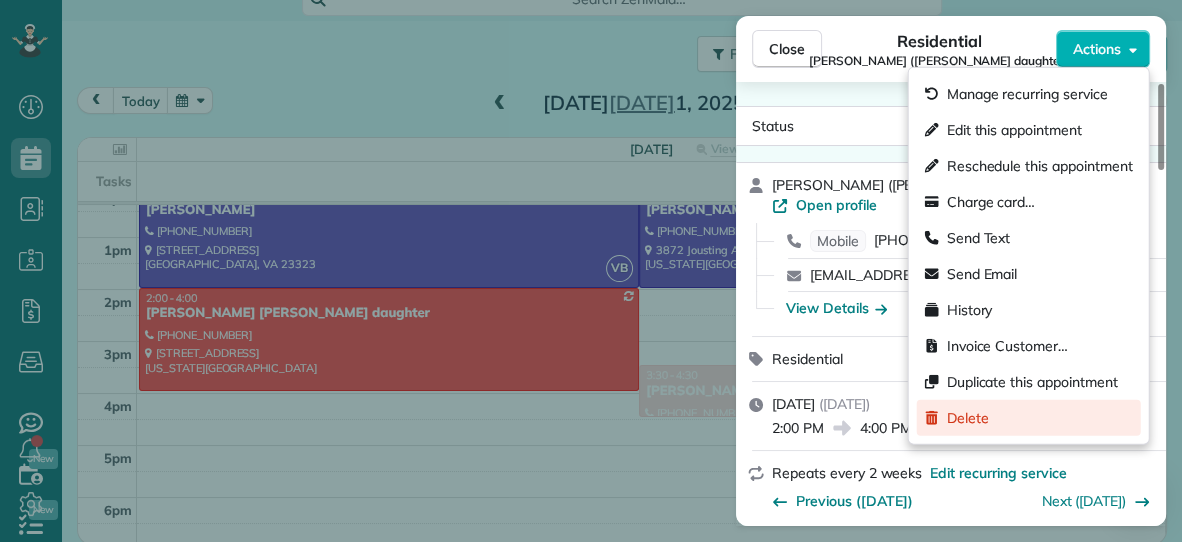 click on "Delete" at bounding box center (1029, 418) 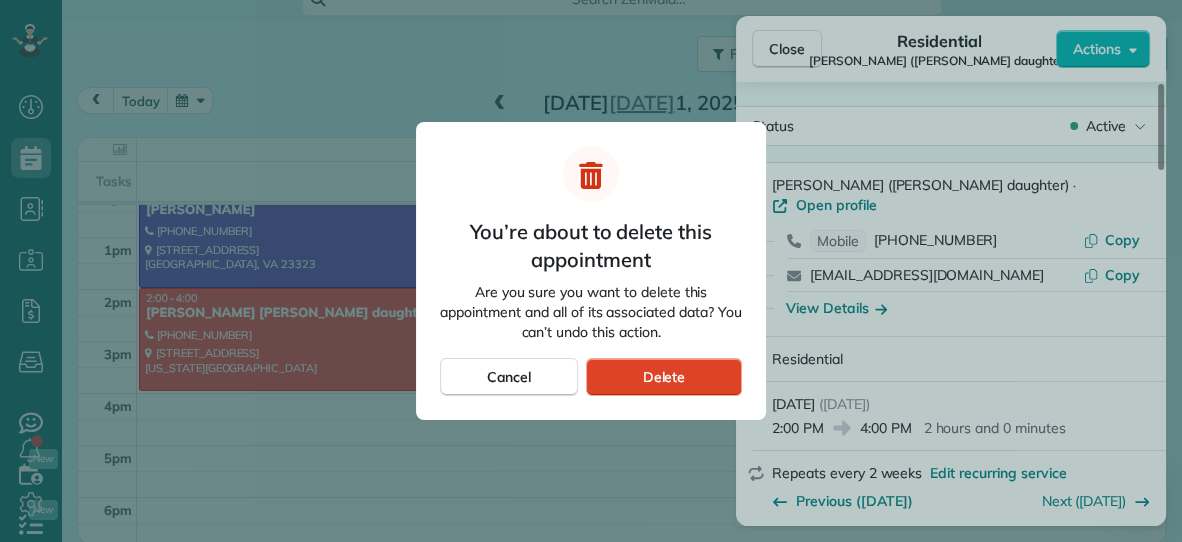 click on "Delete" at bounding box center (664, 377) 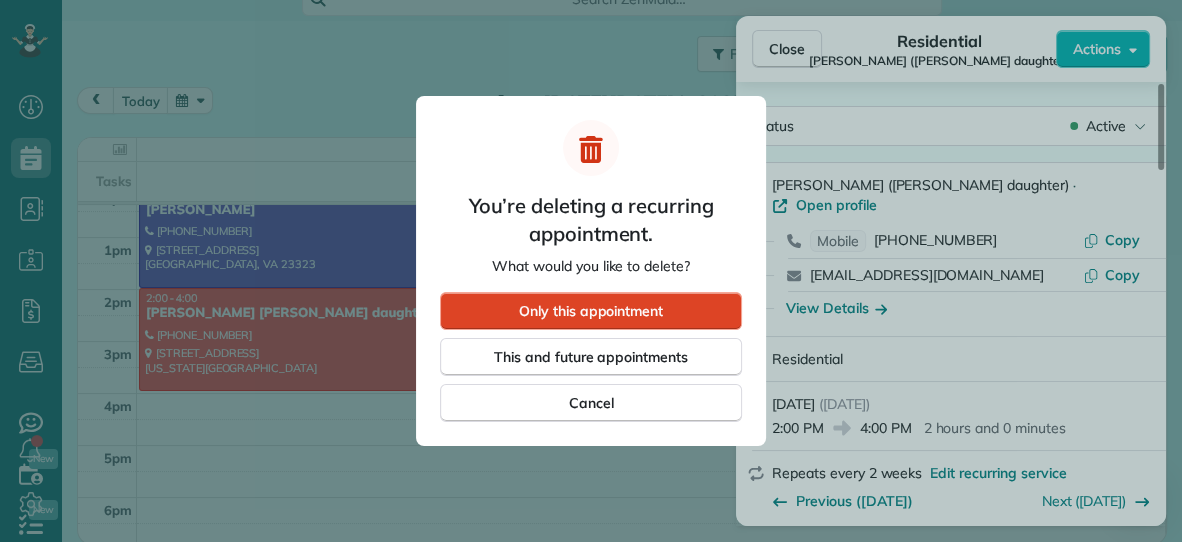 click on "Only this appointment" at bounding box center (591, 311) 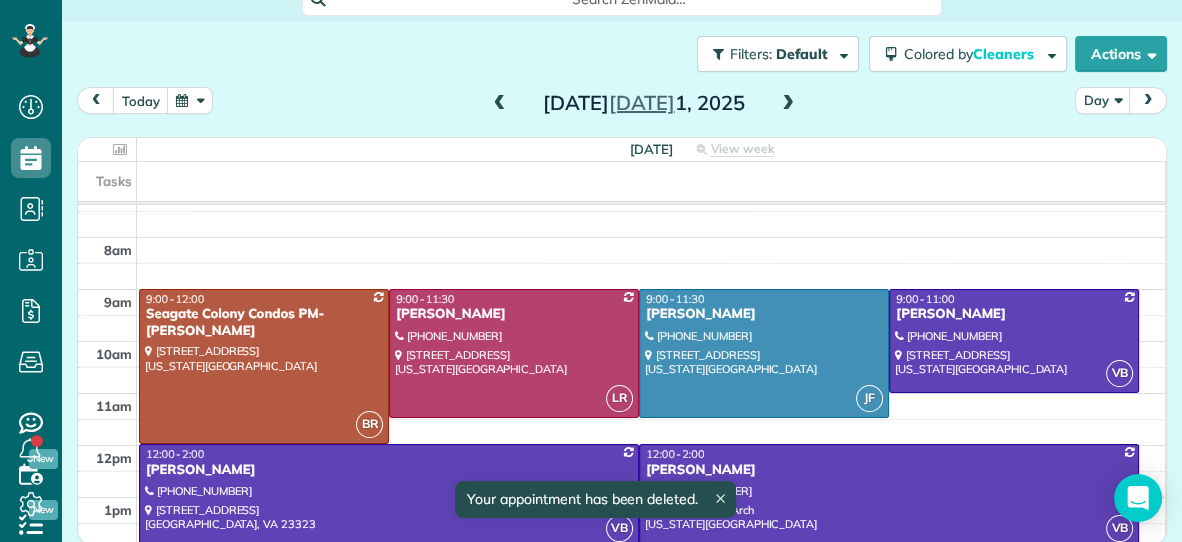 scroll, scrollTop: 15, scrollLeft: 0, axis: vertical 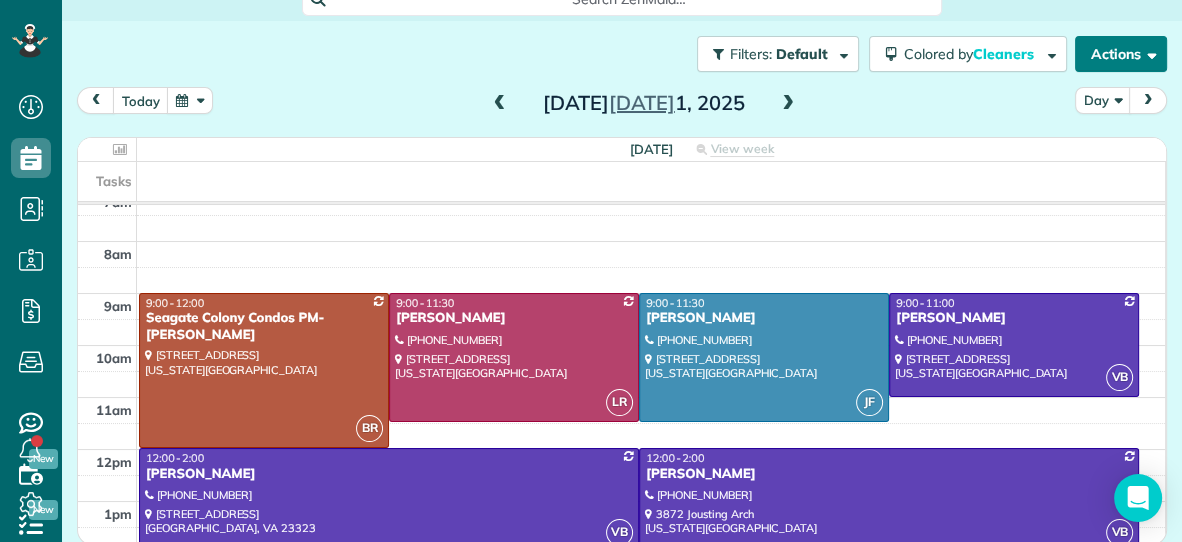 click on "Actions" at bounding box center (1121, 54) 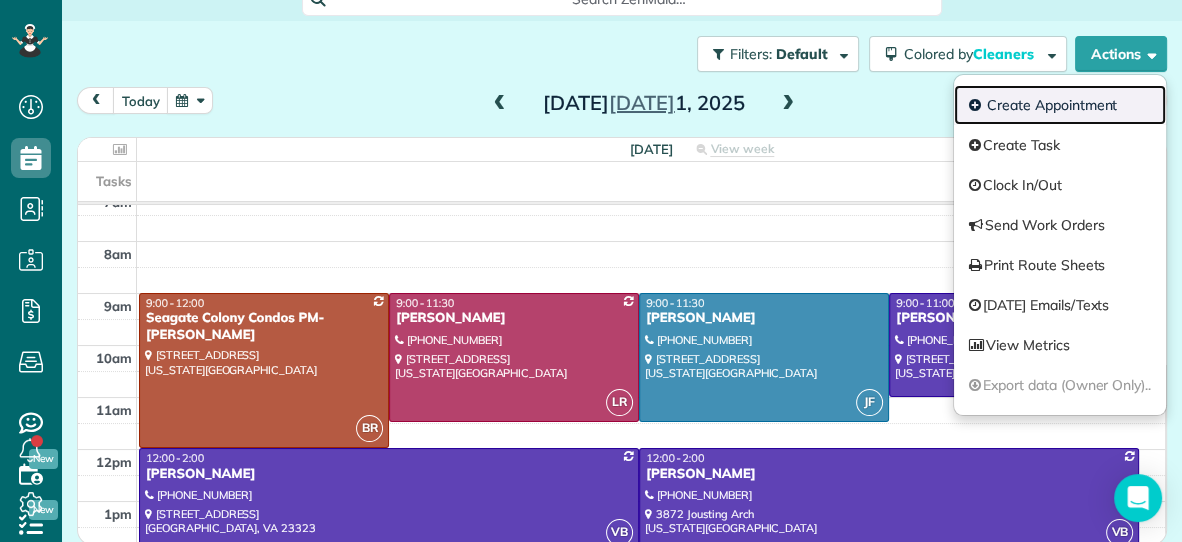 click on "Create Appointment" at bounding box center [1060, 105] 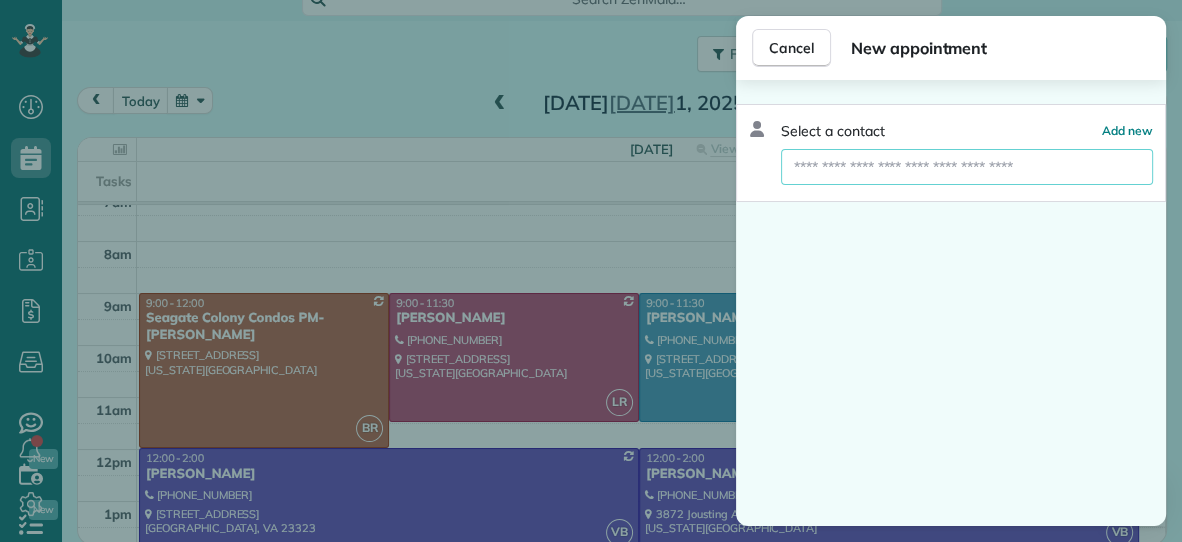 click at bounding box center (967, 167) 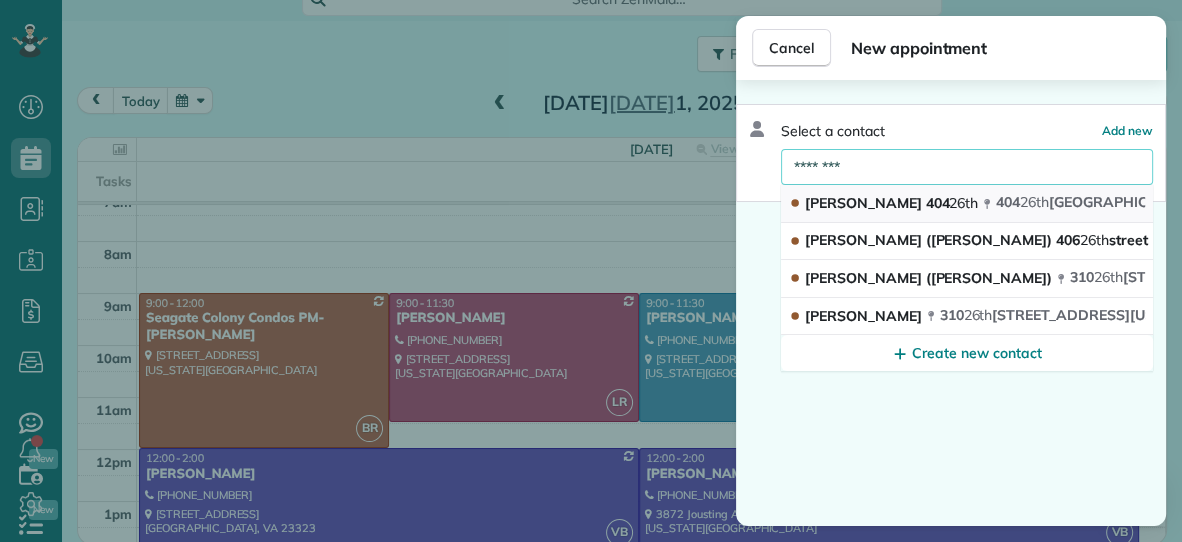 type on "********" 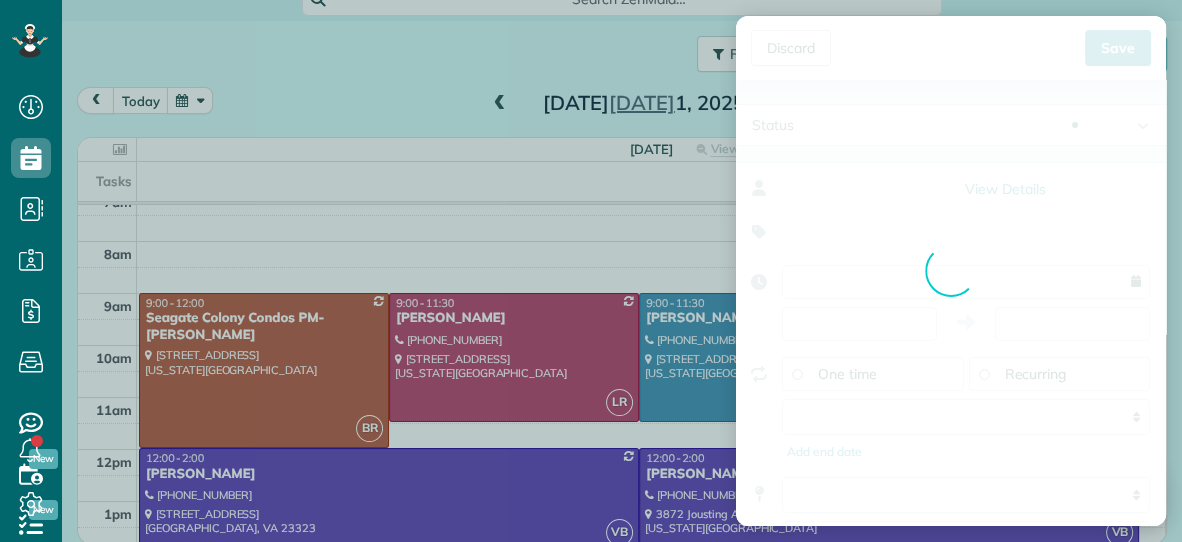 type on "**********" 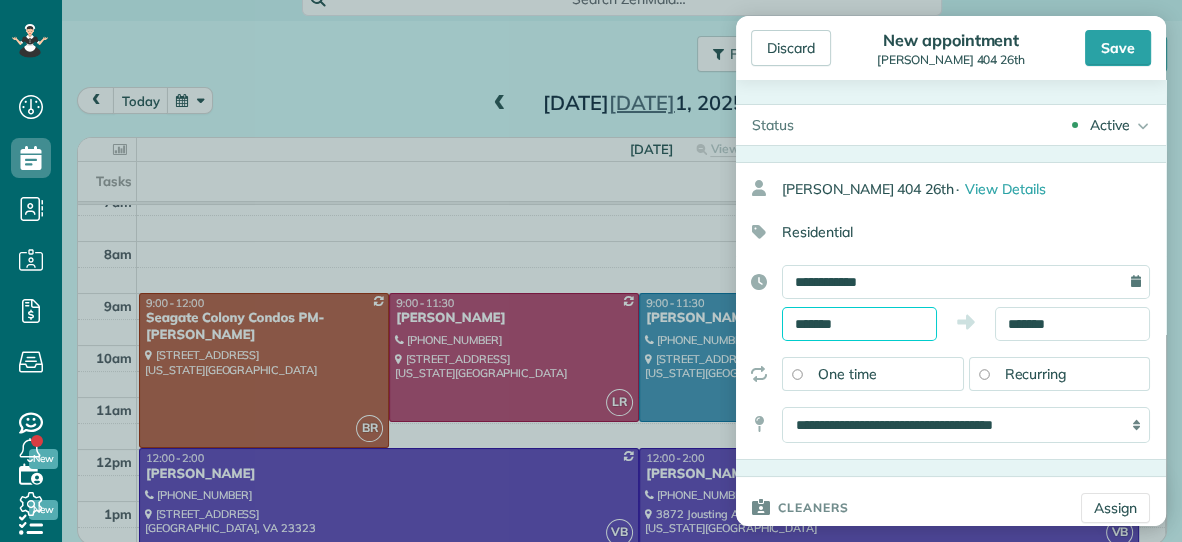 click on "*******" at bounding box center [859, 324] 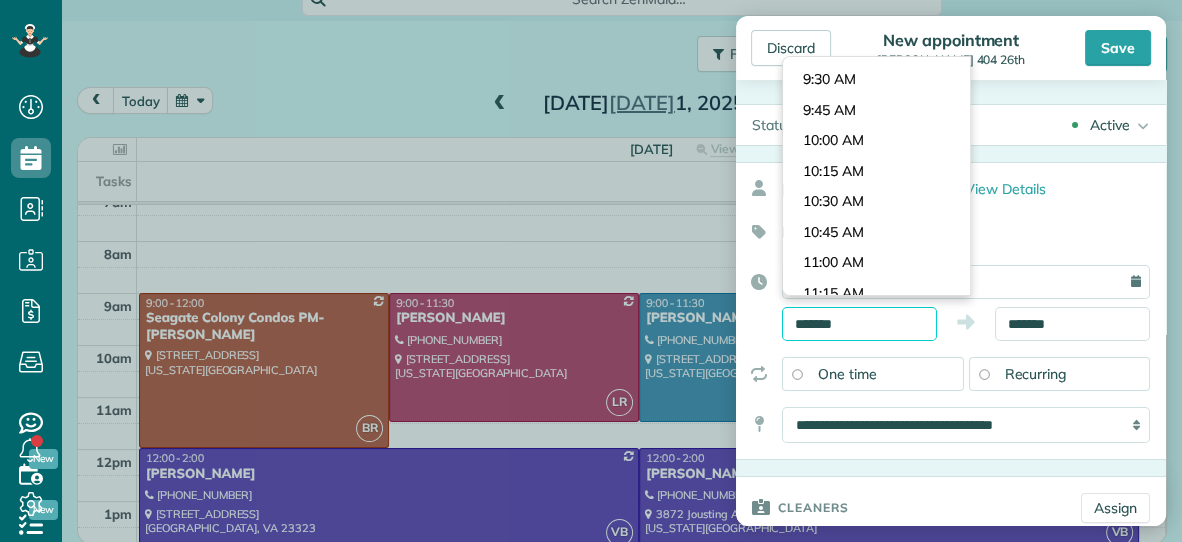 scroll, scrollTop: 1085, scrollLeft: 0, axis: vertical 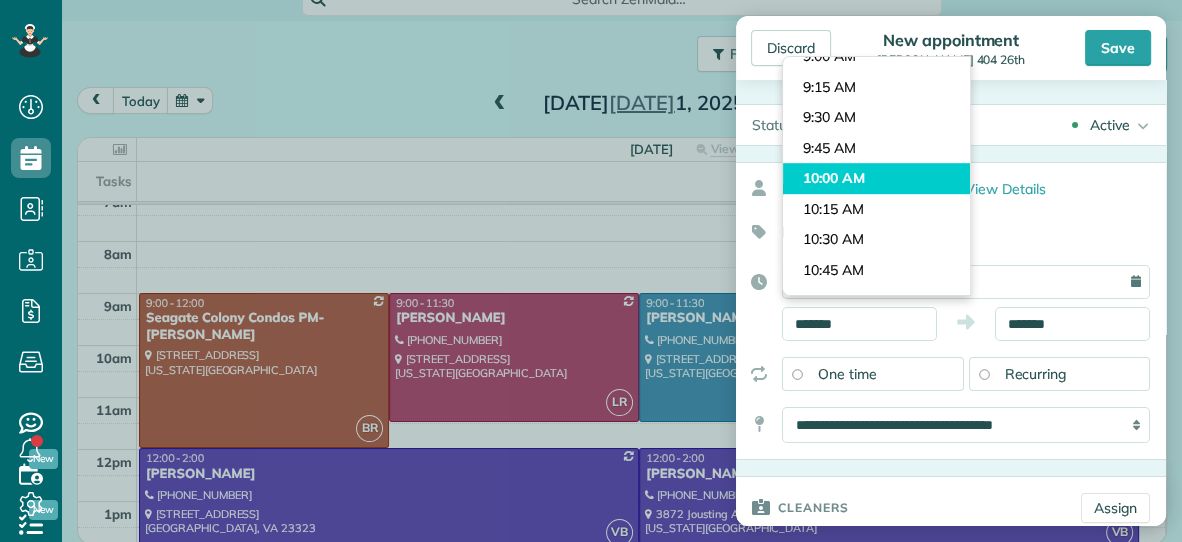 click on "Dashboard
Scheduling
Calendar View
List View
Dispatch View - Weekly scheduling (Beta)" at bounding box center [591, 271] 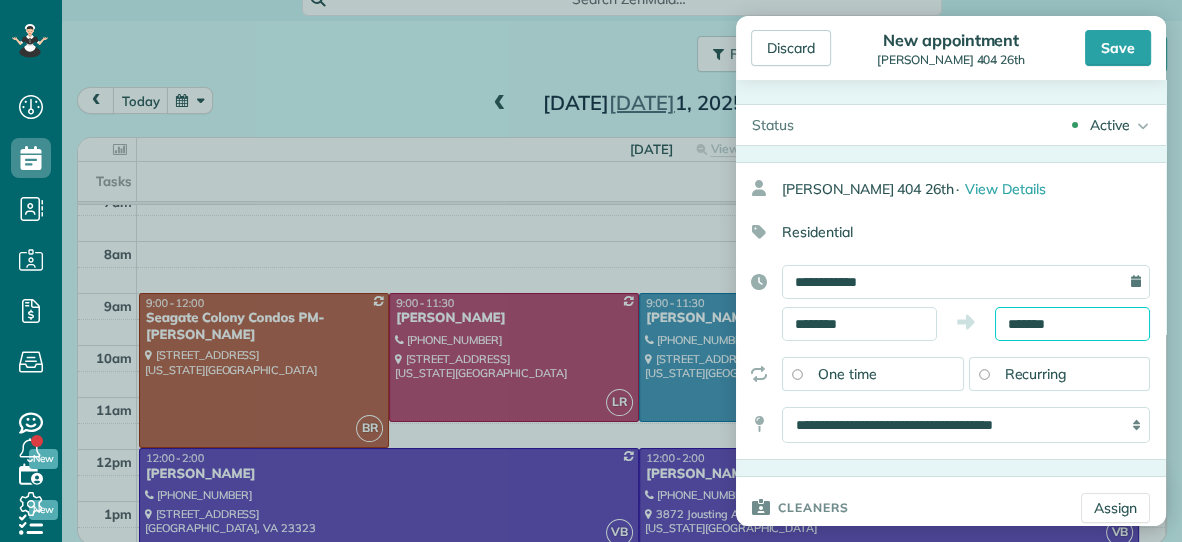 click on "*******" at bounding box center (1072, 324) 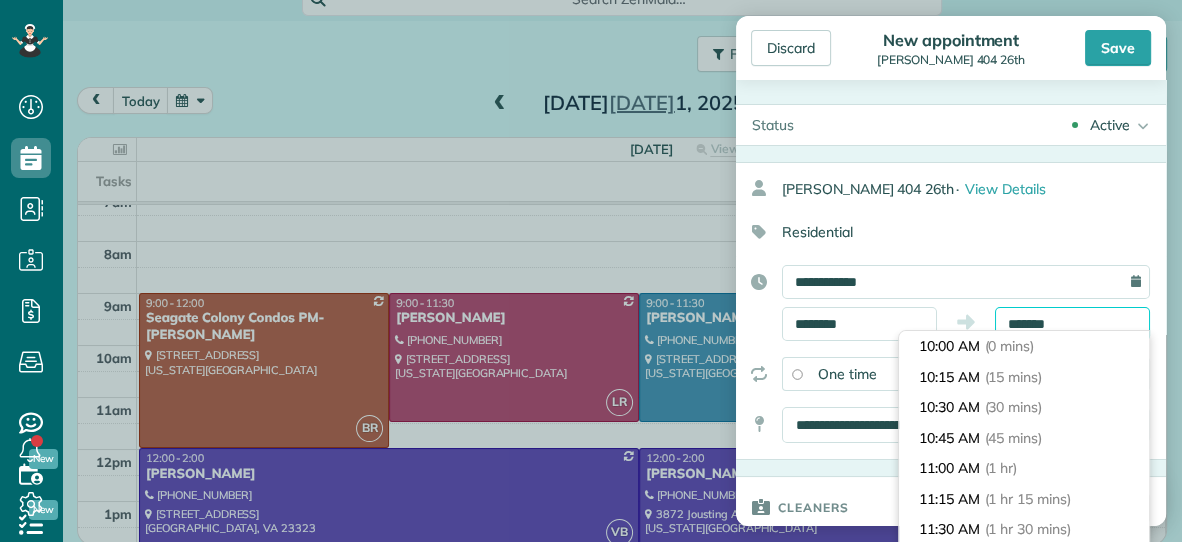 scroll, scrollTop: 701, scrollLeft: 0, axis: vertical 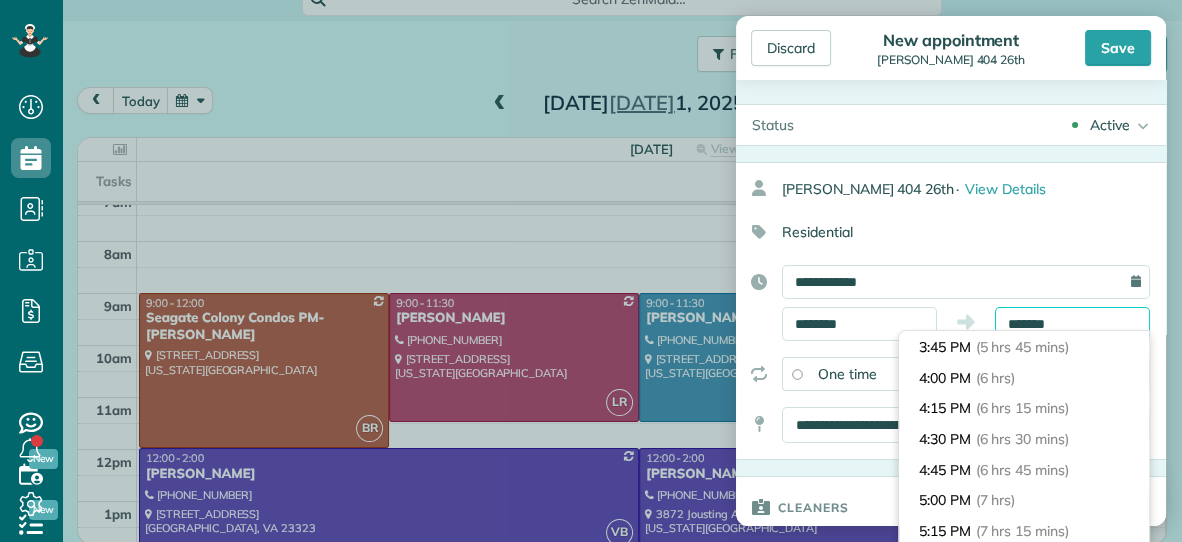 click on "*******" at bounding box center [1072, 324] 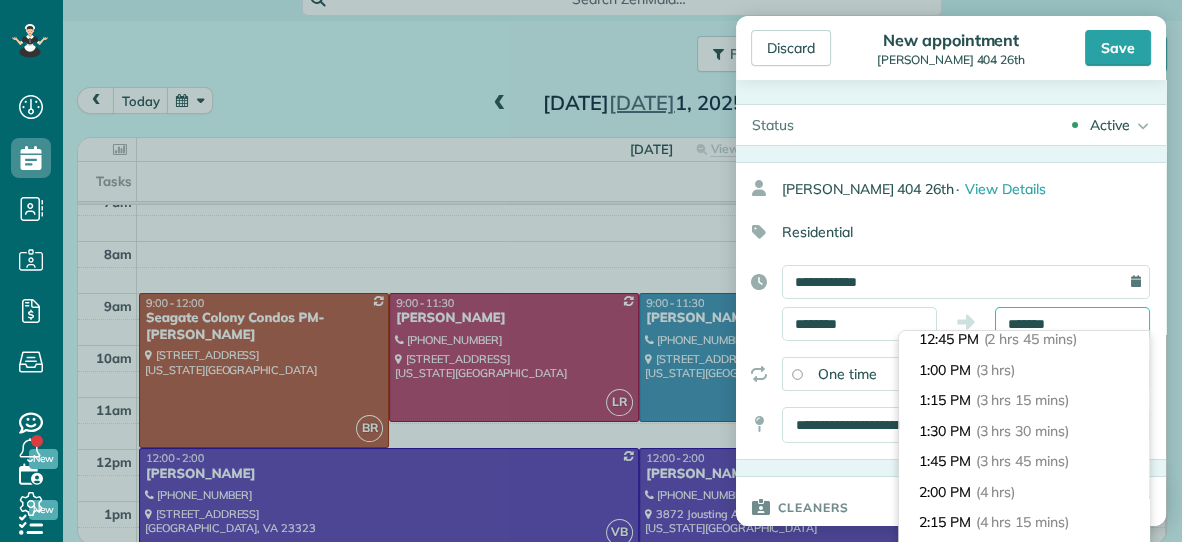 scroll, scrollTop: 348, scrollLeft: 0, axis: vertical 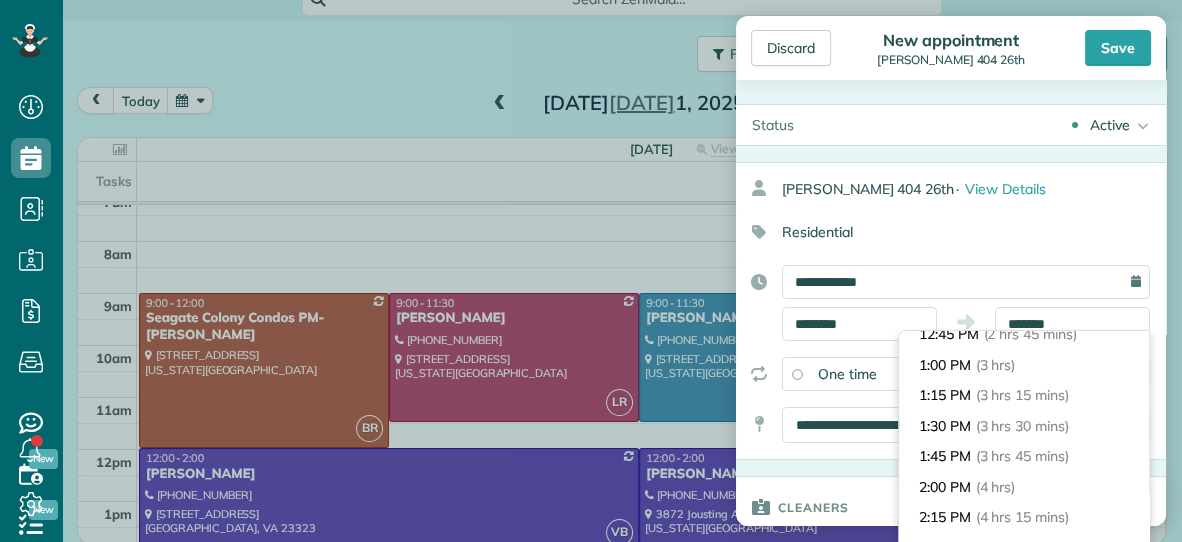 click on "1:00 PM  (3 hrs)" at bounding box center [1024, 365] 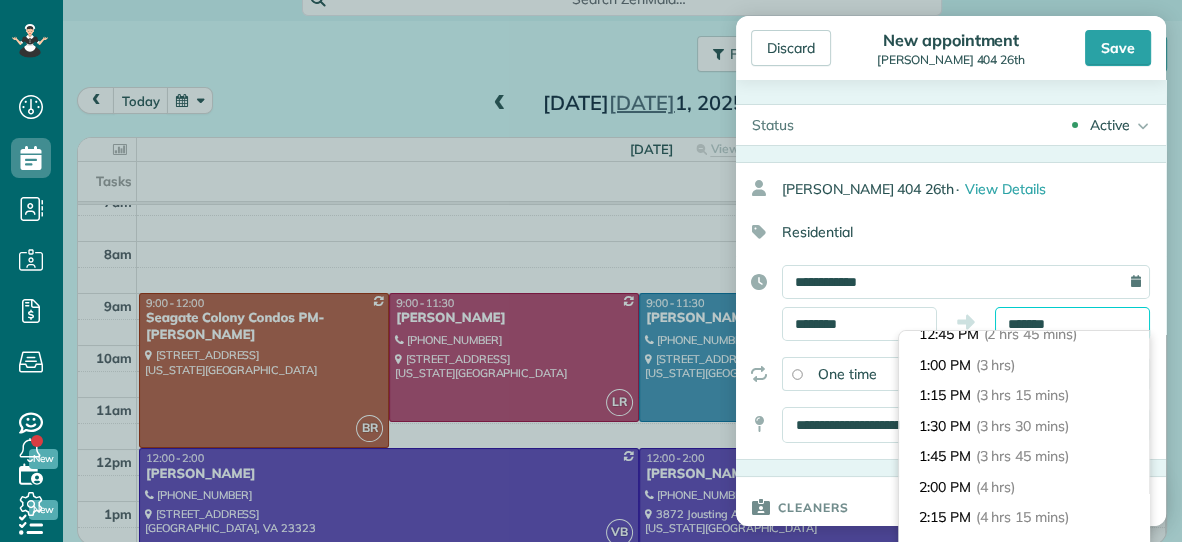 type on "*******" 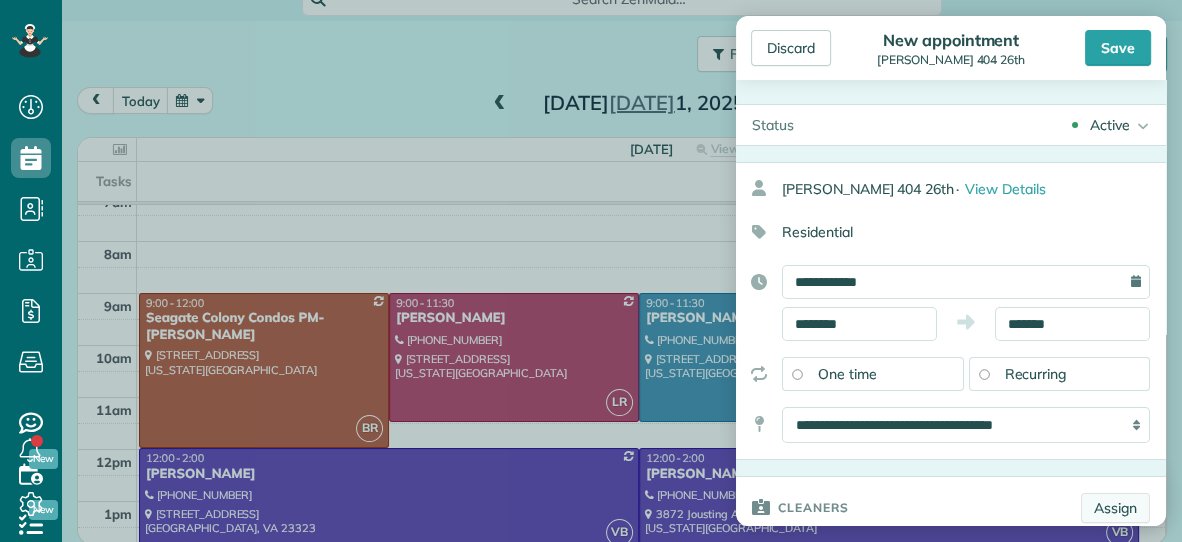 click on "Assign" at bounding box center (1115, 508) 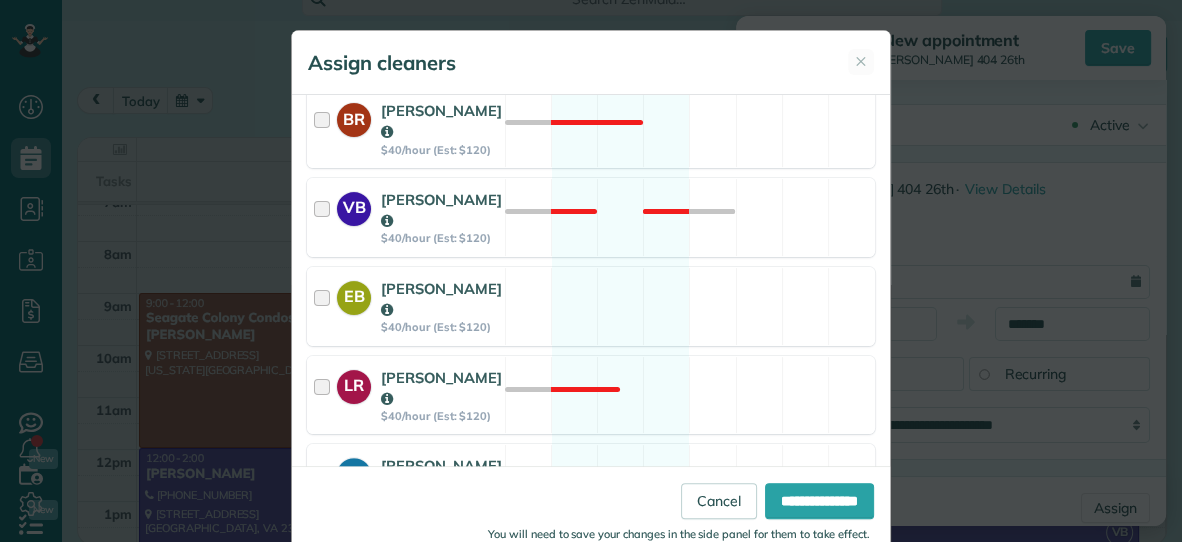 scroll, scrollTop: 483, scrollLeft: 0, axis: vertical 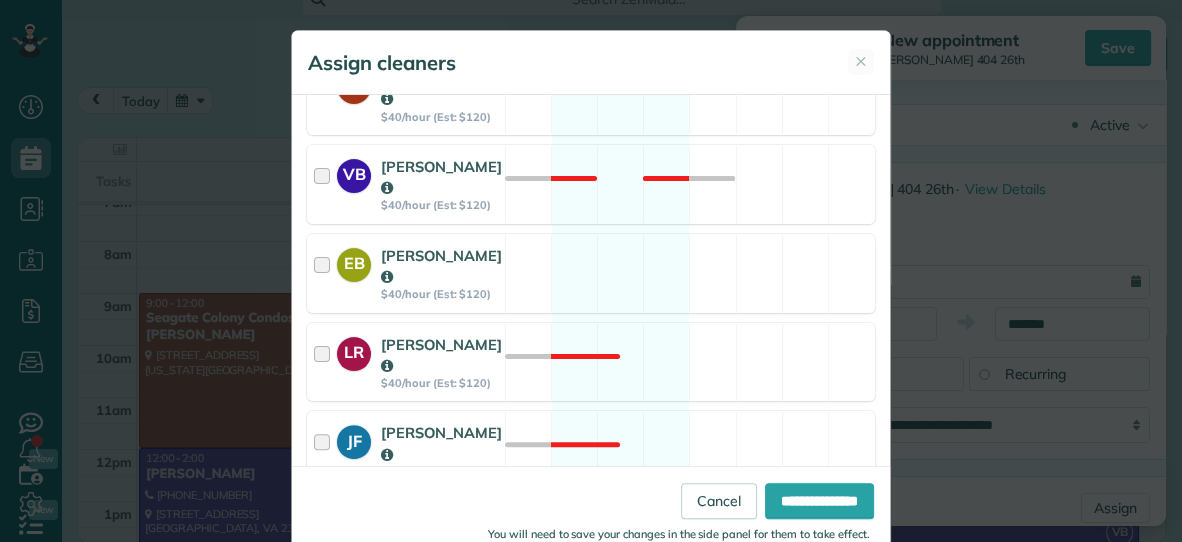 click on "[PERSON_NAME]
$40/hour (Est: $120)
Available" at bounding box center [591, 539] 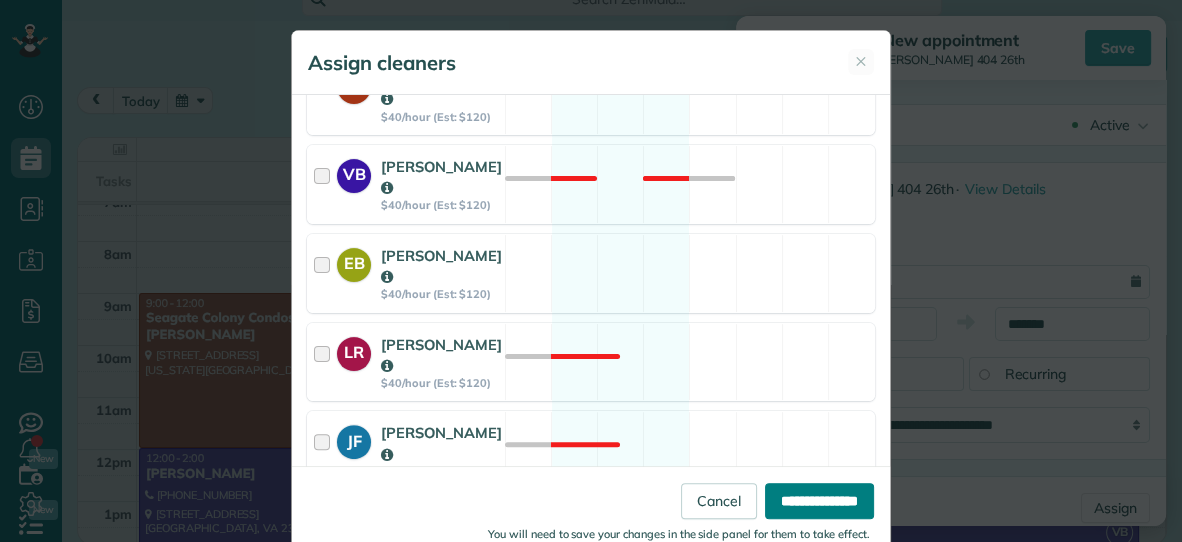 click on "**********" at bounding box center [819, 501] 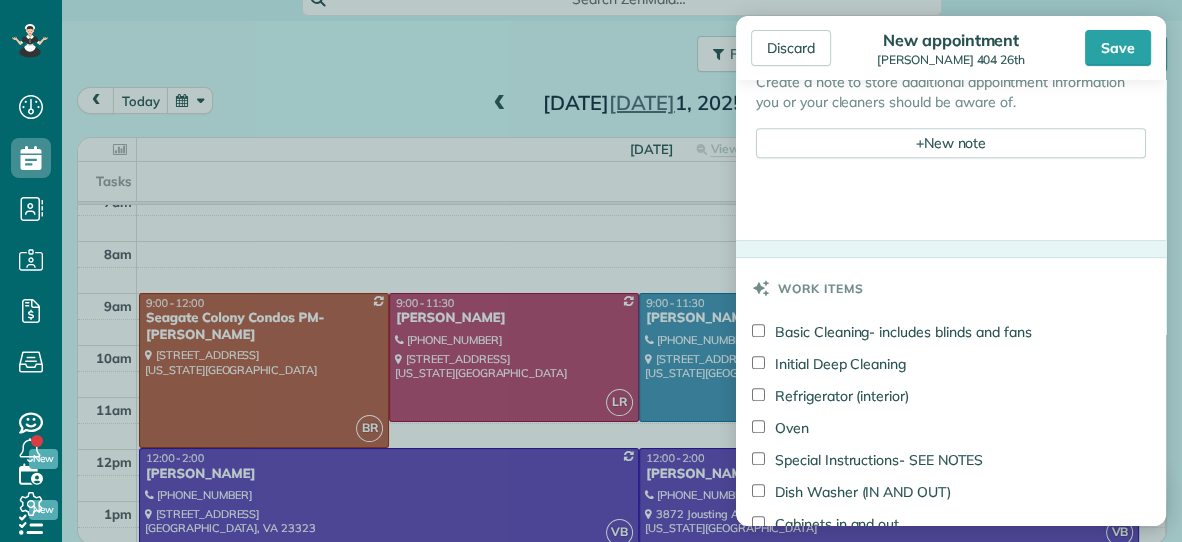 scroll, scrollTop: 858, scrollLeft: 0, axis: vertical 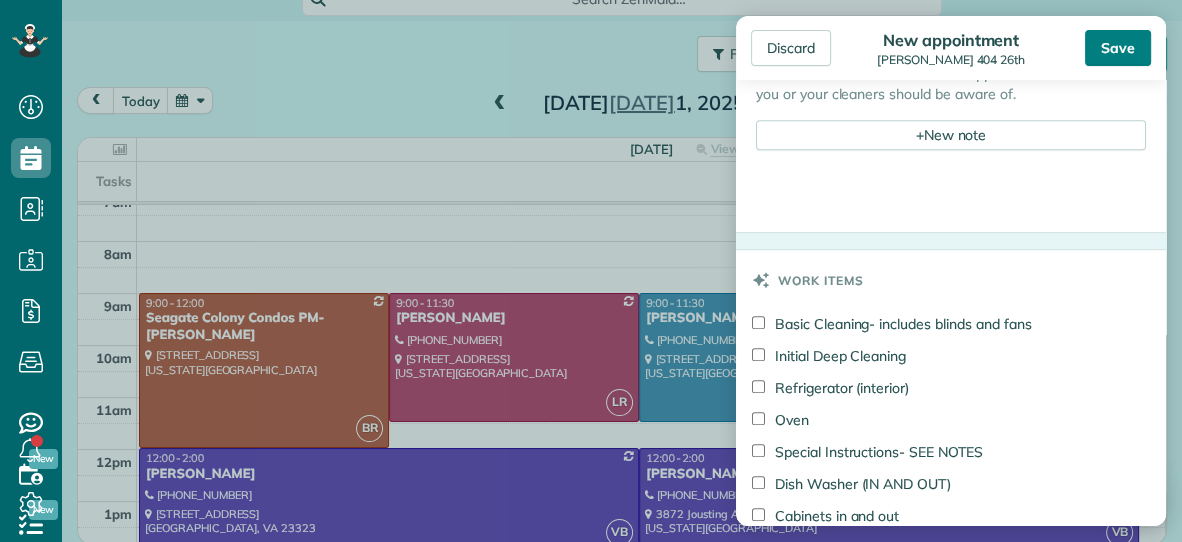 click on "Save" at bounding box center [1118, 48] 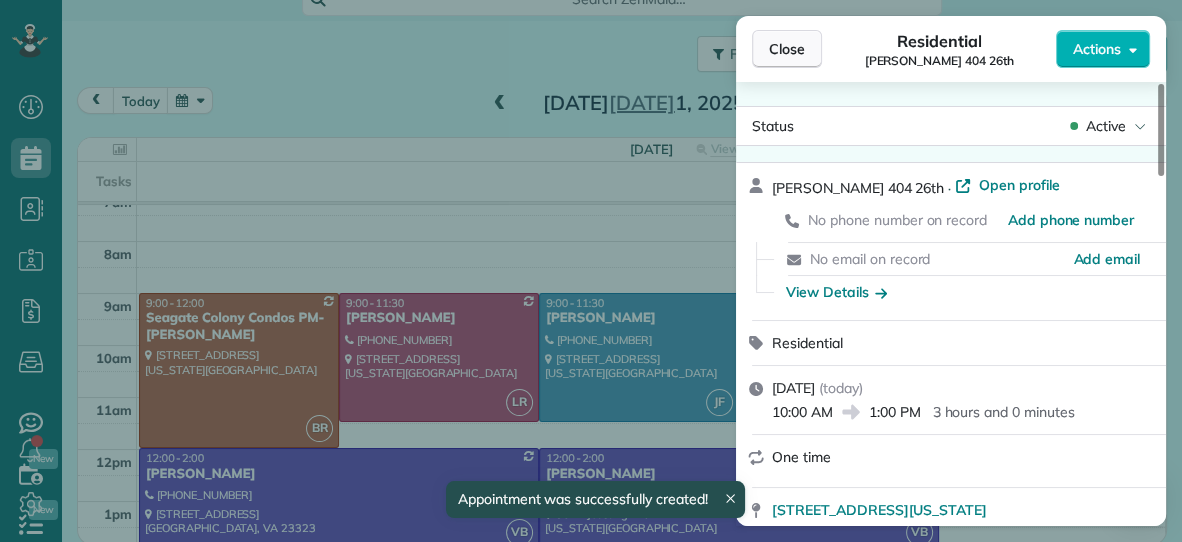 click on "Close" at bounding box center (787, 49) 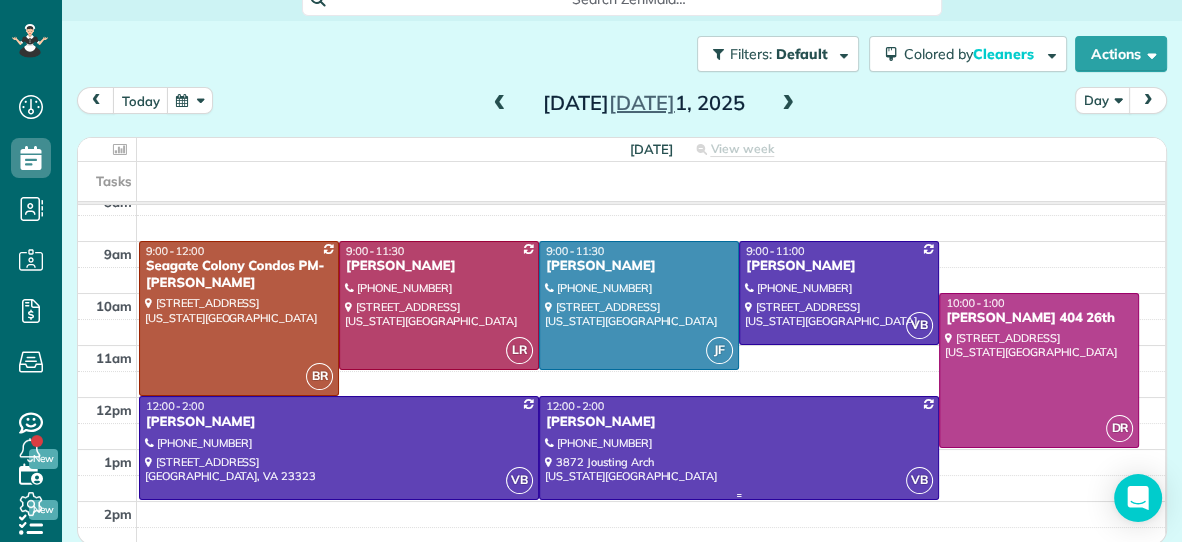scroll, scrollTop: 64, scrollLeft: 0, axis: vertical 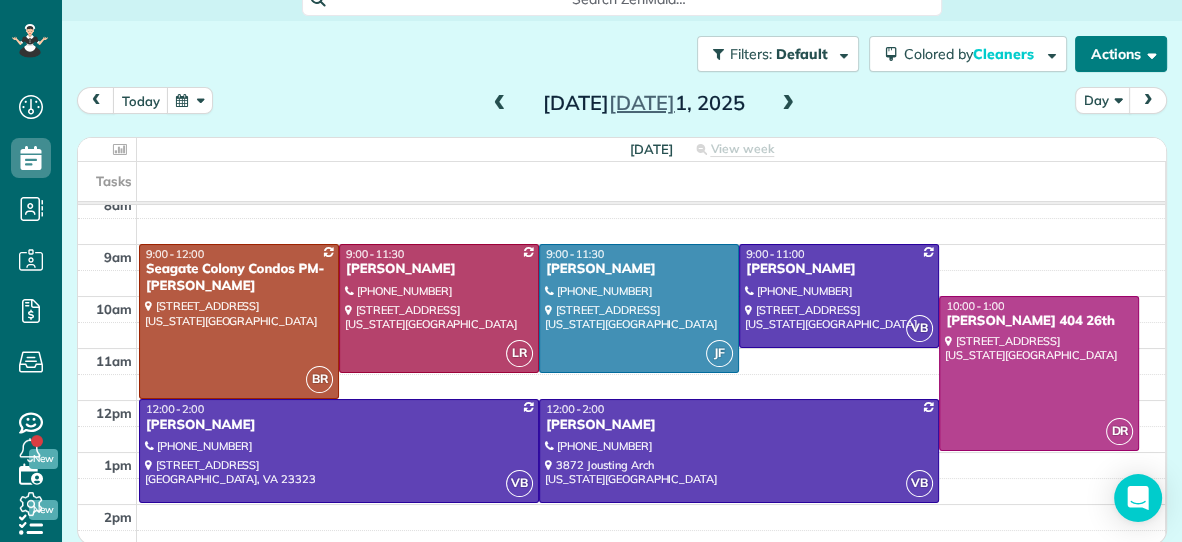 click on "Actions" at bounding box center [1121, 54] 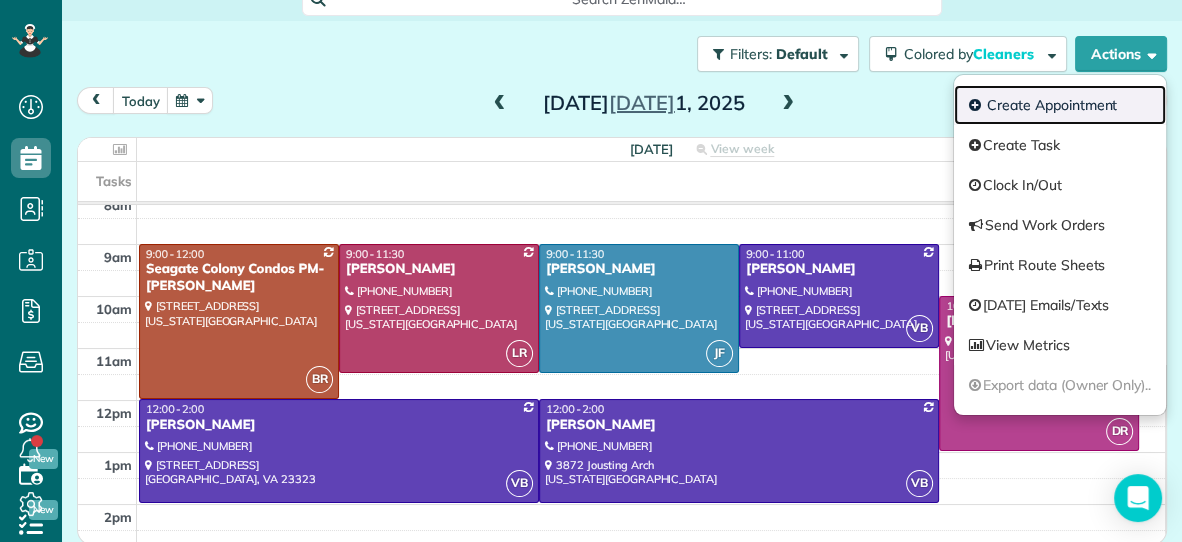click on "Create Appointment" at bounding box center [1060, 105] 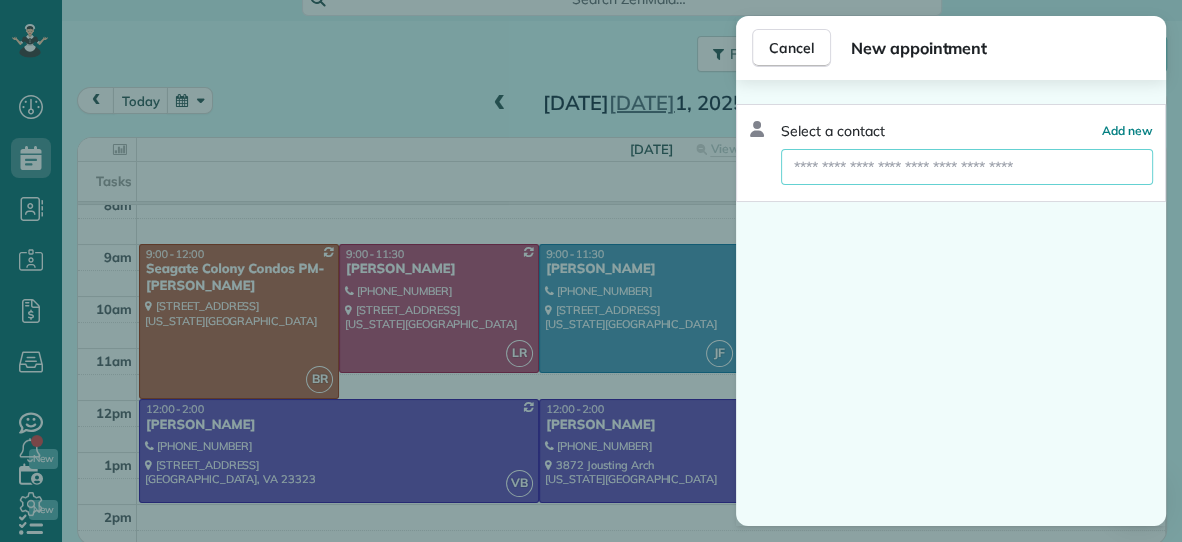 click at bounding box center [967, 167] 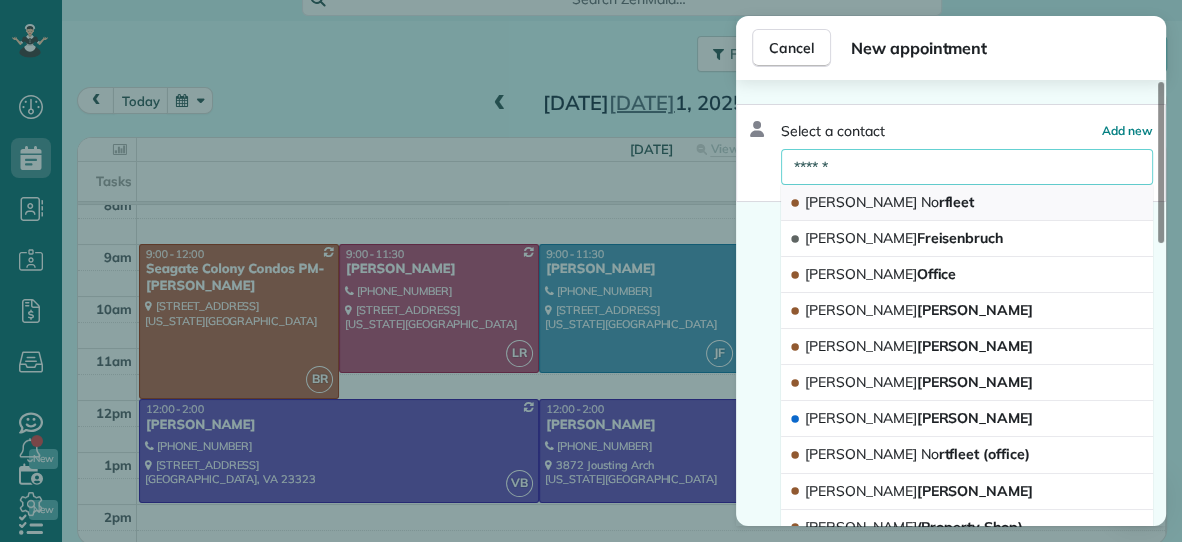 type on "******" 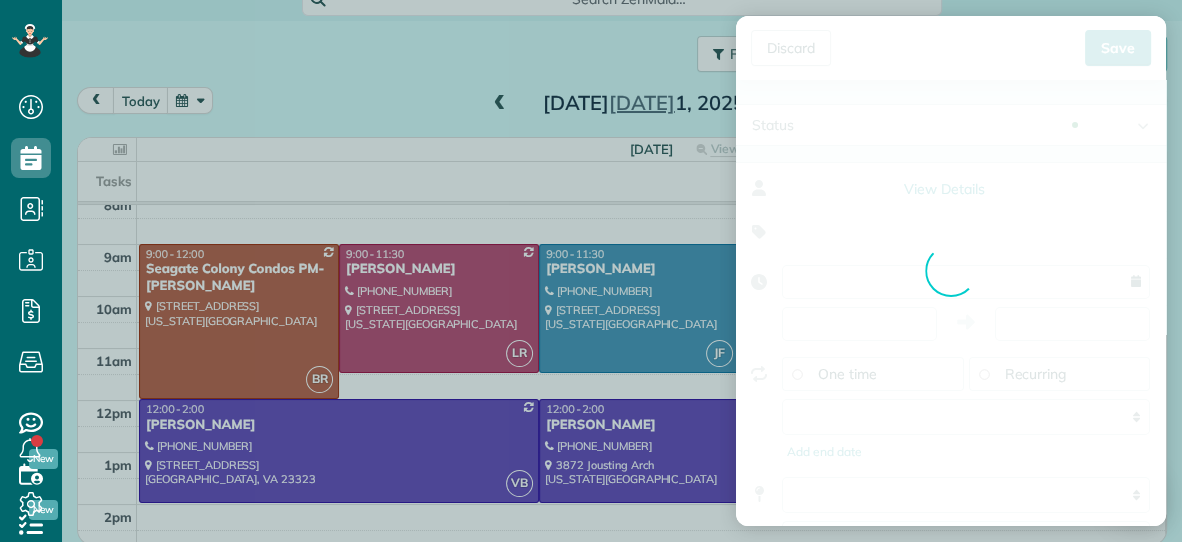 type on "**********" 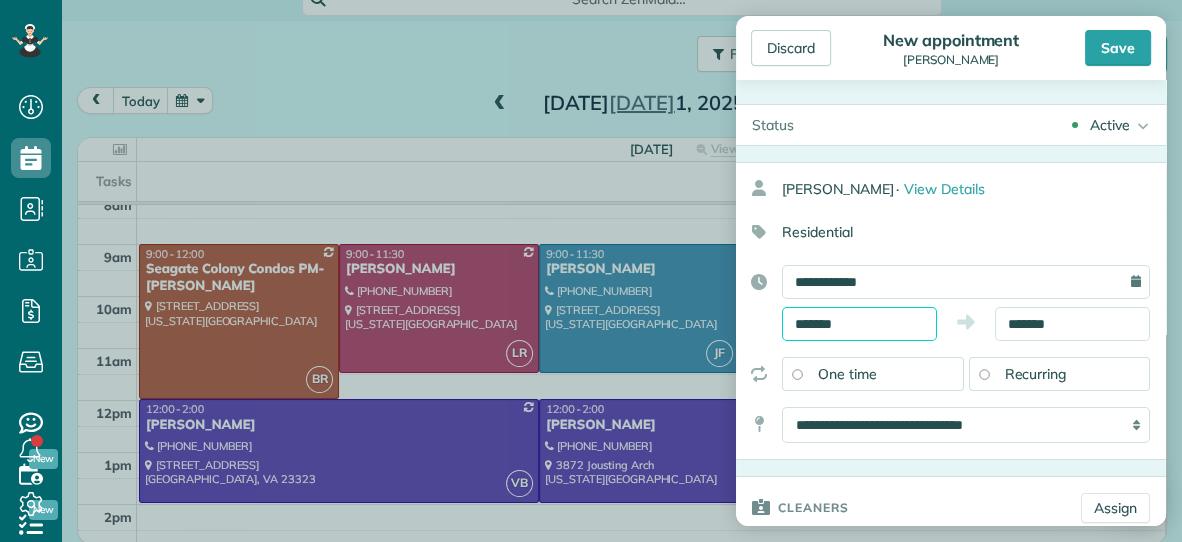 click on "*******" at bounding box center [859, 324] 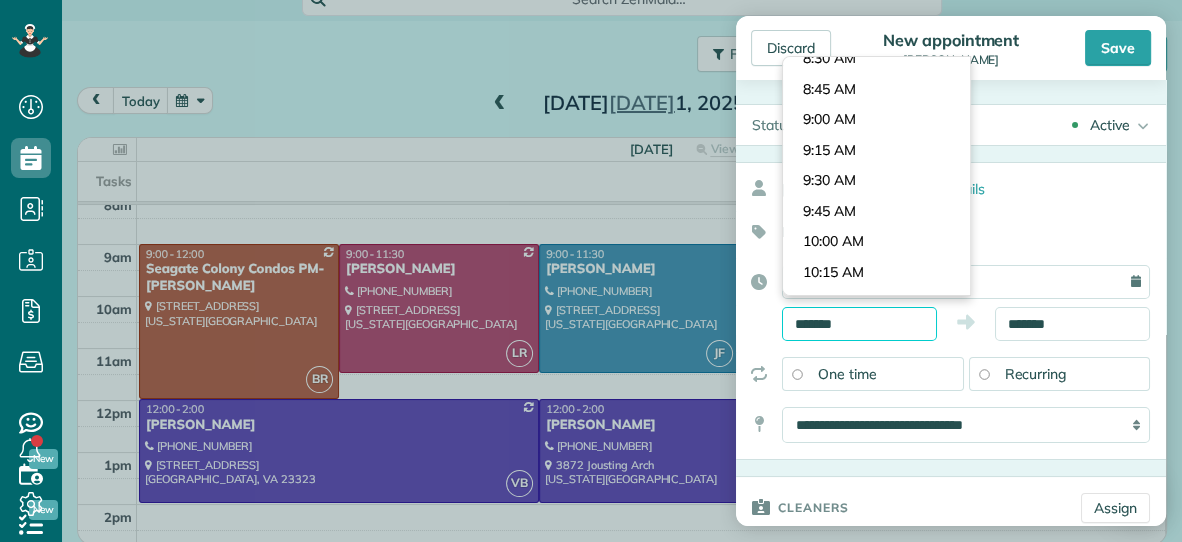 scroll, scrollTop: 1015, scrollLeft: 0, axis: vertical 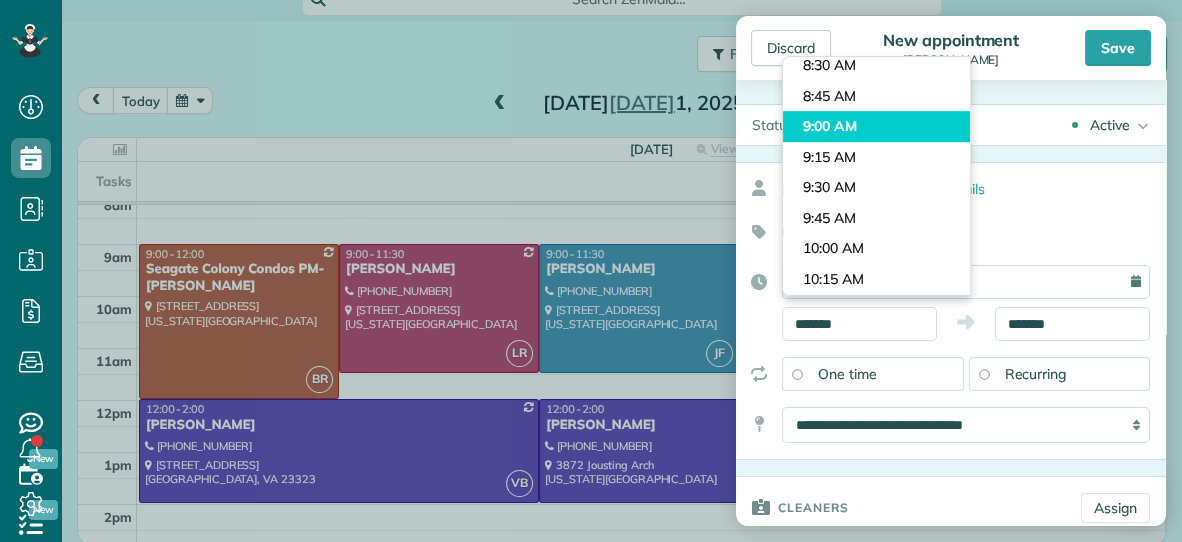 click on "Dashboard
Scheduling
Calendar View
List View
Dispatch View - Weekly scheduling (Beta)" at bounding box center (591, 271) 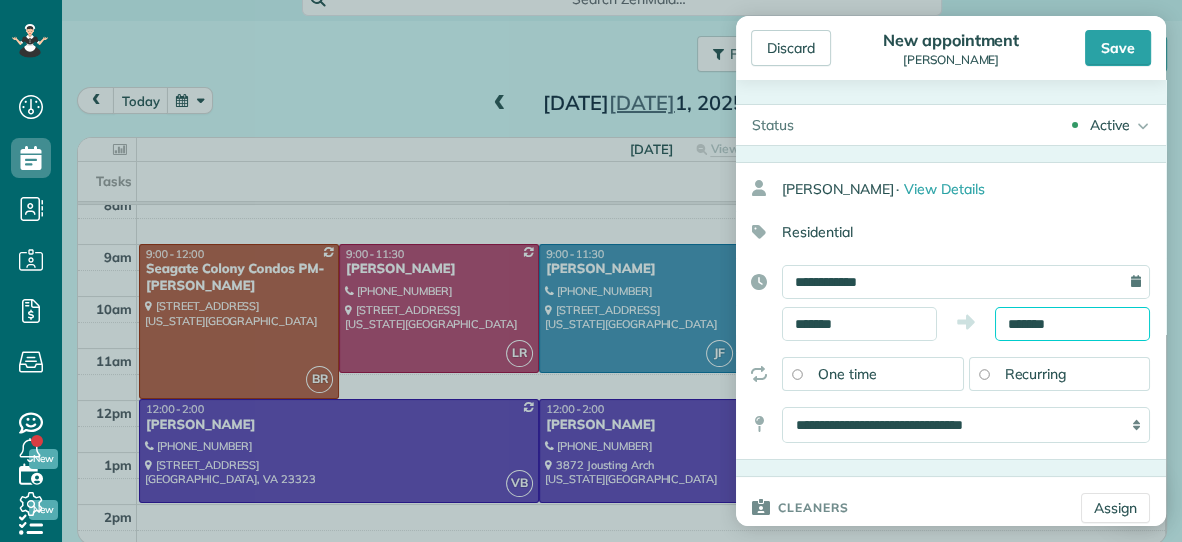 click on "*******" at bounding box center [1072, 324] 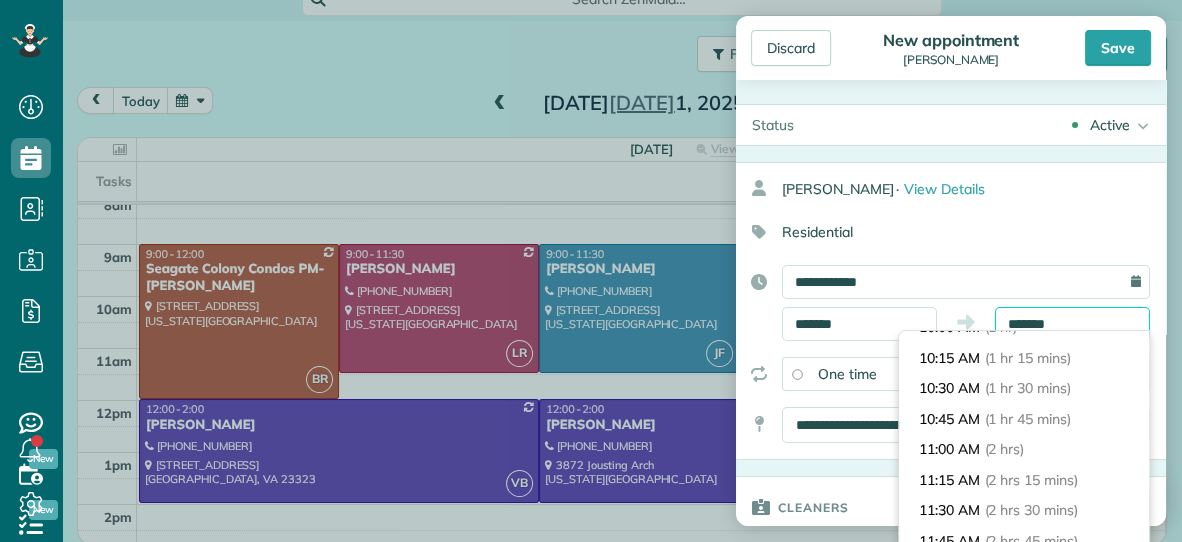 scroll, scrollTop: 138, scrollLeft: 0, axis: vertical 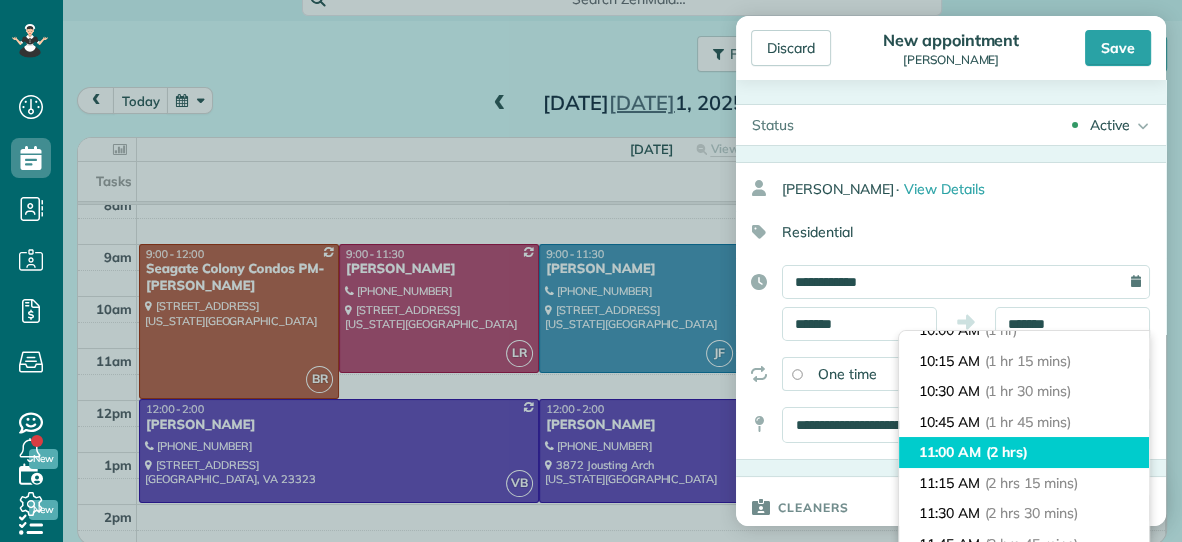 click on "11:00 AM  (2 hrs)" at bounding box center [1024, 452] 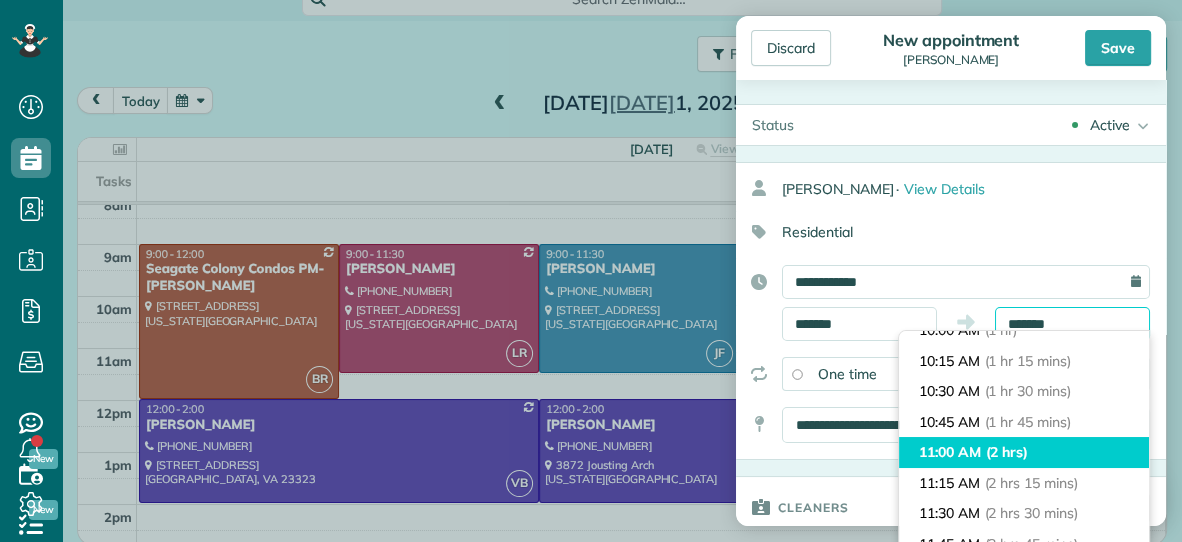type on "********" 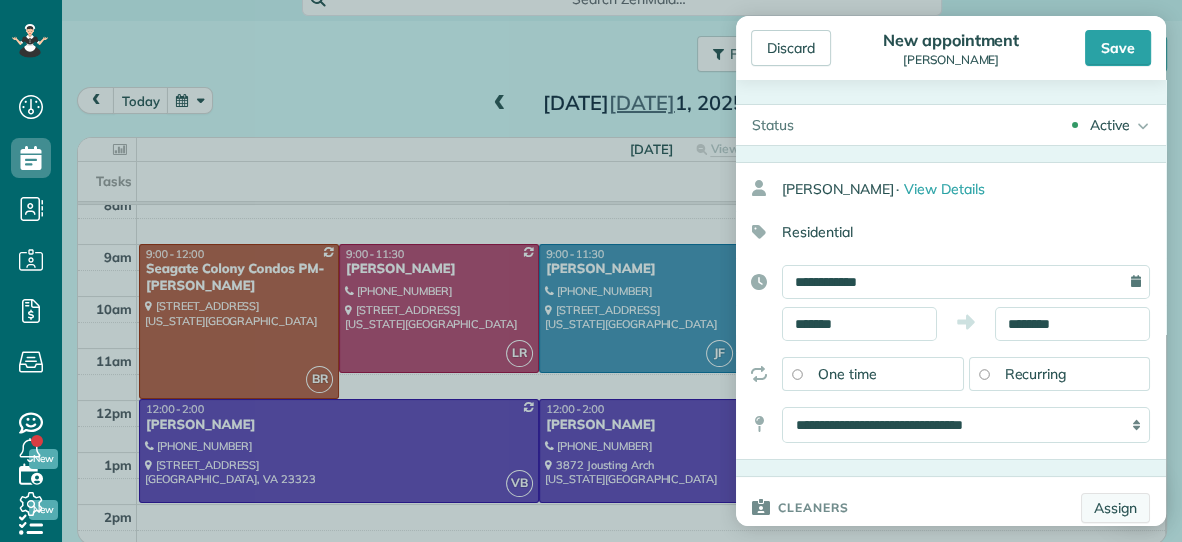 click on "Assign" at bounding box center (1115, 508) 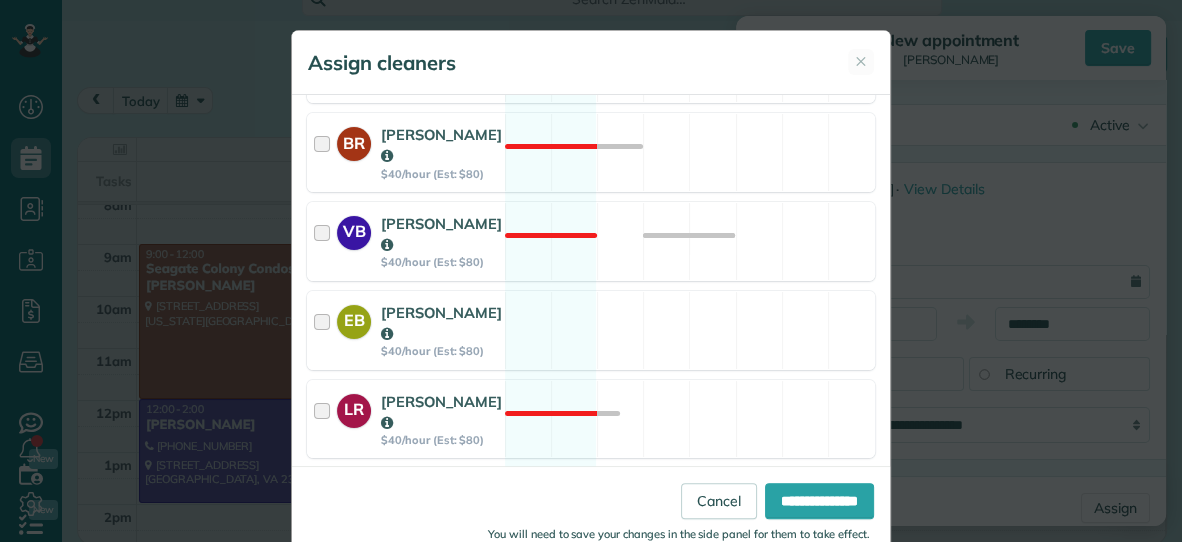 scroll, scrollTop: 483, scrollLeft: 0, axis: vertical 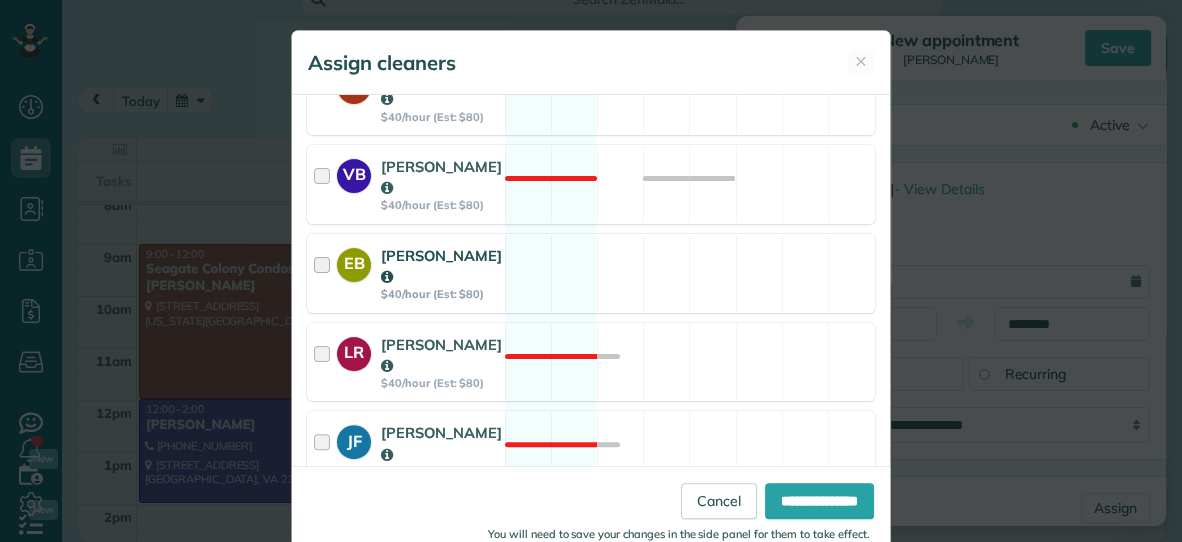 click on "EB
[PERSON_NAME]
$40/hour (Est: $80)
Available" at bounding box center [591, 273] 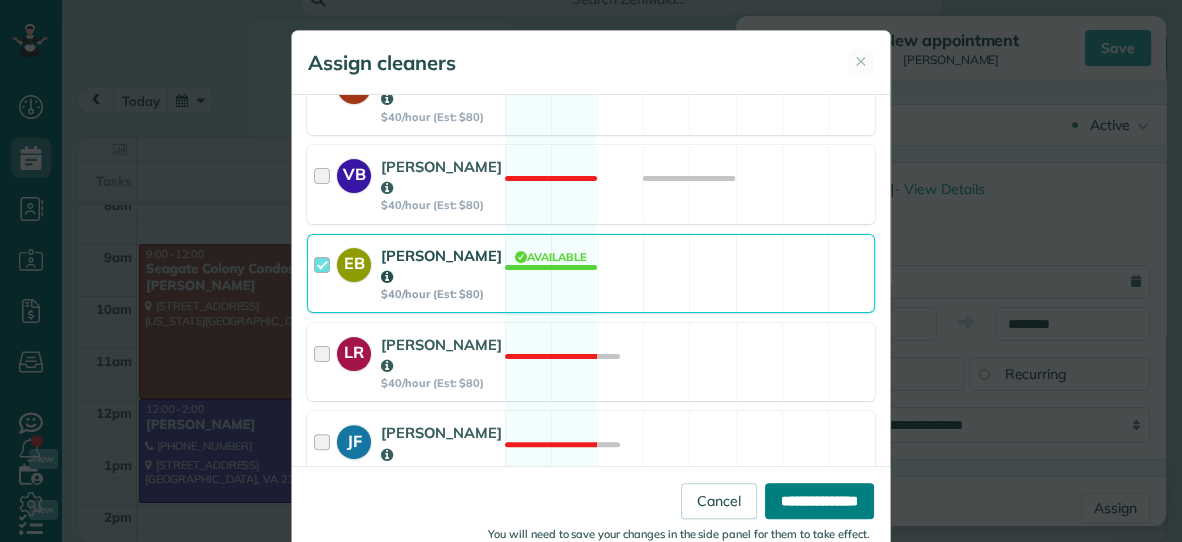 click on "**********" at bounding box center [819, 501] 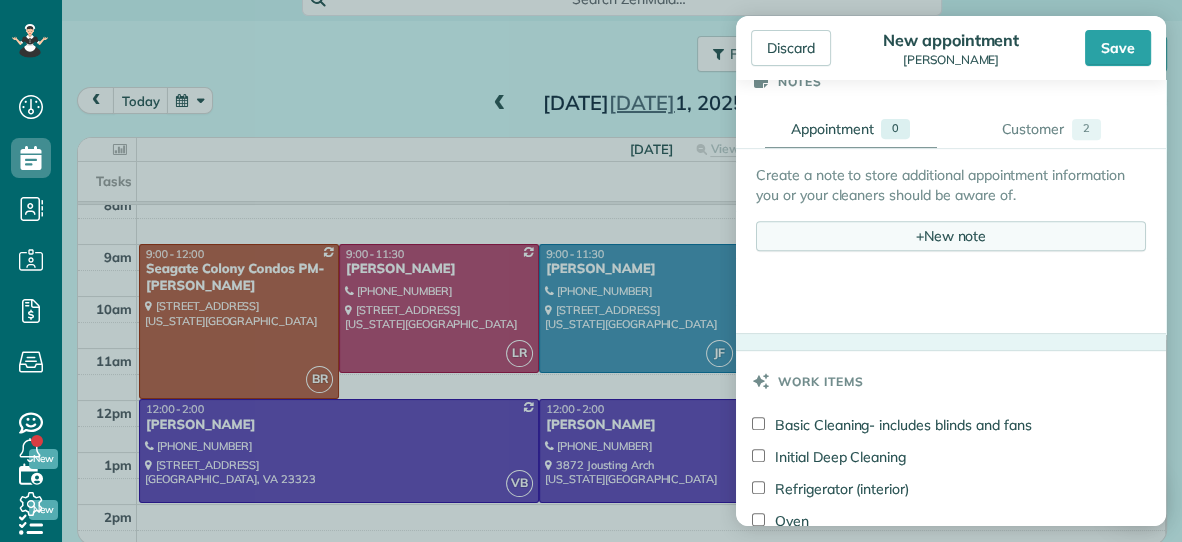 scroll, scrollTop: 757, scrollLeft: 0, axis: vertical 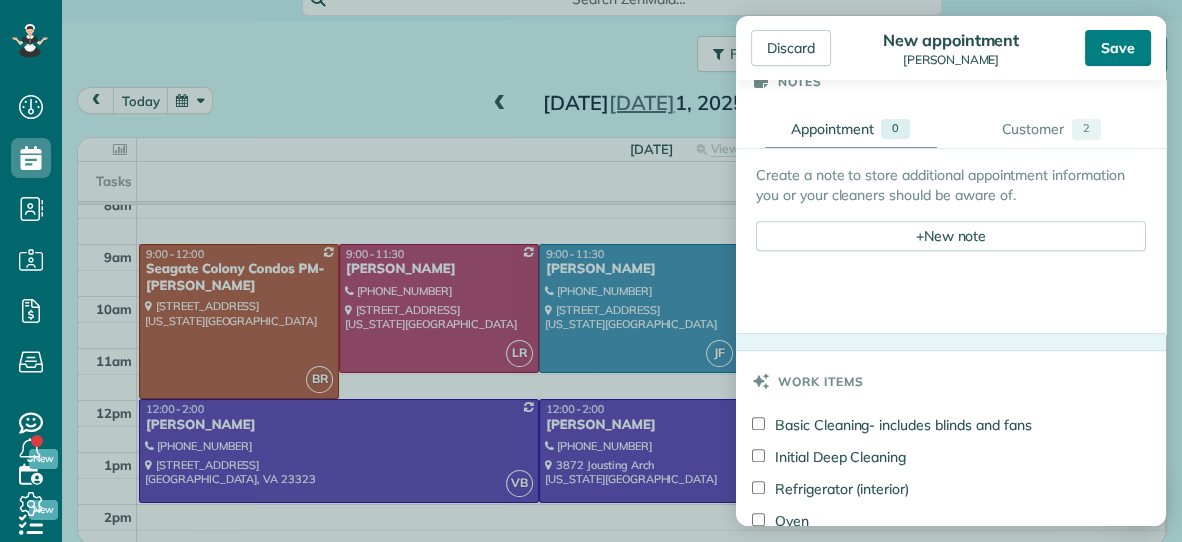 click on "Save" at bounding box center [1118, 48] 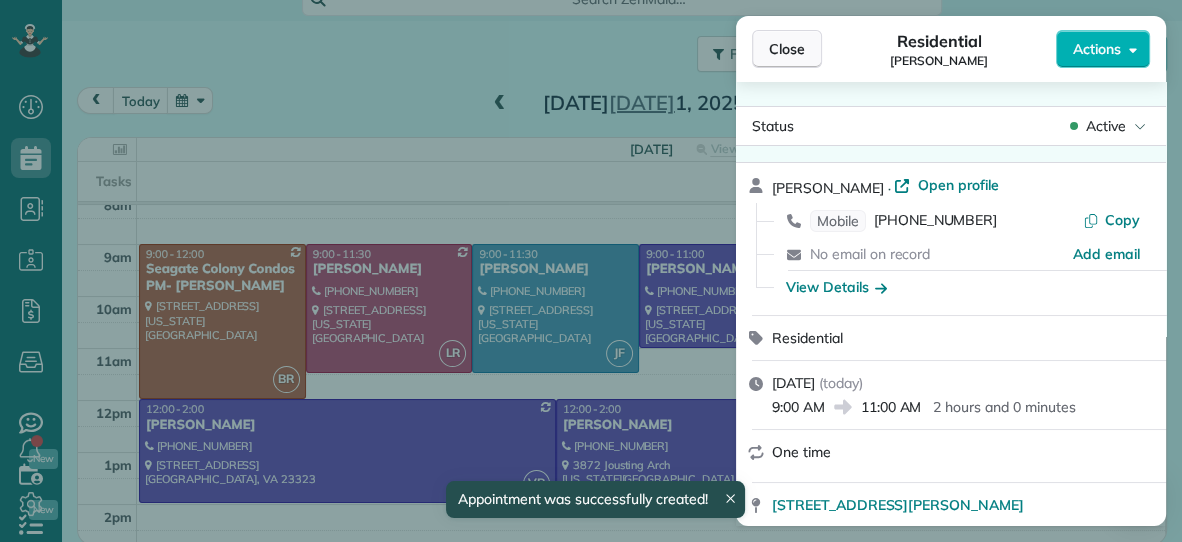 click on "Close" at bounding box center [787, 49] 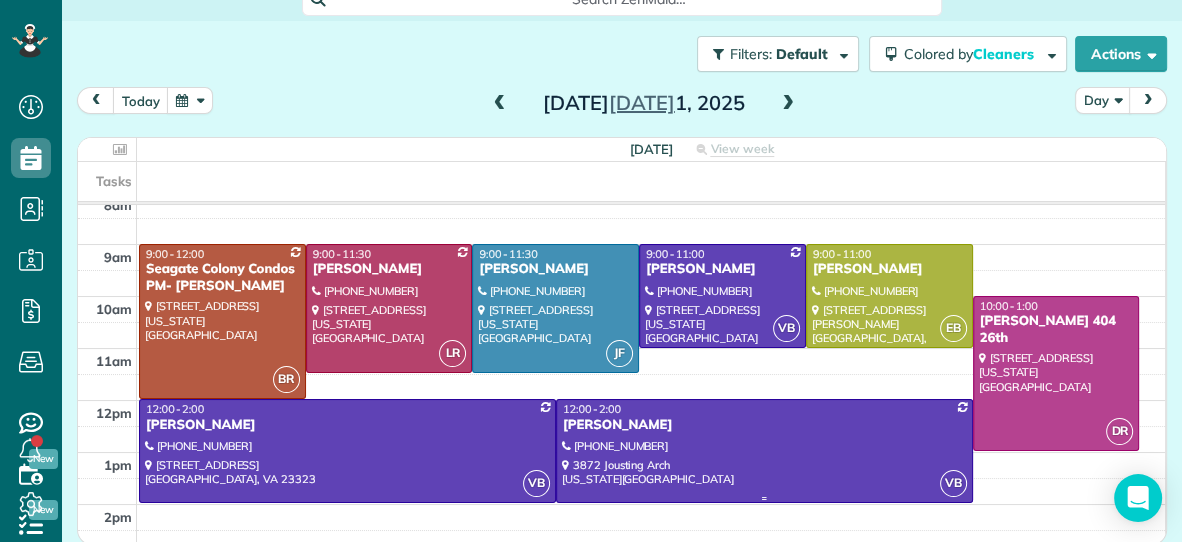 click at bounding box center (764, 450) 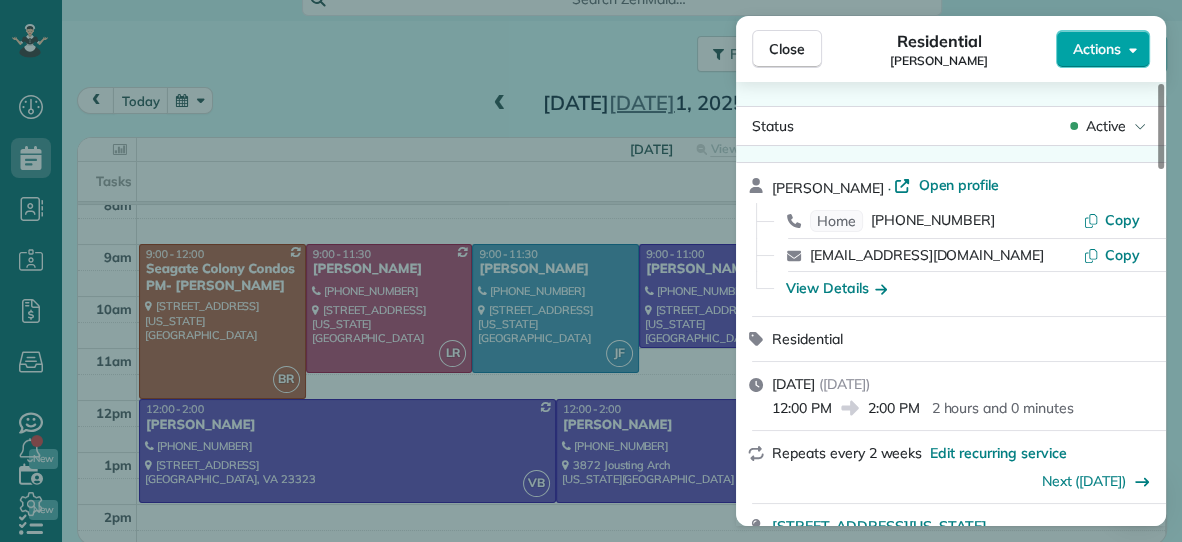 click on "Actions" at bounding box center (1097, 49) 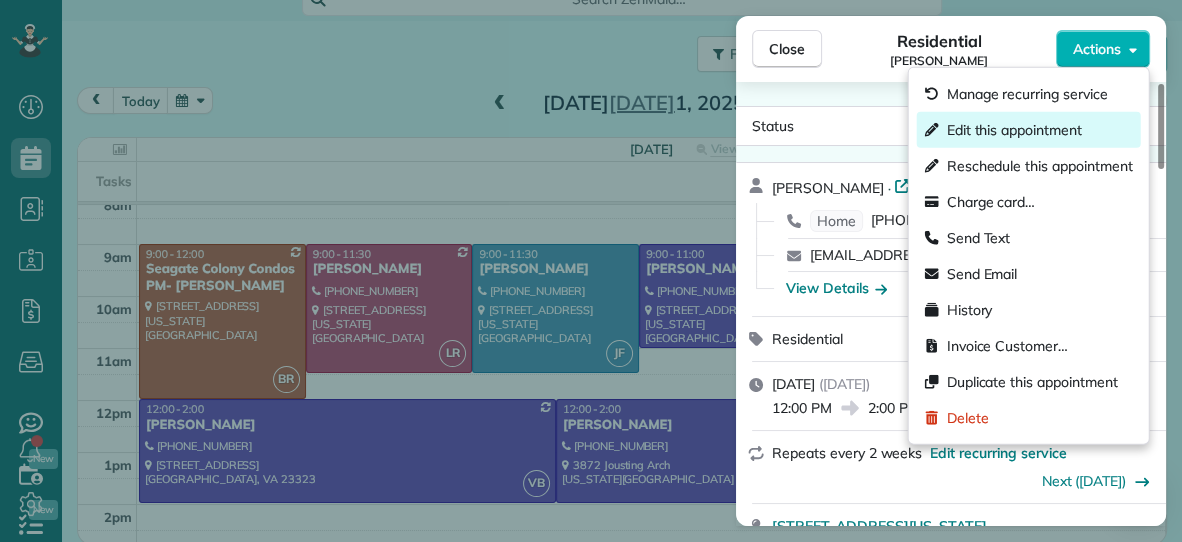 click on "Edit this appointment" at bounding box center (1014, 130) 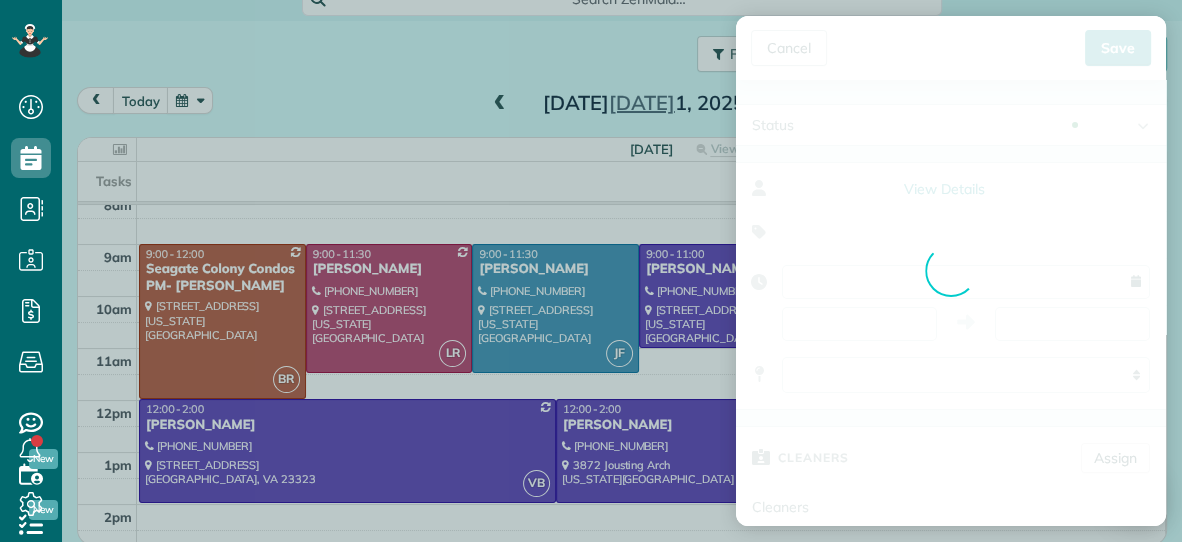 type on "**********" 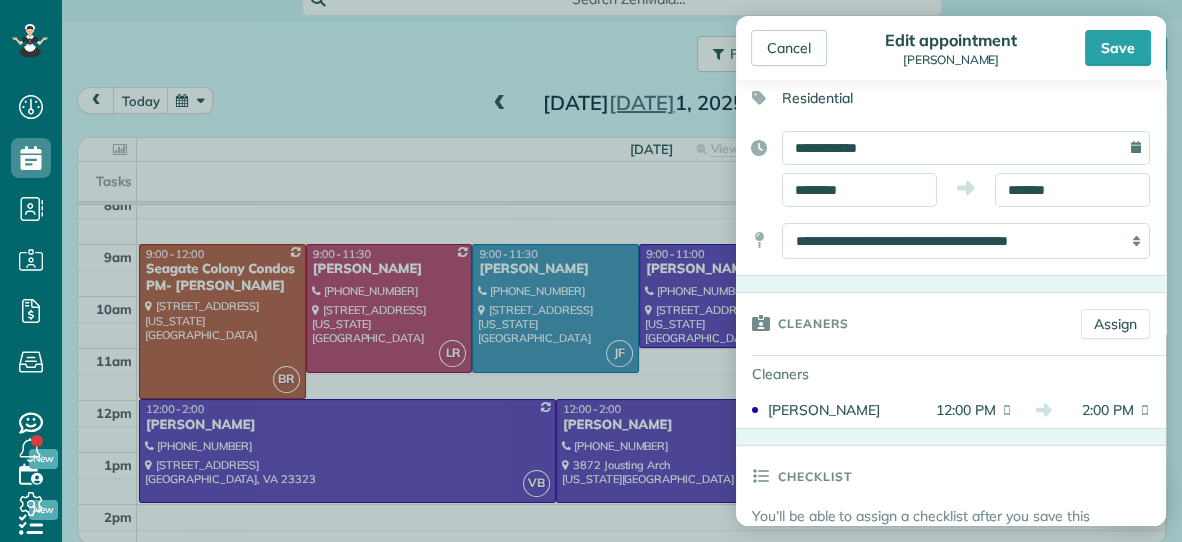 scroll, scrollTop: 135, scrollLeft: 0, axis: vertical 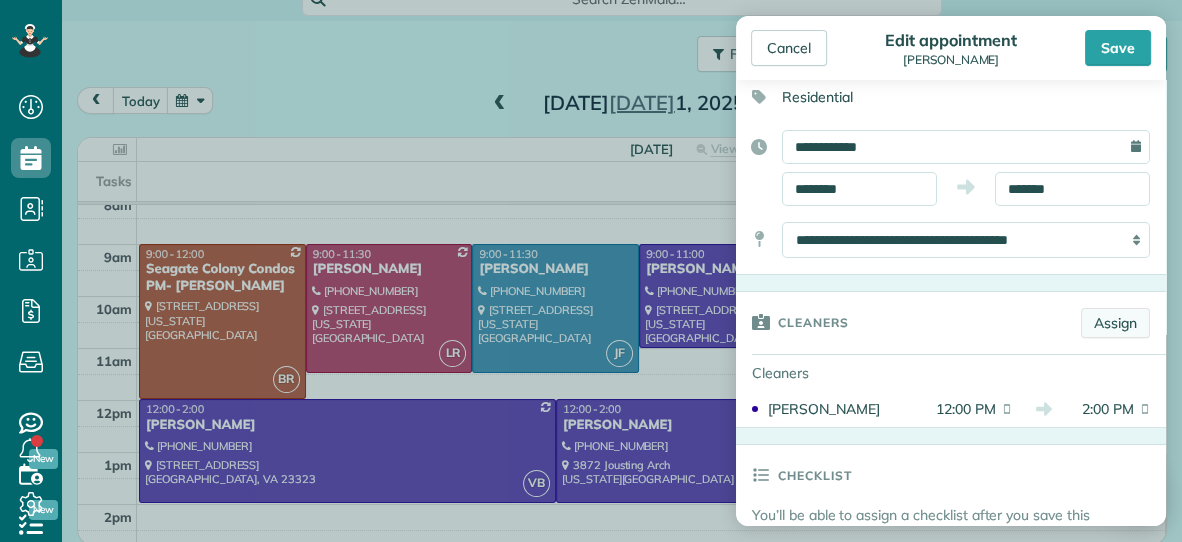 click on "Assign" at bounding box center [1115, 323] 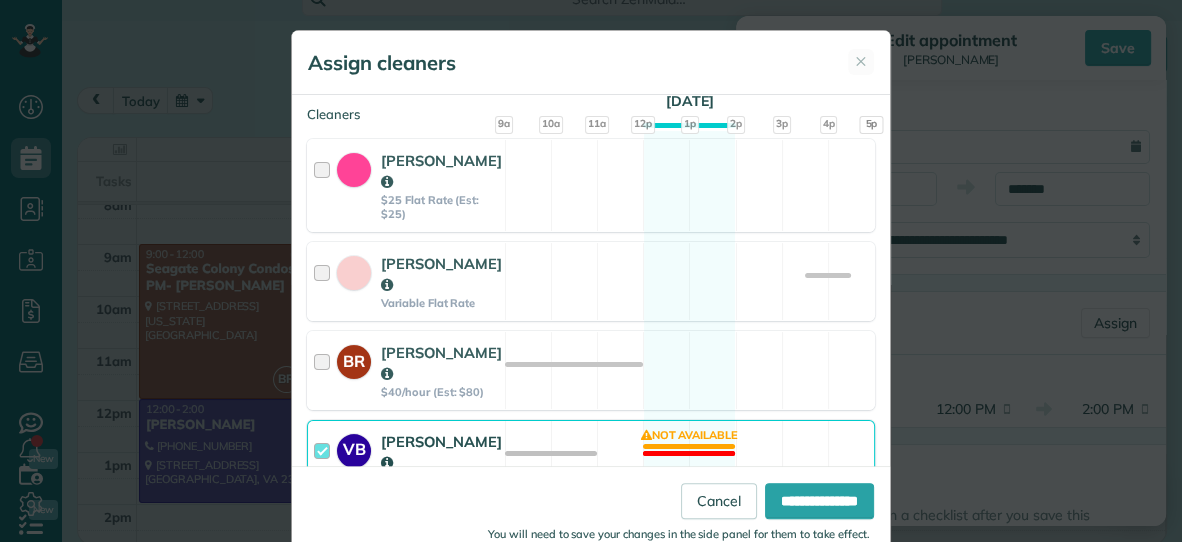 scroll, scrollTop: 213, scrollLeft: 0, axis: vertical 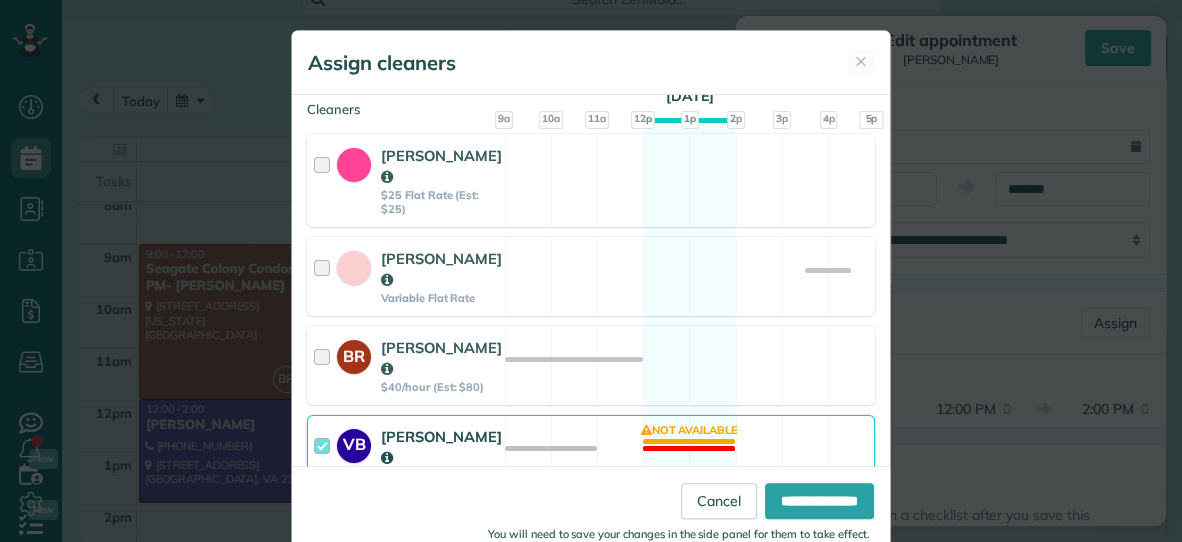 click on "VB
[PERSON_NAME]
$40/hour (Est: $80)" at bounding box center (406, 454) 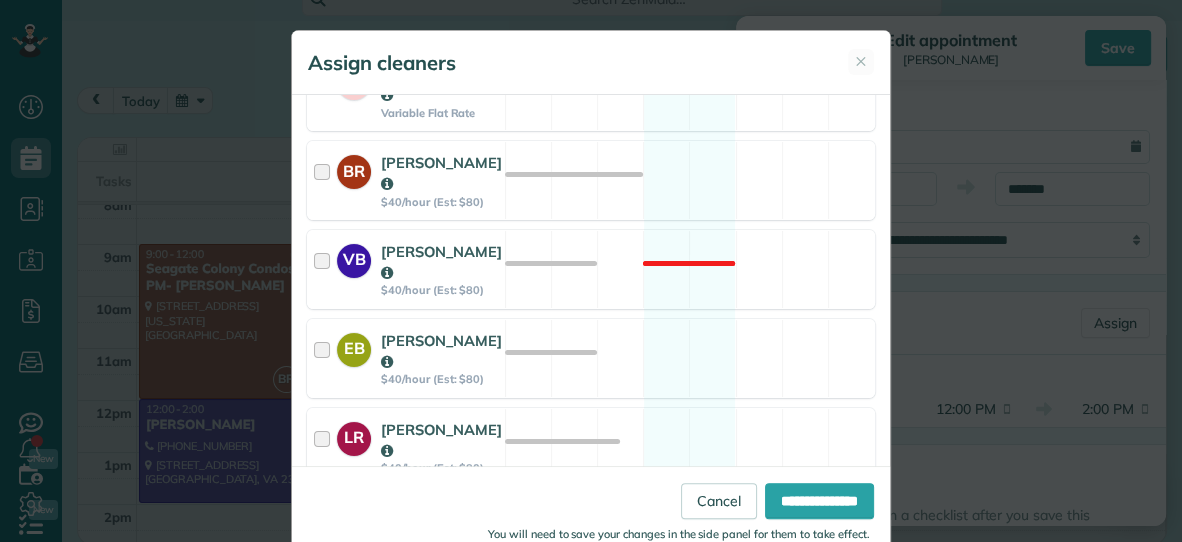 scroll, scrollTop: 403, scrollLeft: 0, axis: vertical 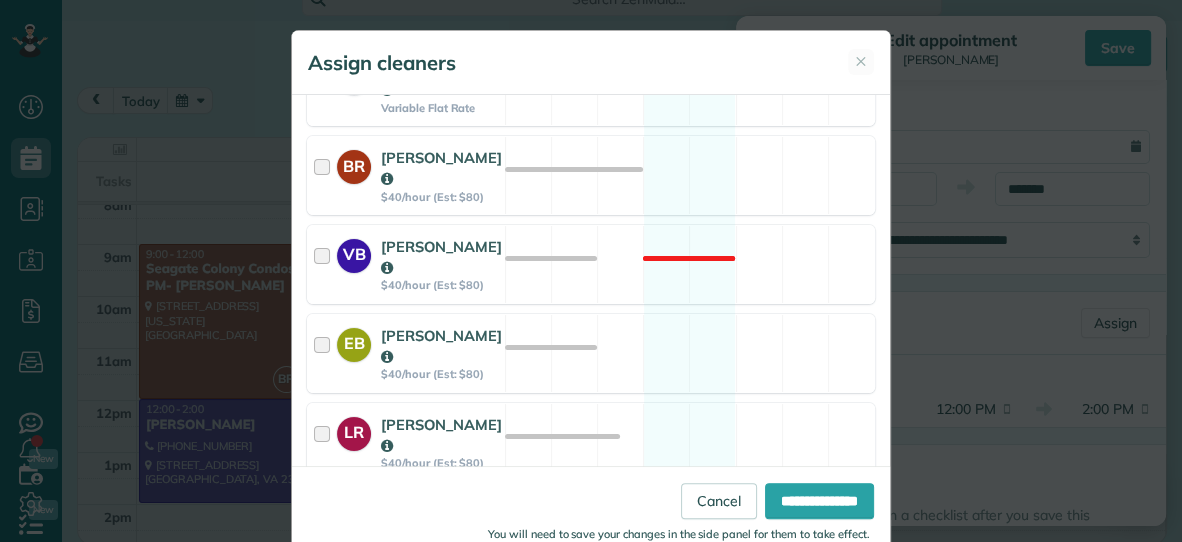 click on "EB
[PERSON_NAME]
$40/hour (Est: $80)
Available" at bounding box center [591, 353] 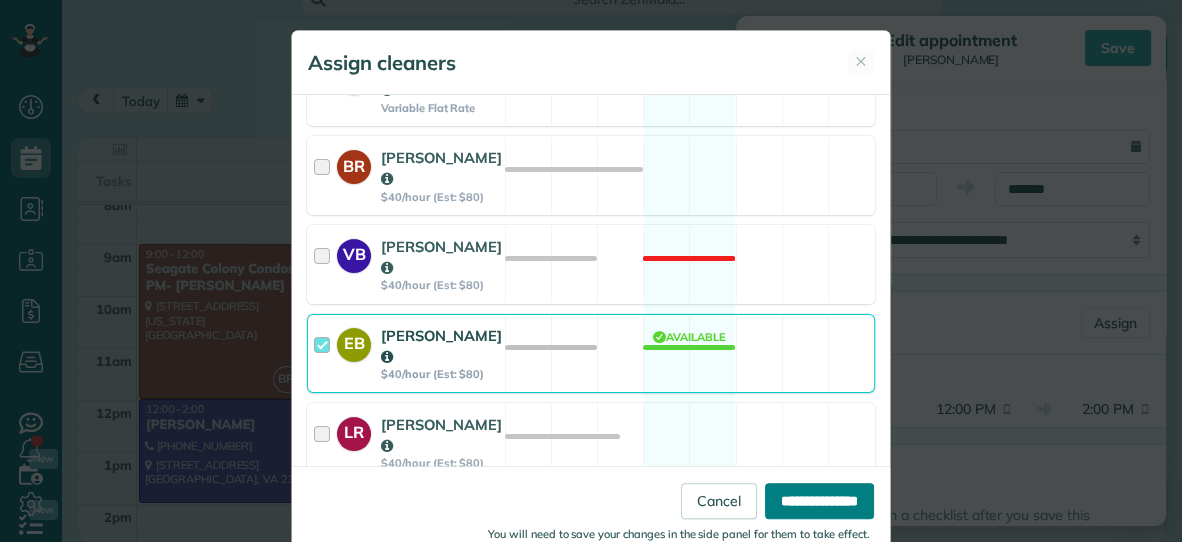click on "**********" at bounding box center [819, 501] 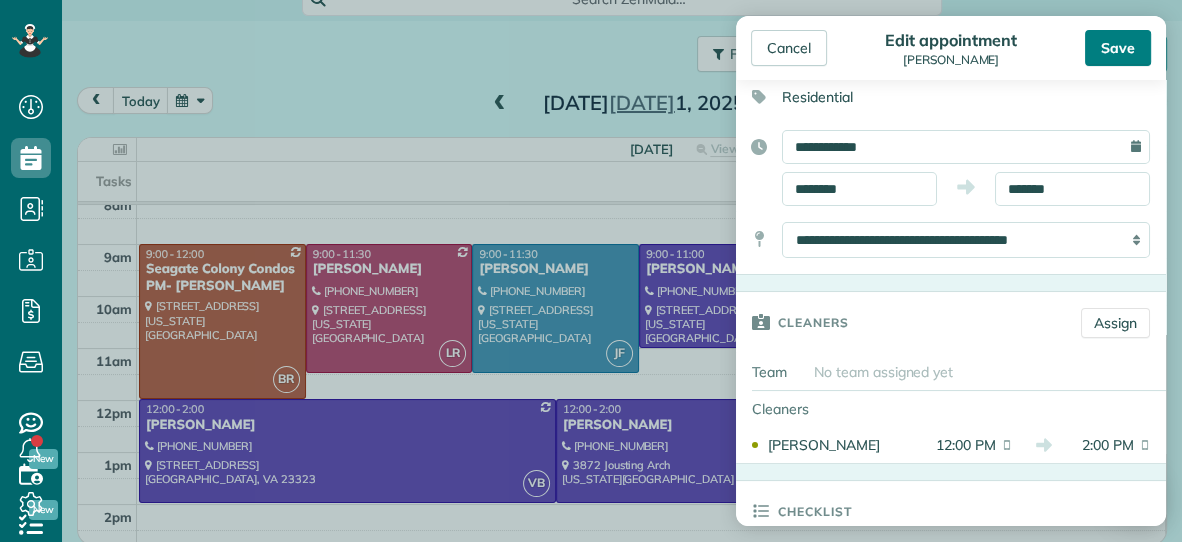 click on "Save" at bounding box center [1118, 48] 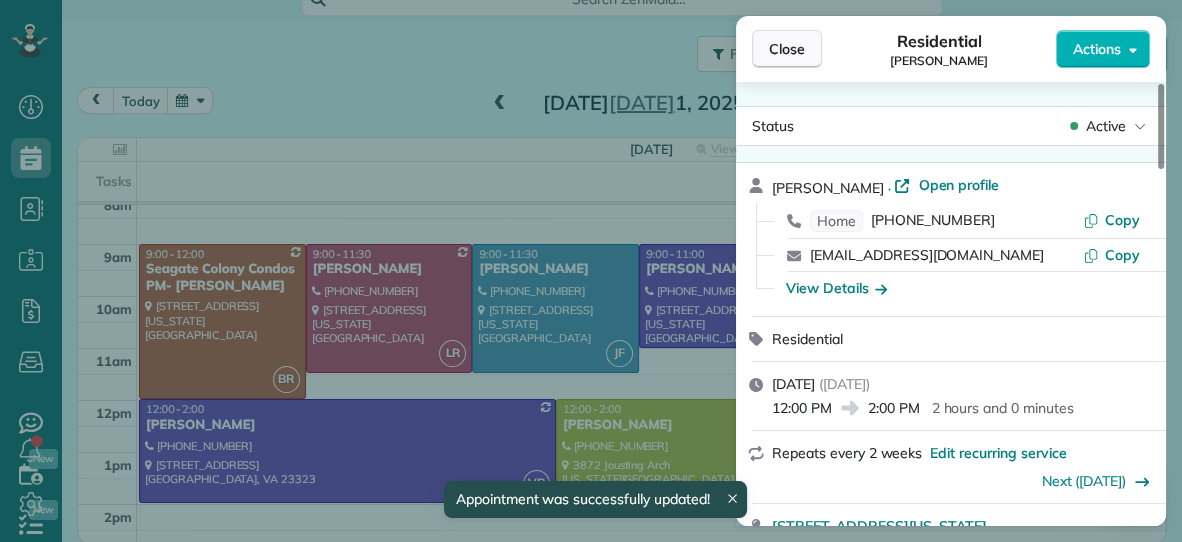 click on "Close" at bounding box center (787, 49) 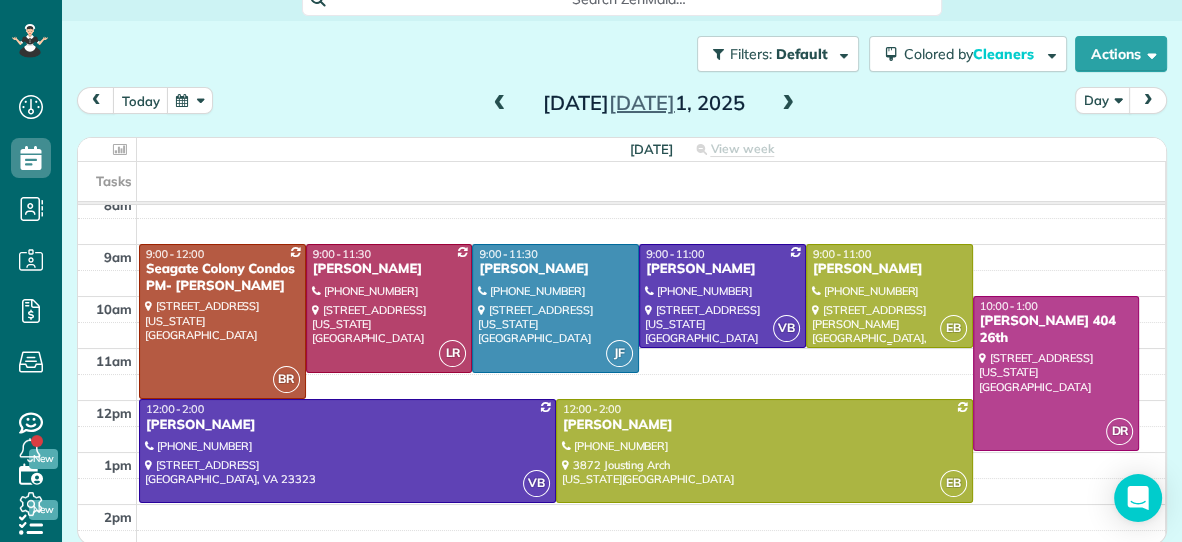 click at bounding box center [889, 295] 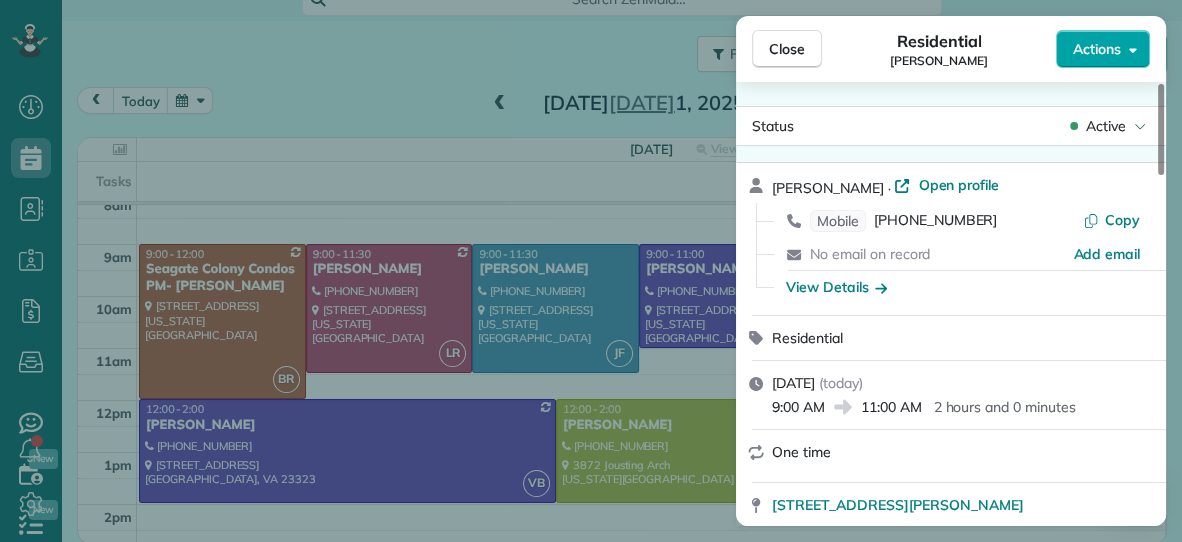 click on "Actions" at bounding box center [1097, 49] 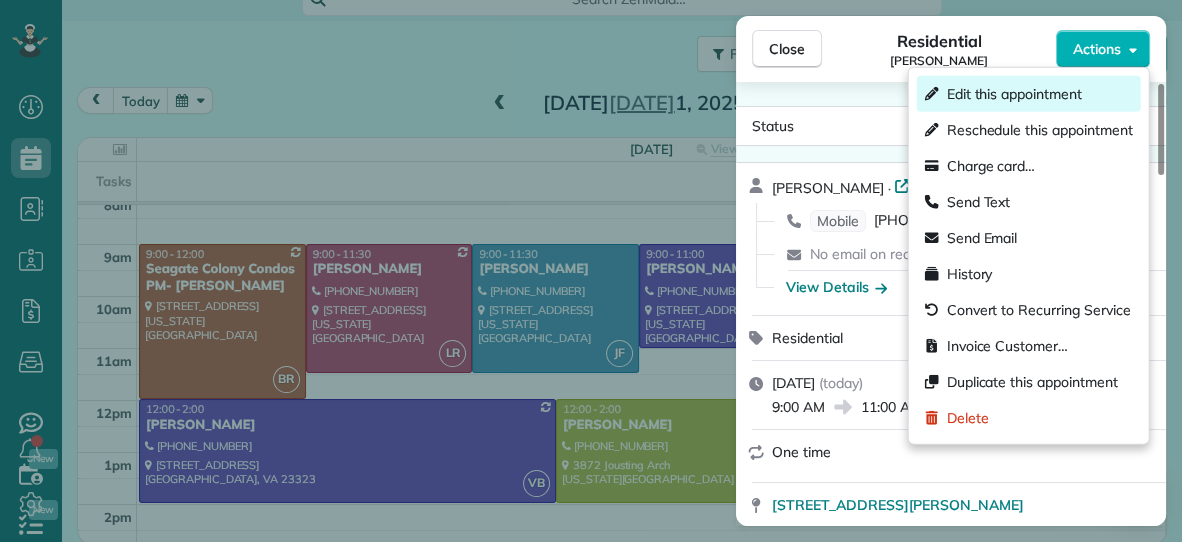click on "Edit this appointment" at bounding box center [1014, 94] 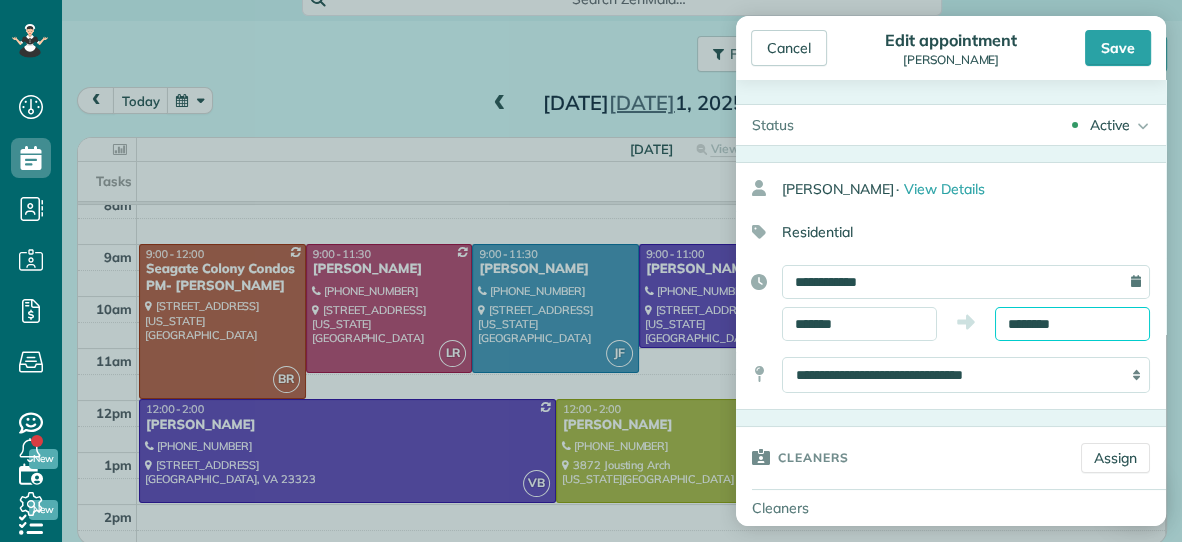 click on "********" at bounding box center (1072, 324) 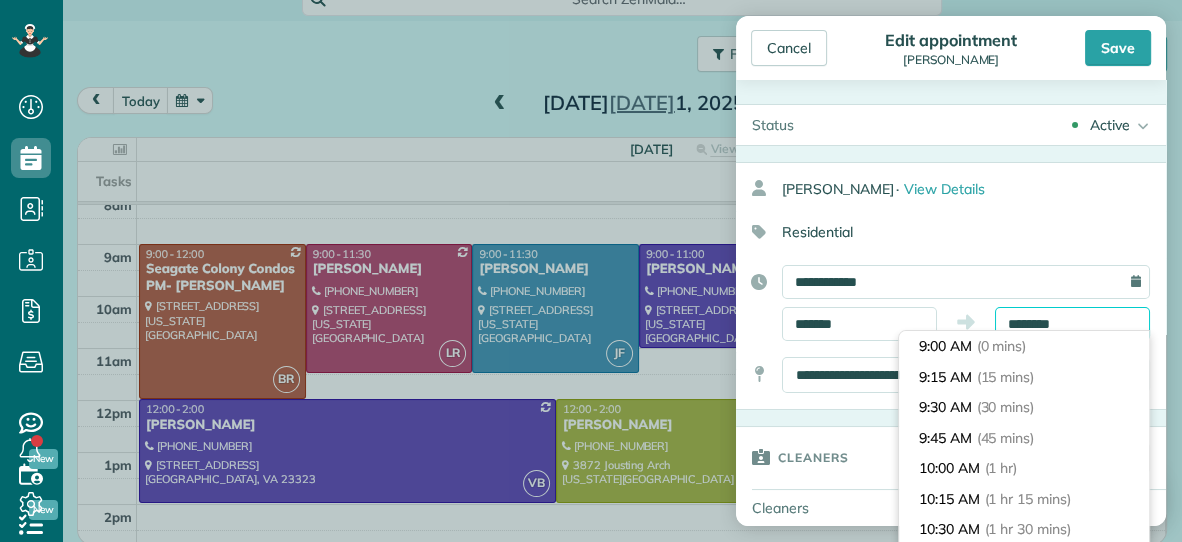 scroll, scrollTop: 212, scrollLeft: 0, axis: vertical 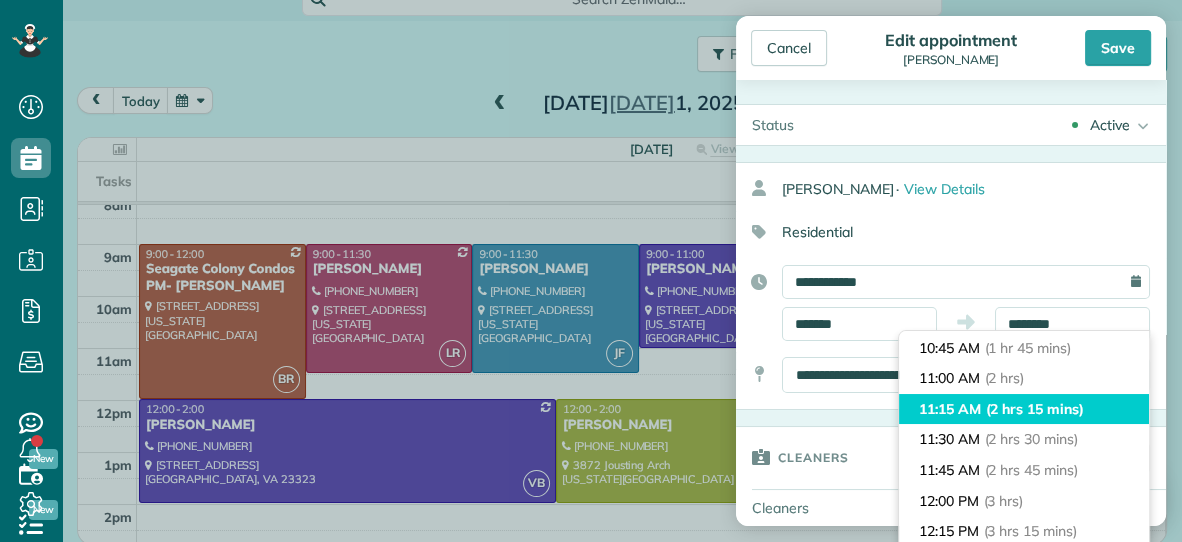 click on "(2 hrs 15 mins)" at bounding box center (1035, 409) 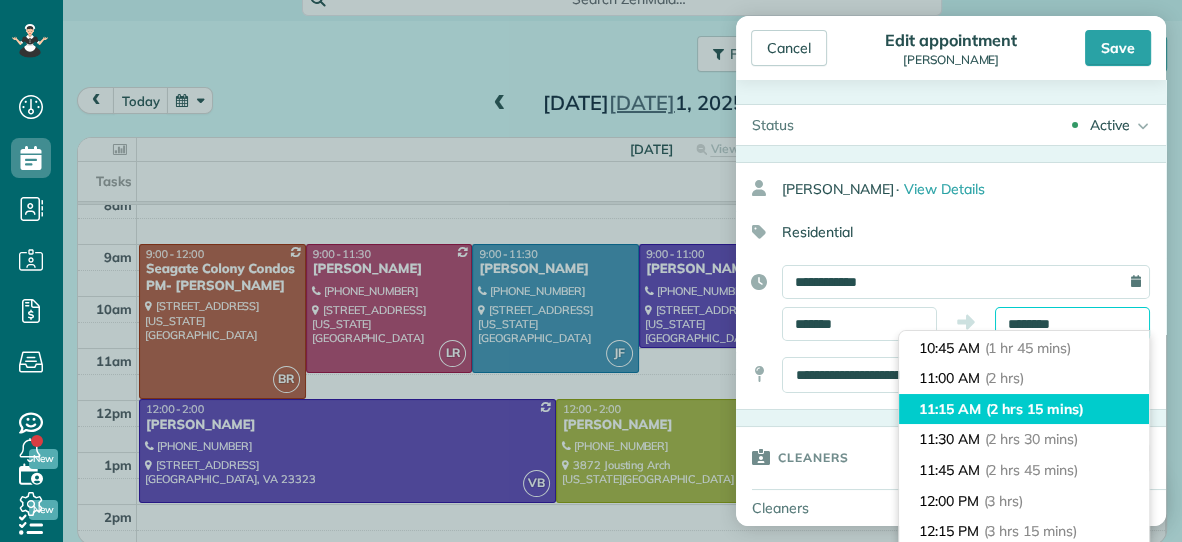 type on "********" 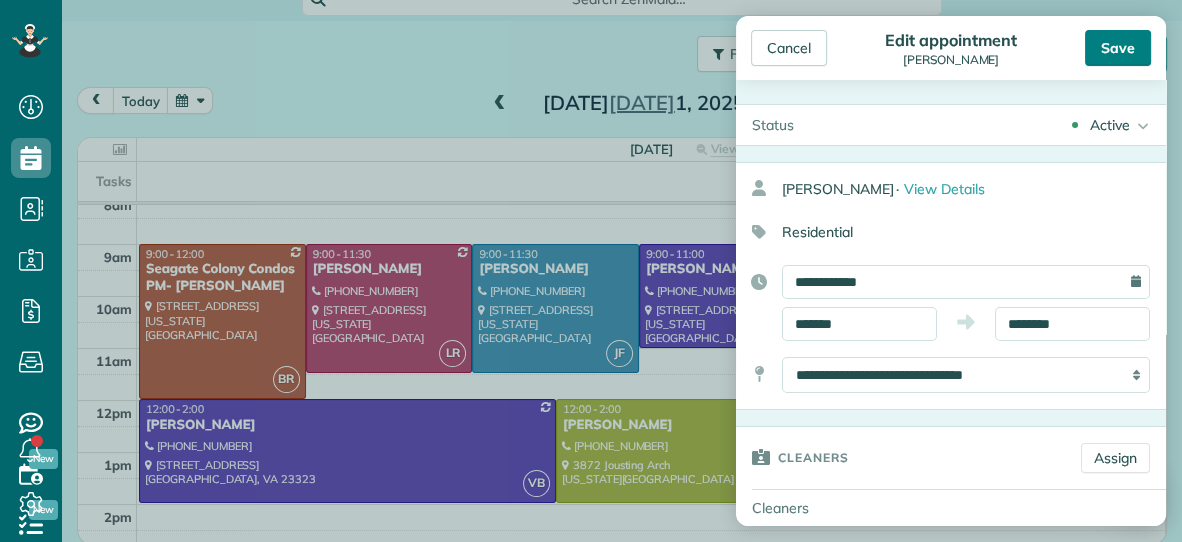 click on "Save" at bounding box center (1118, 48) 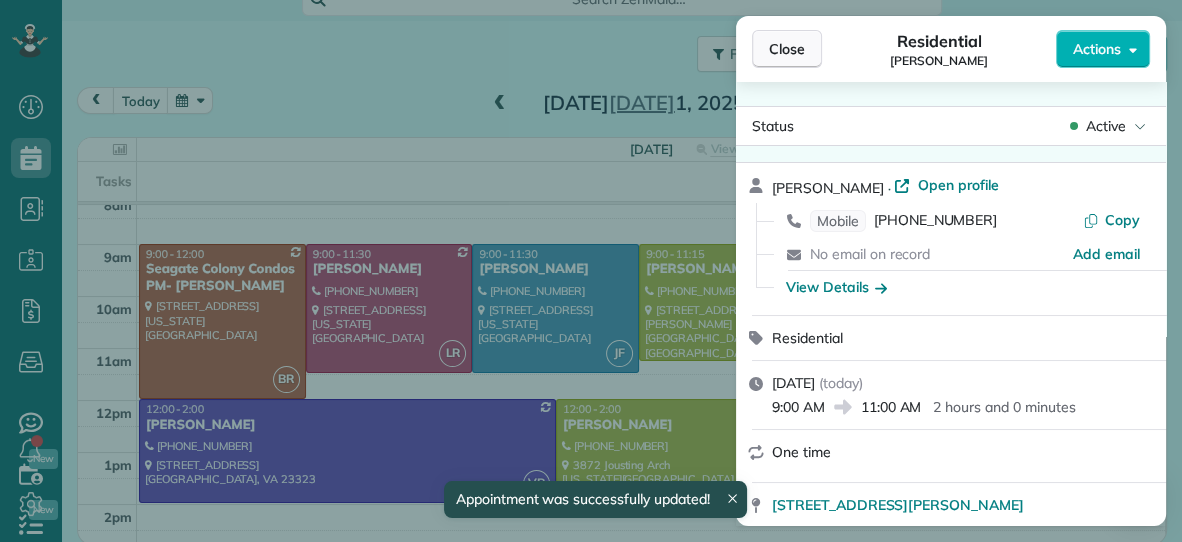 click on "Close" at bounding box center (787, 49) 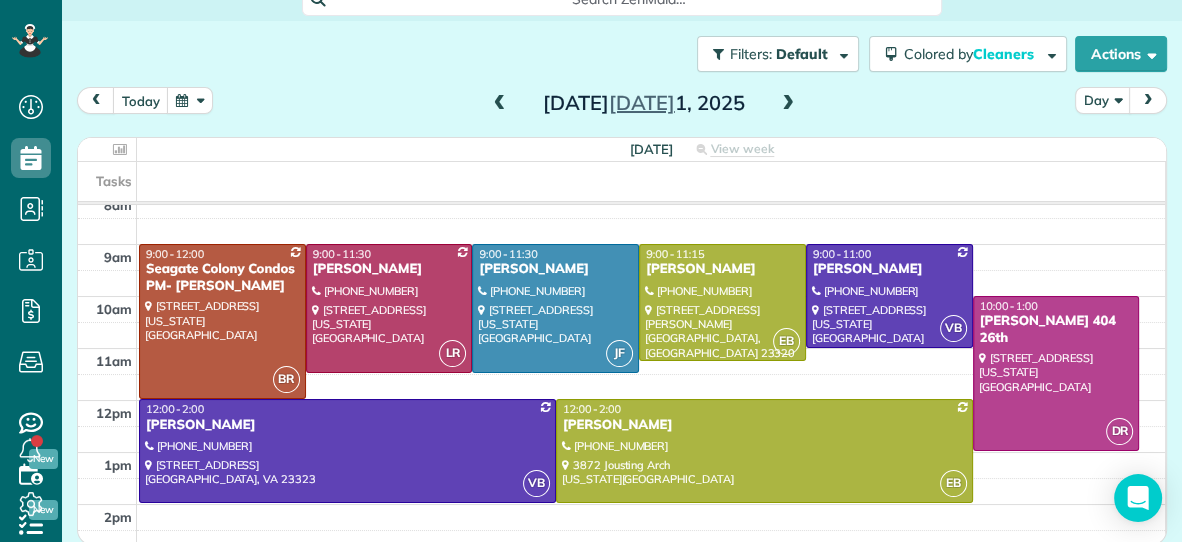 click at bounding box center (788, 104) 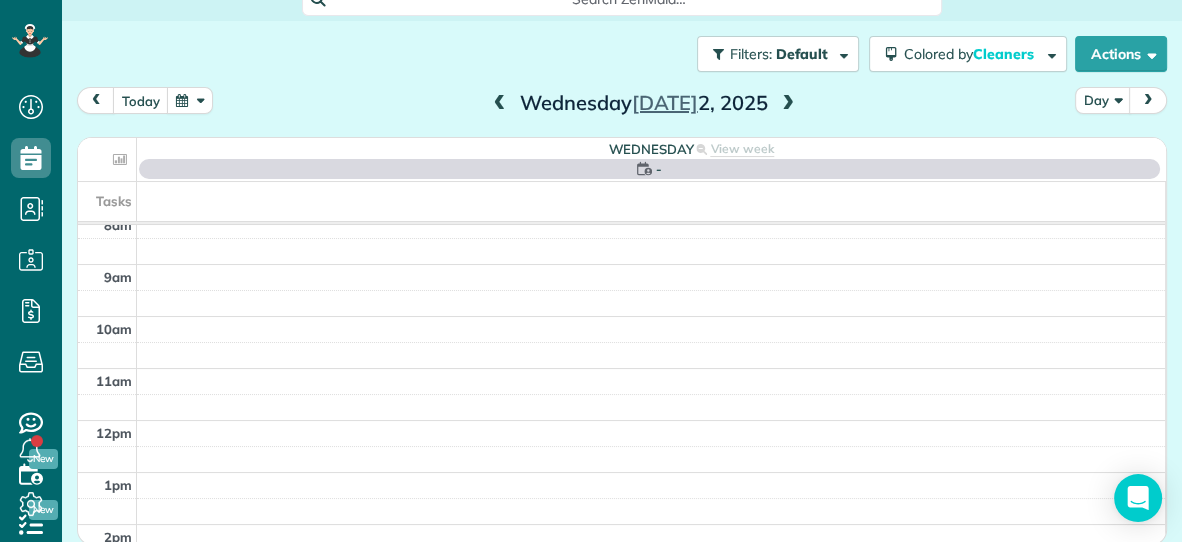 scroll, scrollTop: 0, scrollLeft: 0, axis: both 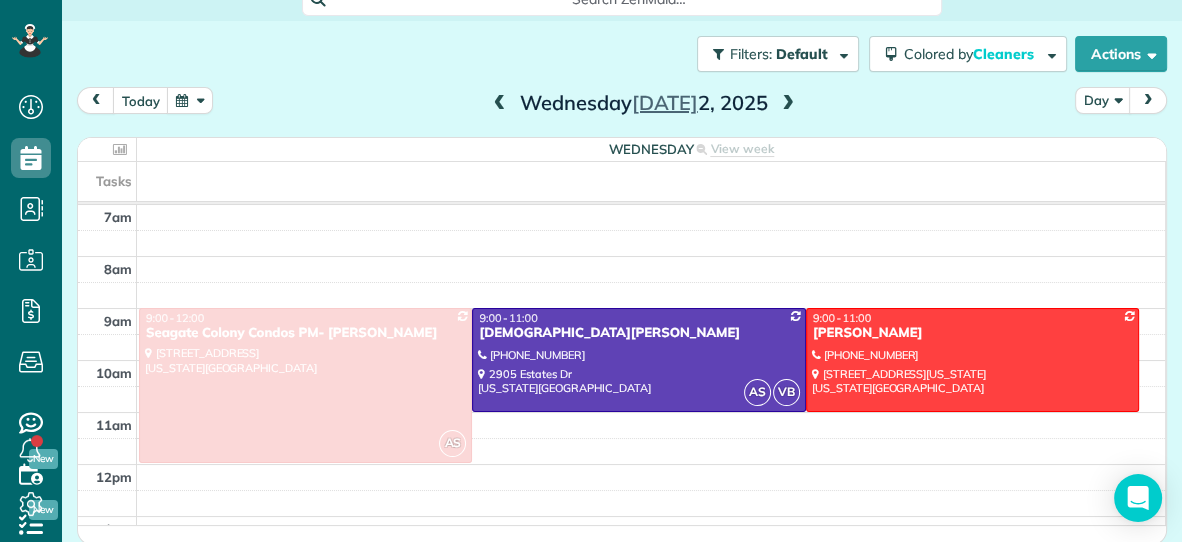 click at bounding box center (500, 104) 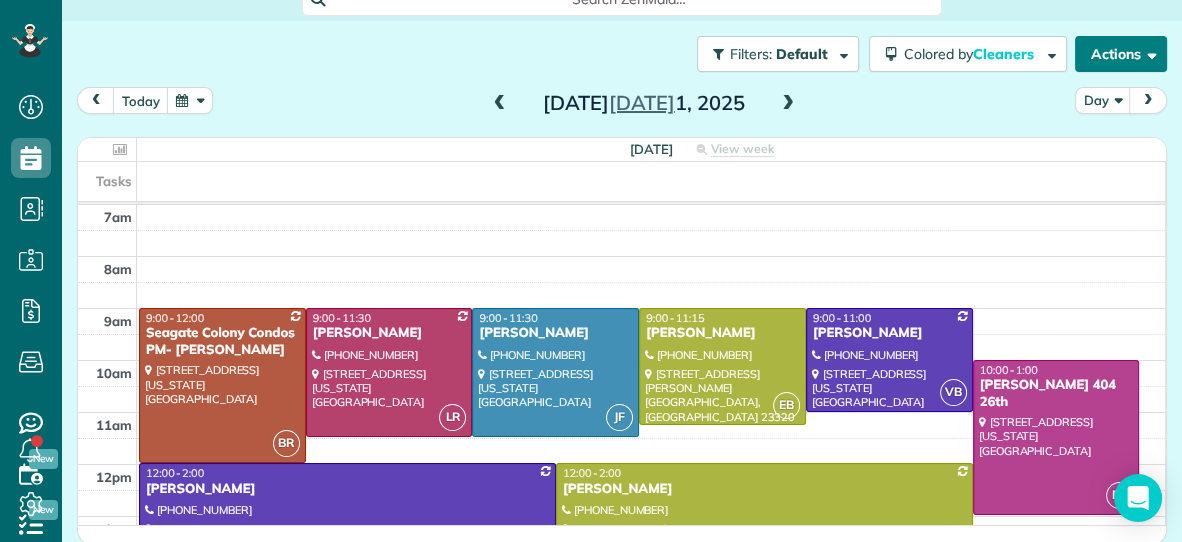 click on "Actions" at bounding box center (1121, 54) 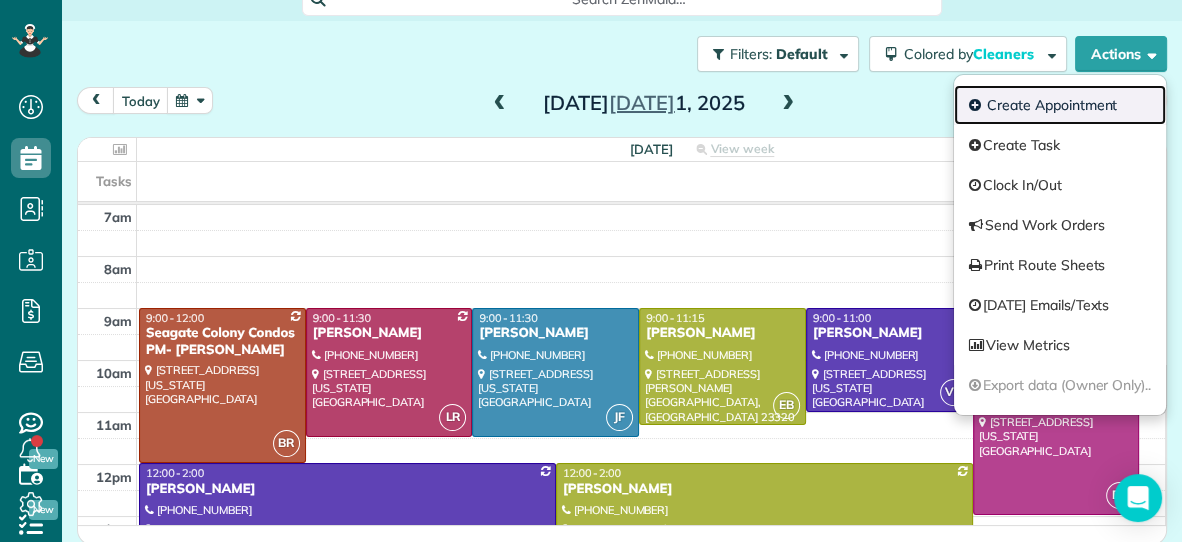 click on "Create Appointment" at bounding box center [1060, 105] 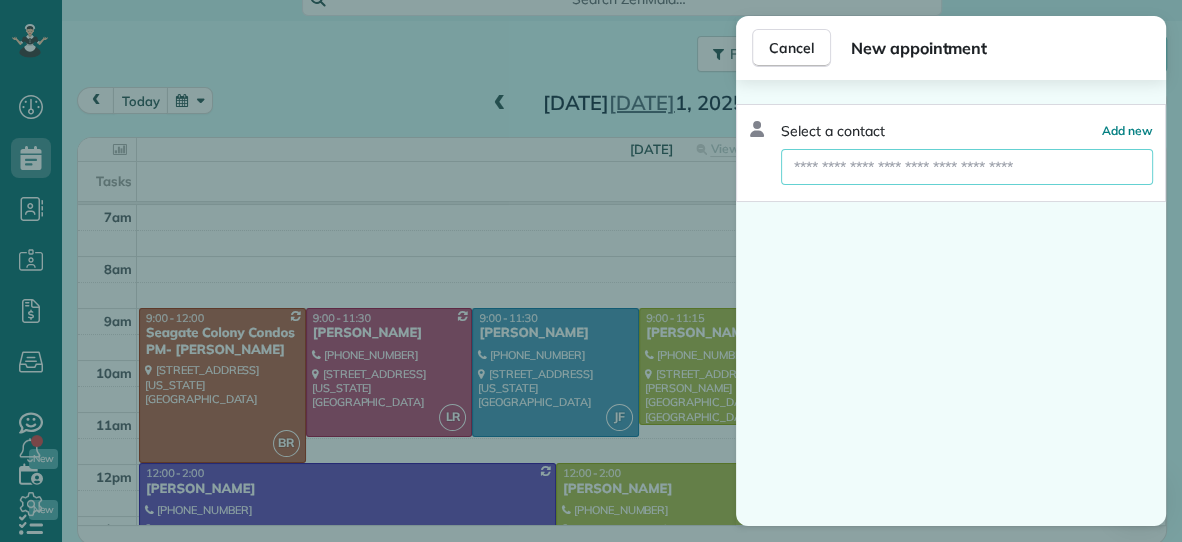 click at bounding box center (967, 167) 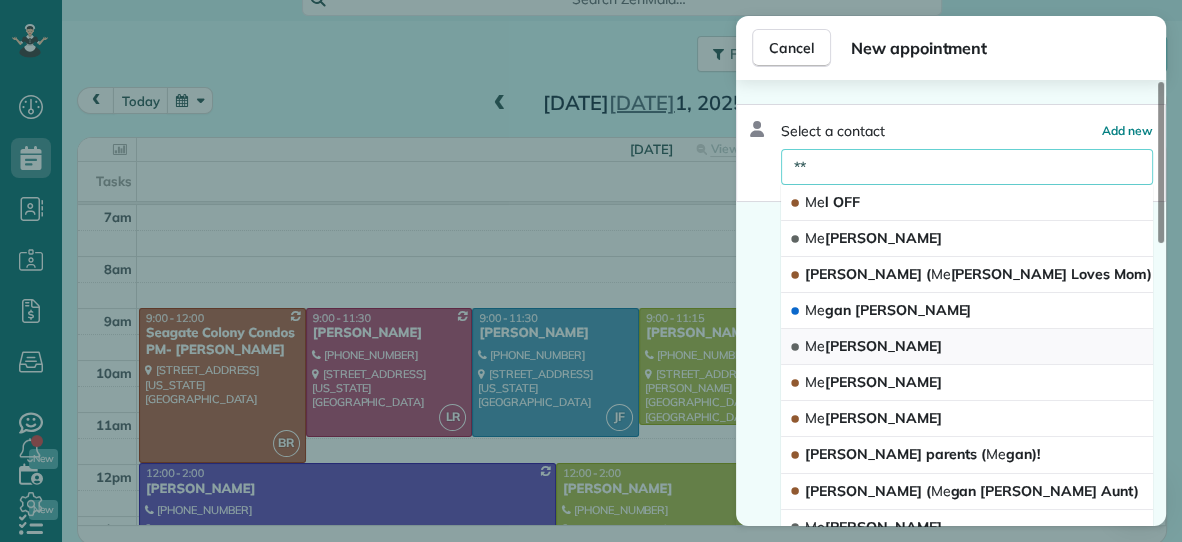 type on "**" 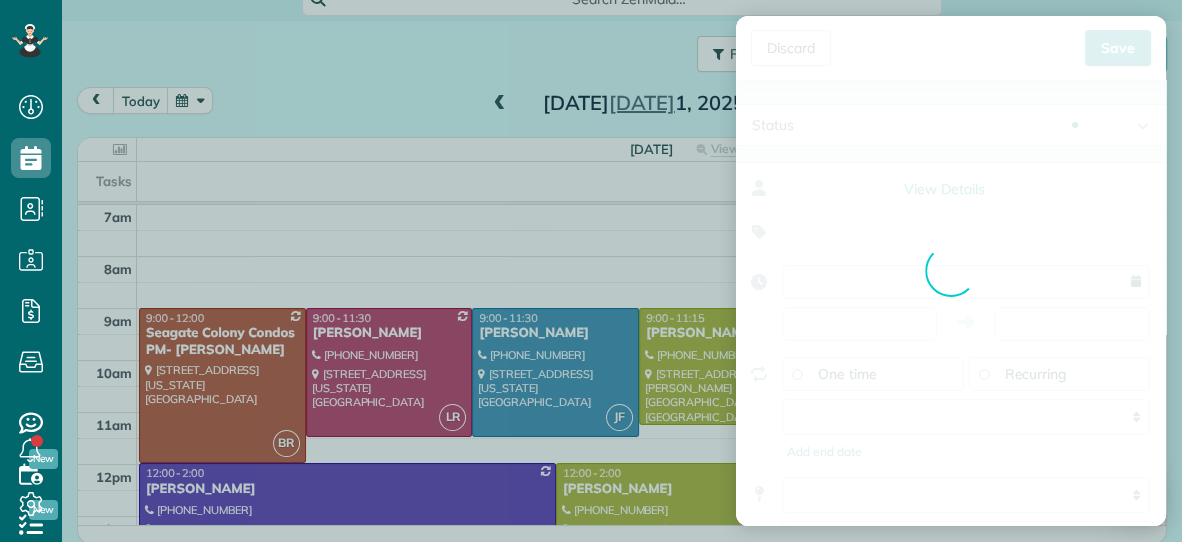 type on "**********" 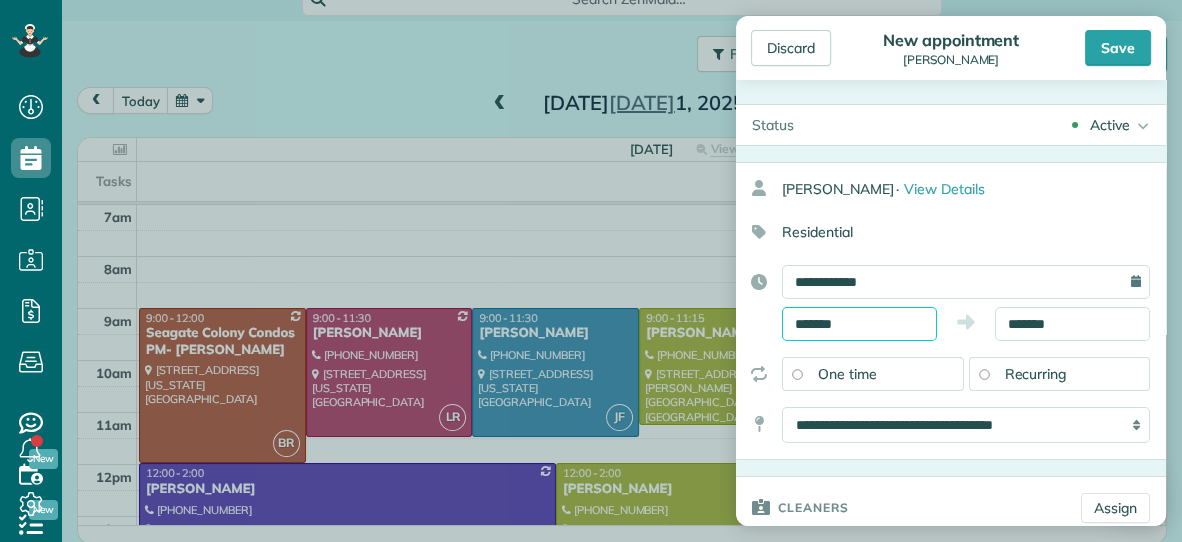 click on "*******" at bounding box center (859, 324) 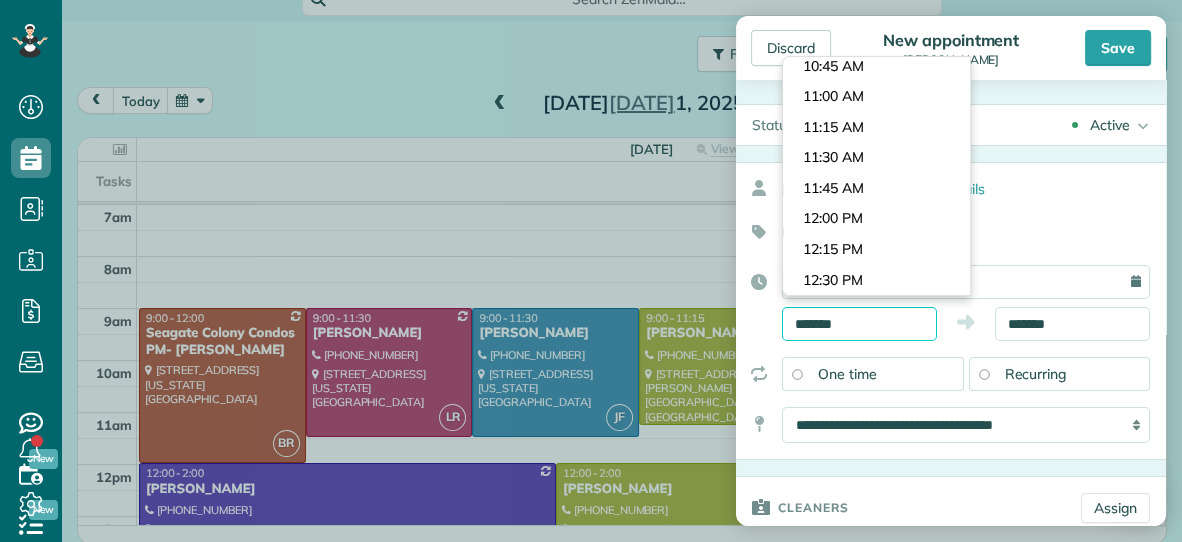 scroll, scrollTop: 1291, scrollLeft: 0, axis: vertical 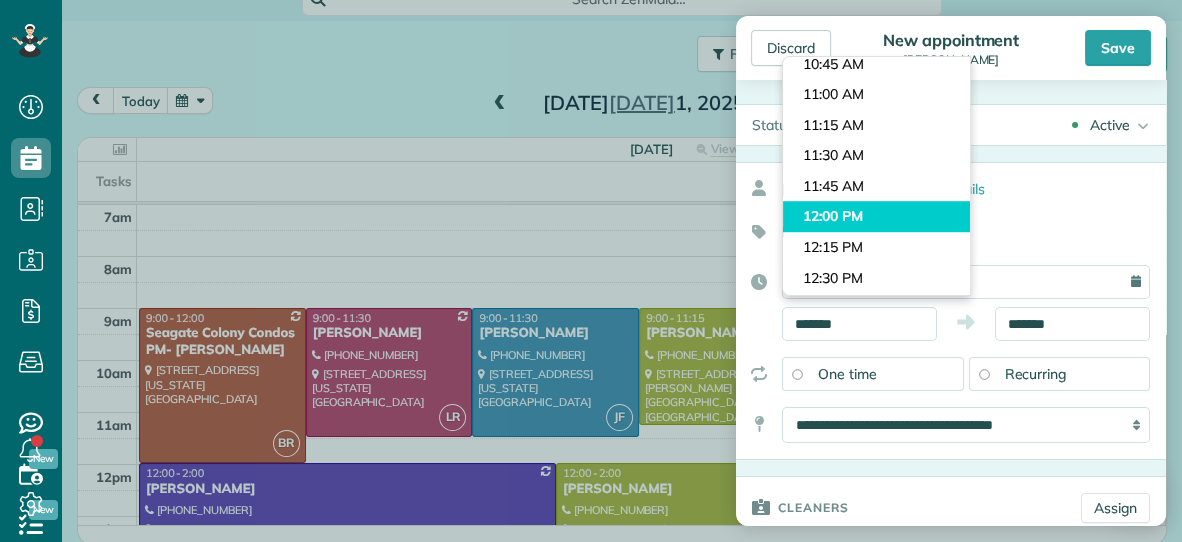 click on "Dashboard
Scheduling
Calendar View
List View
Dispatch View - Weekly scheduling (Beta)" at bounding box center (591, 271) 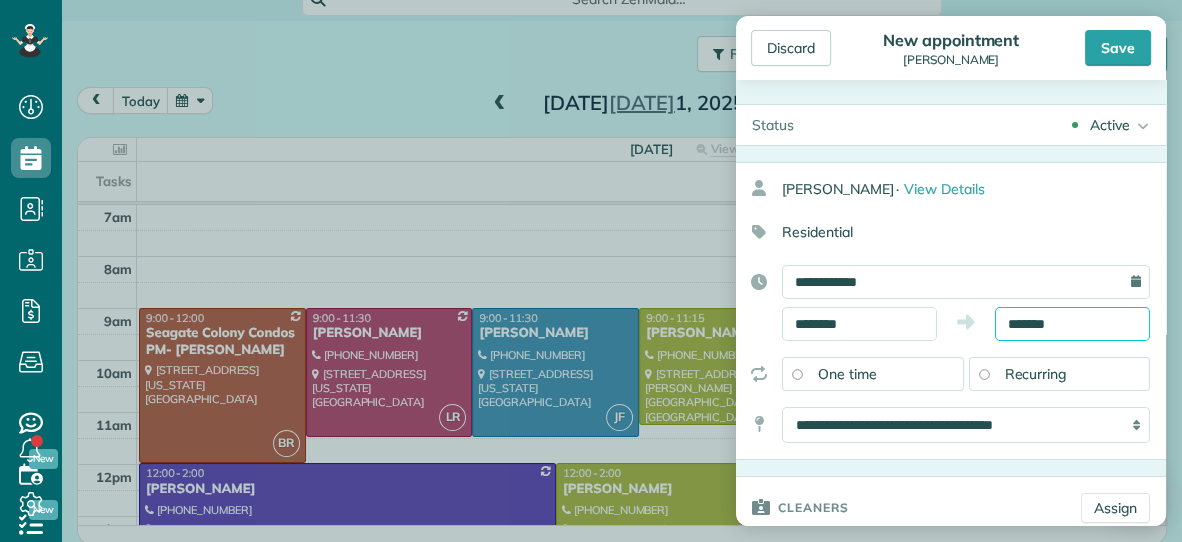 click on "*******" at bounding box center (1072, 324) 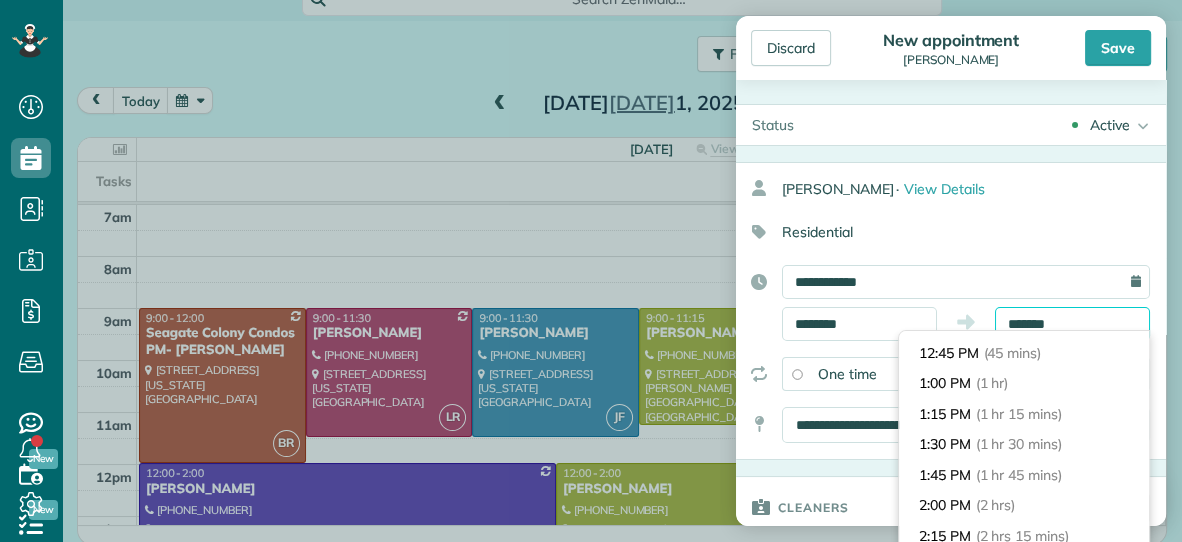 scroll, scrollTop: 89, scrollLeft: 0, axis: vertical 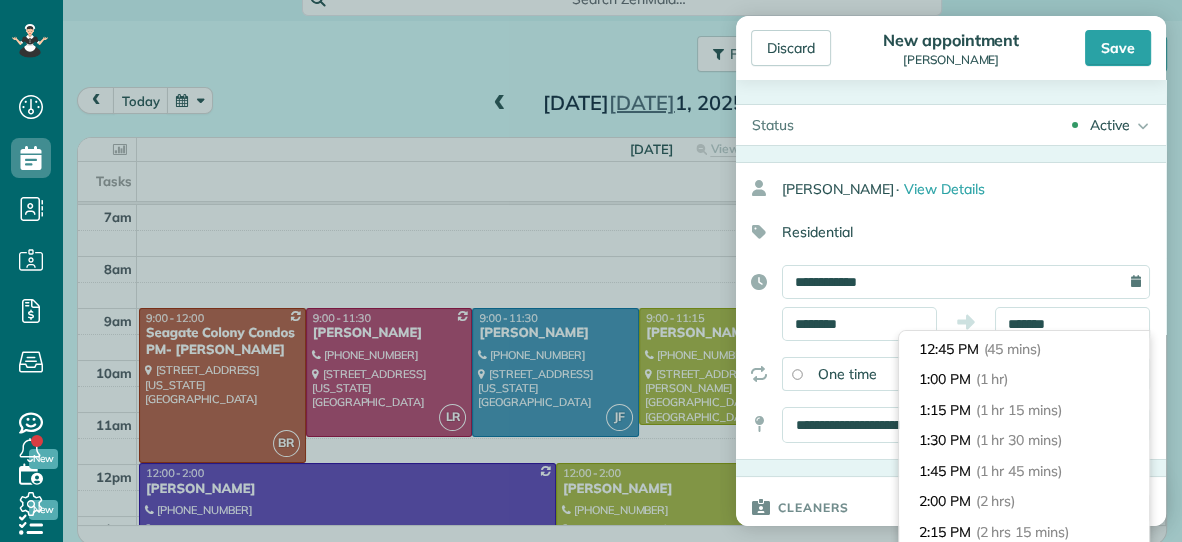 click on "(1 hr 30 mins)" at bounding box center [1019, 440] 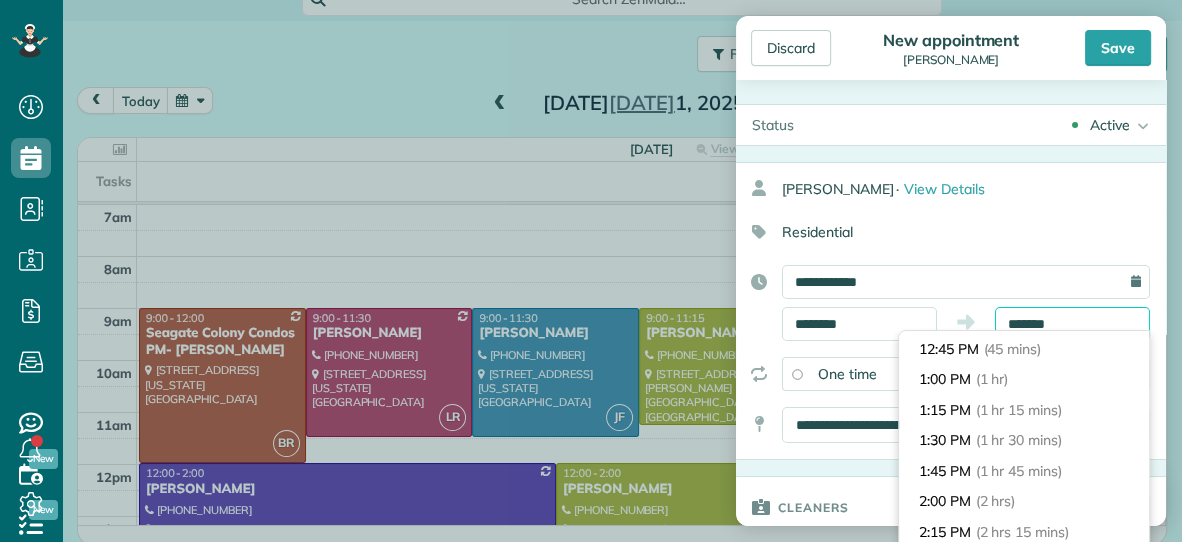 type on "*******" 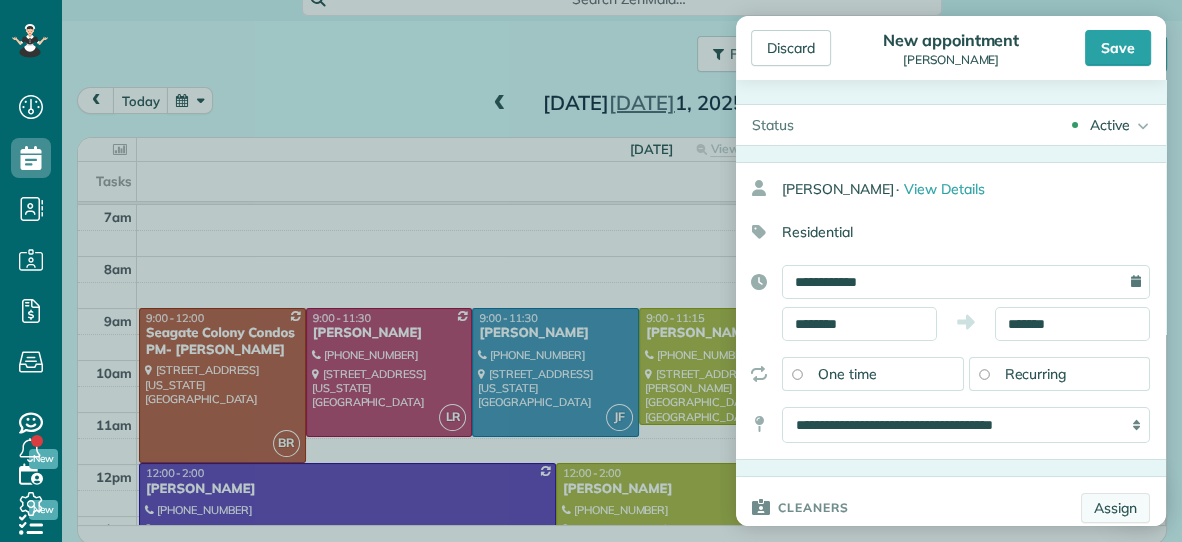 click on "Assign" at bounding box center (1115, 508) 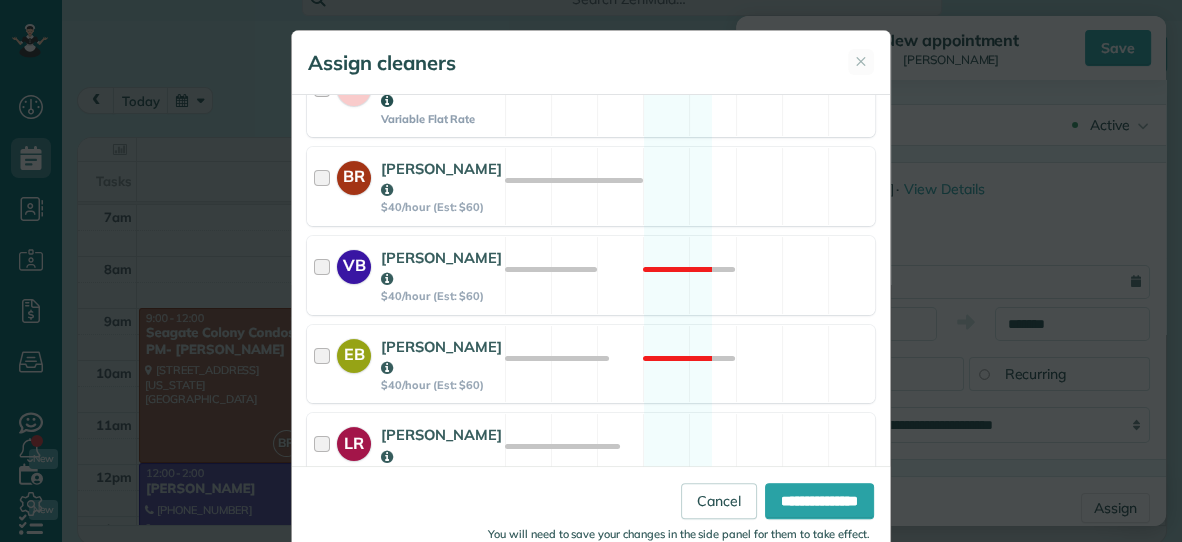 scroll, scrollTop: 312, scrollLeft: 0, axis: vertical 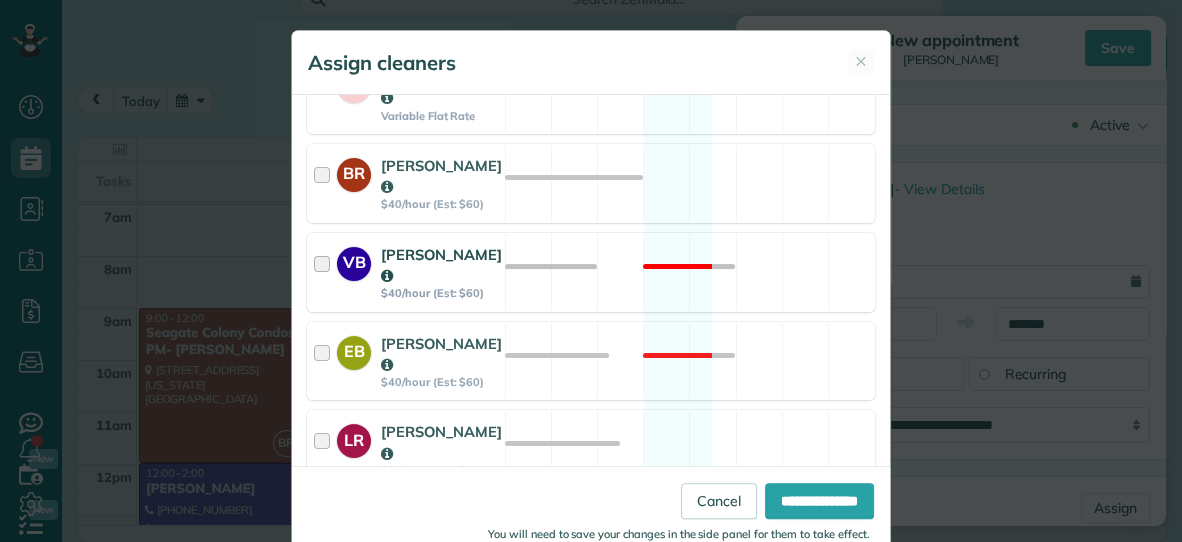 click on "VB
[PERSON_NAME]
$40/hour (Est: $60)
Not available" at bounding box center [591, 272] 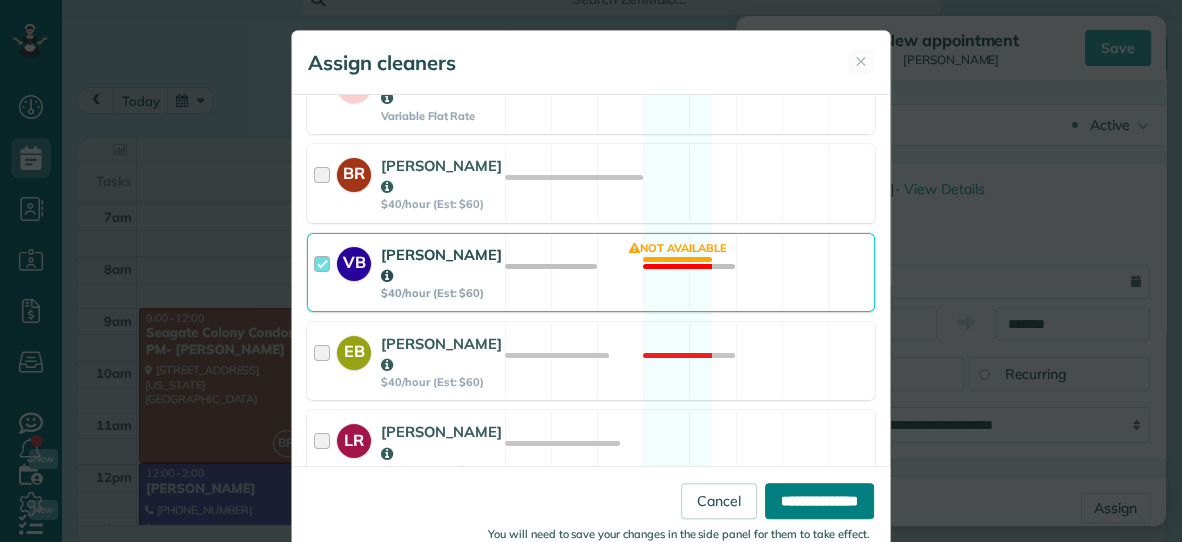 click on "**********" at bounding box center (819, 501) 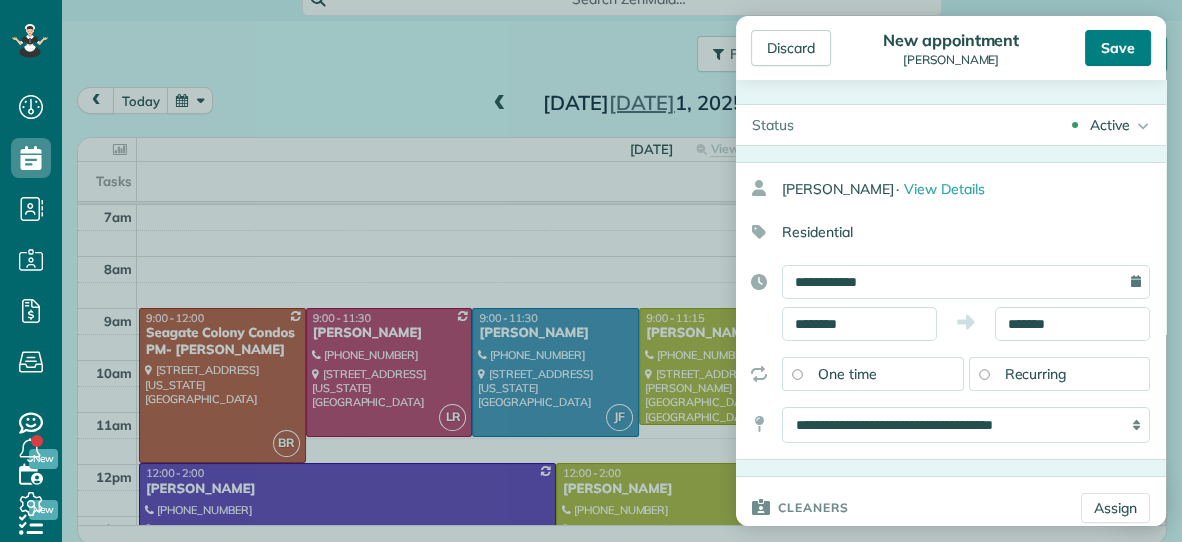 click on "Save" at bounding box center [1118, 48] 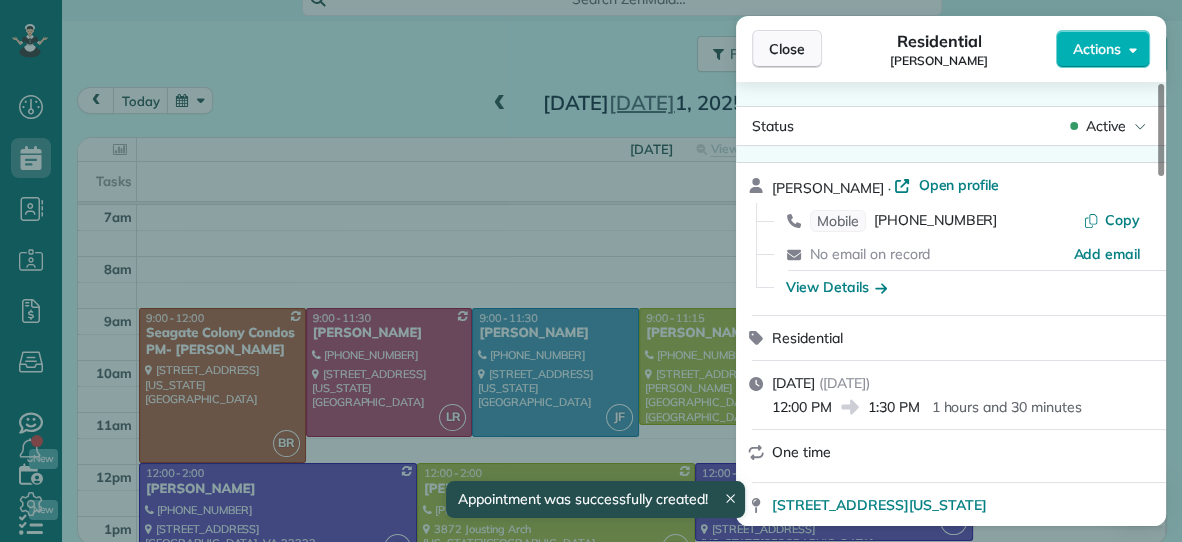 click on "Close" at bounding box center [787, 49] 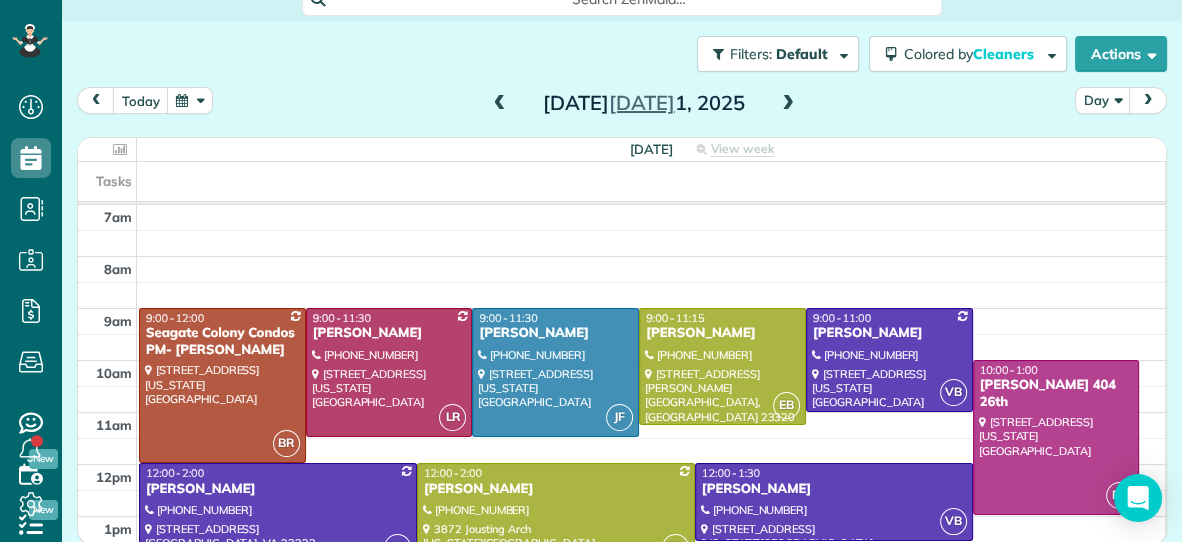scroll, scrollTop: 98, scrollLeft: 0, axis: vertical 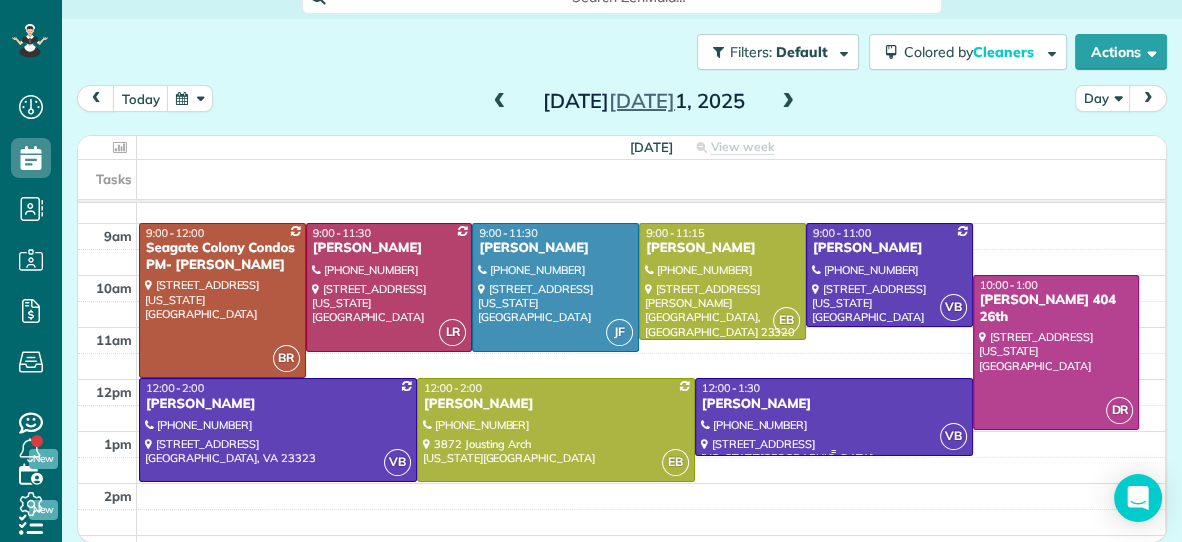 click at bounding box center [834, 417] 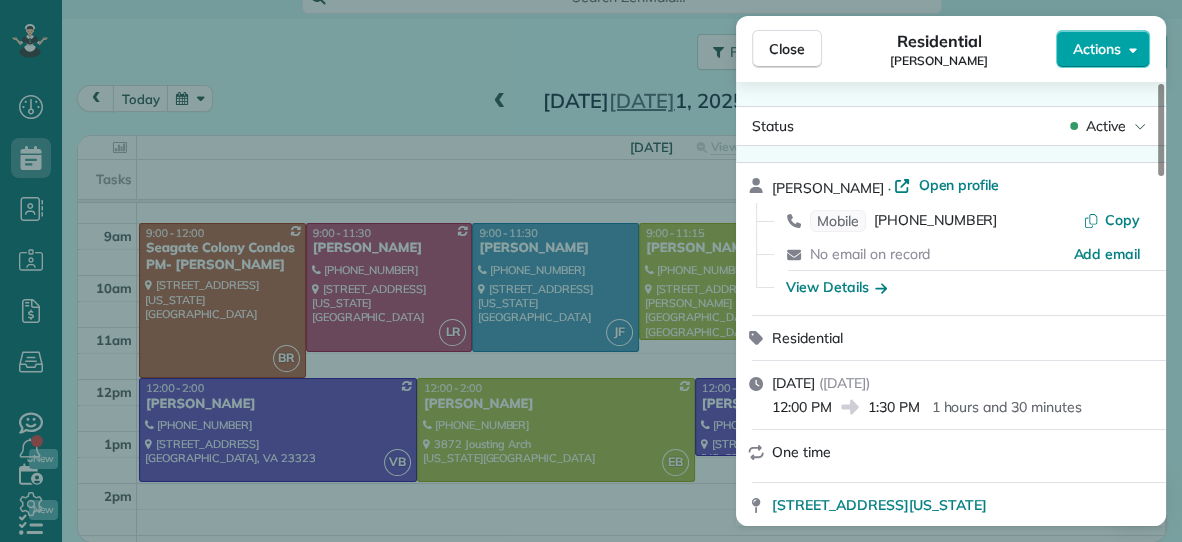 click on "Actions" at bounding box center (1097, 49) 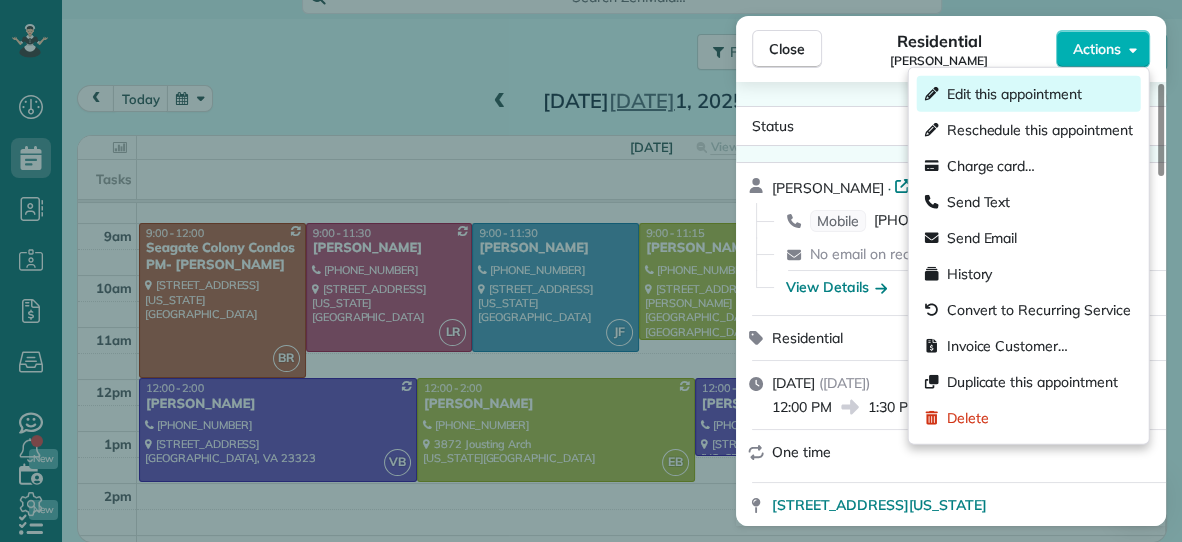 click on "Edit this appointment" at bounding box center (1014, 94) 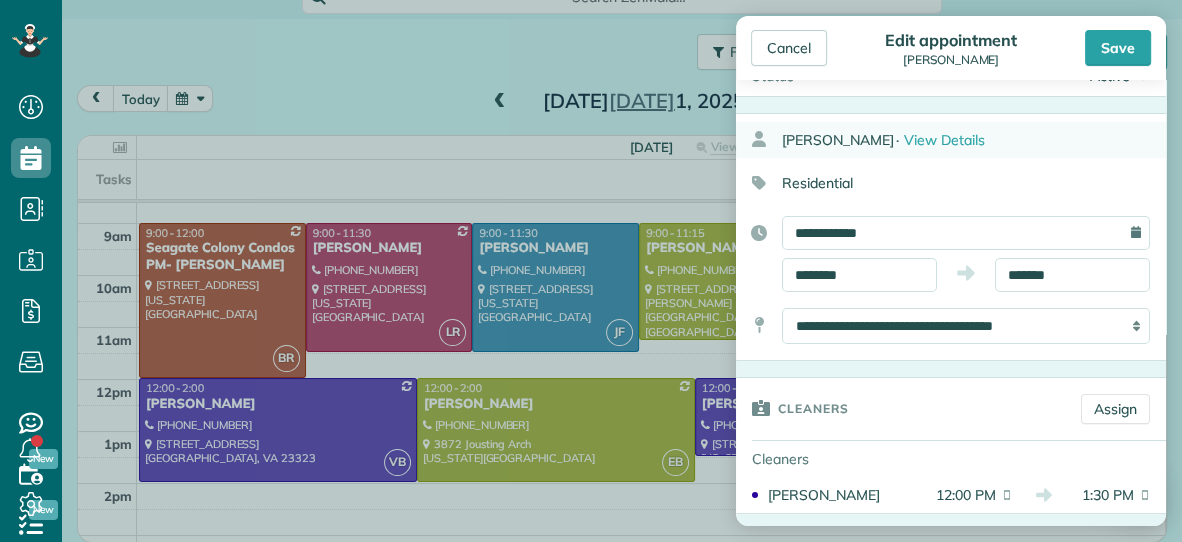 scroll, scrollTop: 53, scrollLeft: 0, axis: vertical 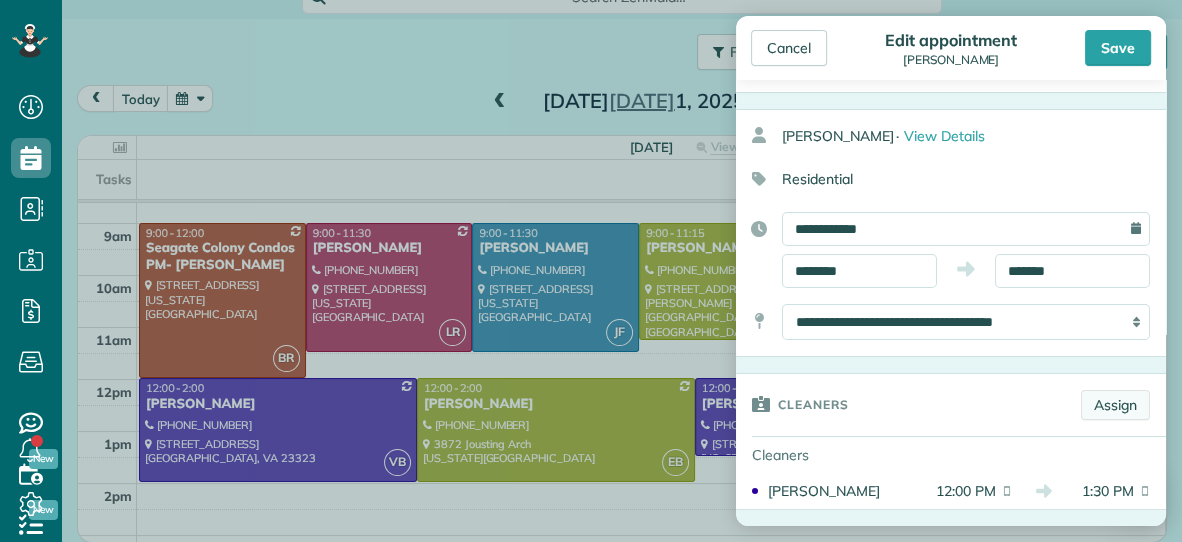 click on "Assign" at bounding box center (1115, 405) 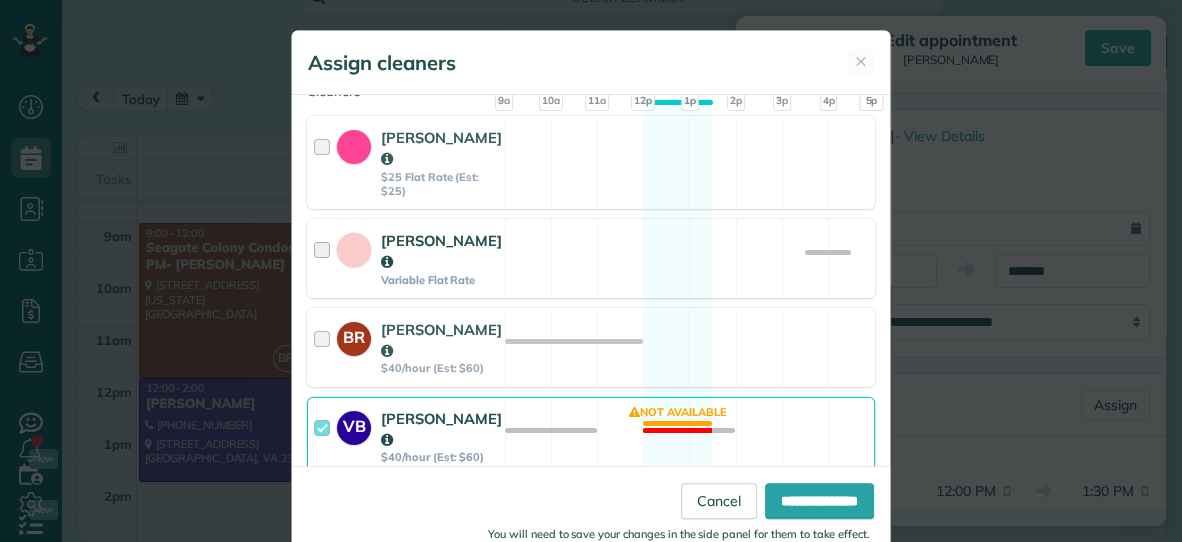 click on "VB
[PERSON_NAME]
$40/hour (Est: $60)
Not available" at bounding box center (591, 436) 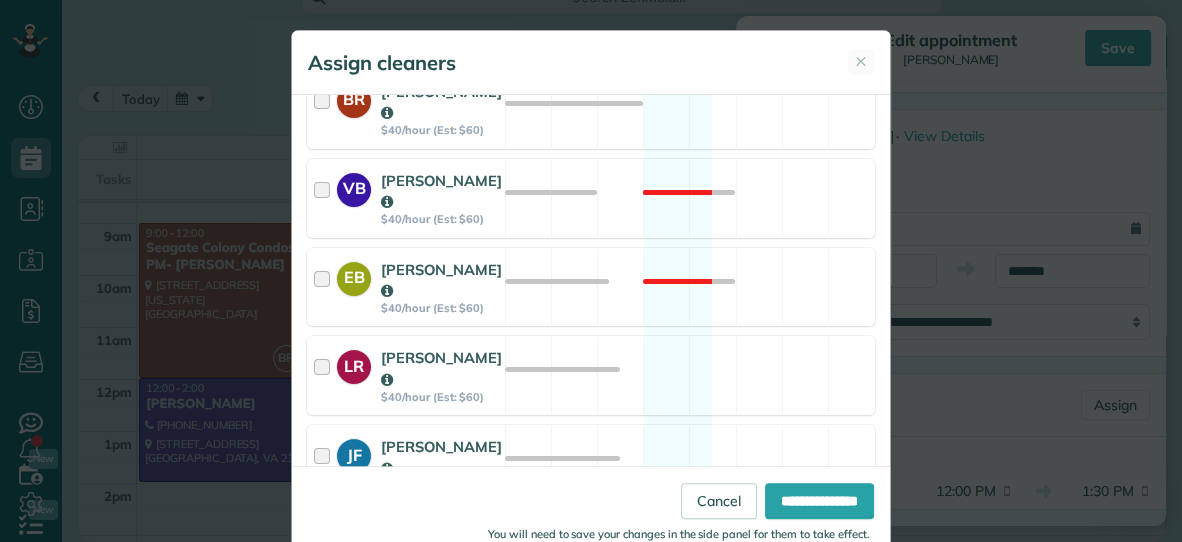 scroll, scrollTop: 387, scrollLeft: 0, axis: vertical 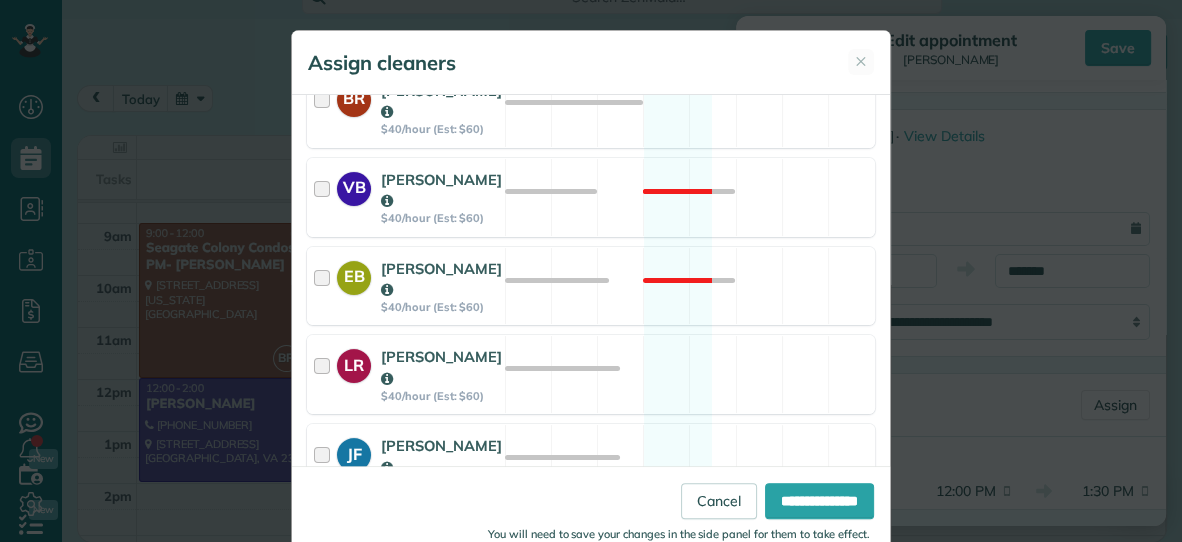 click on "[PERSON_NAME]
$40/hour (Est: $60)
Available" at bounding box center (591, 463) 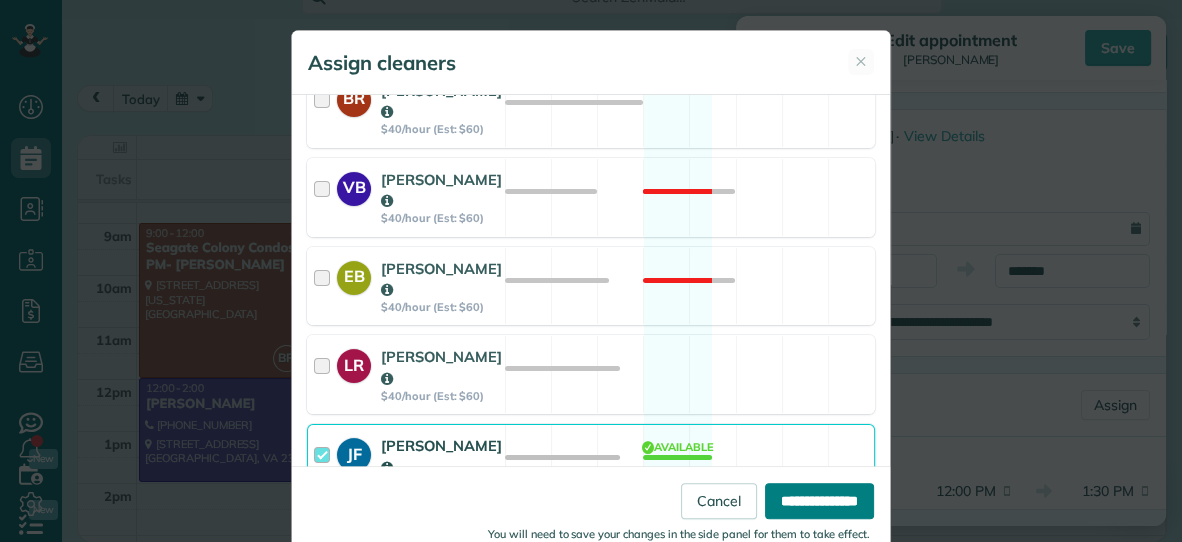 click on "**********" at bounding box center (819, 501) 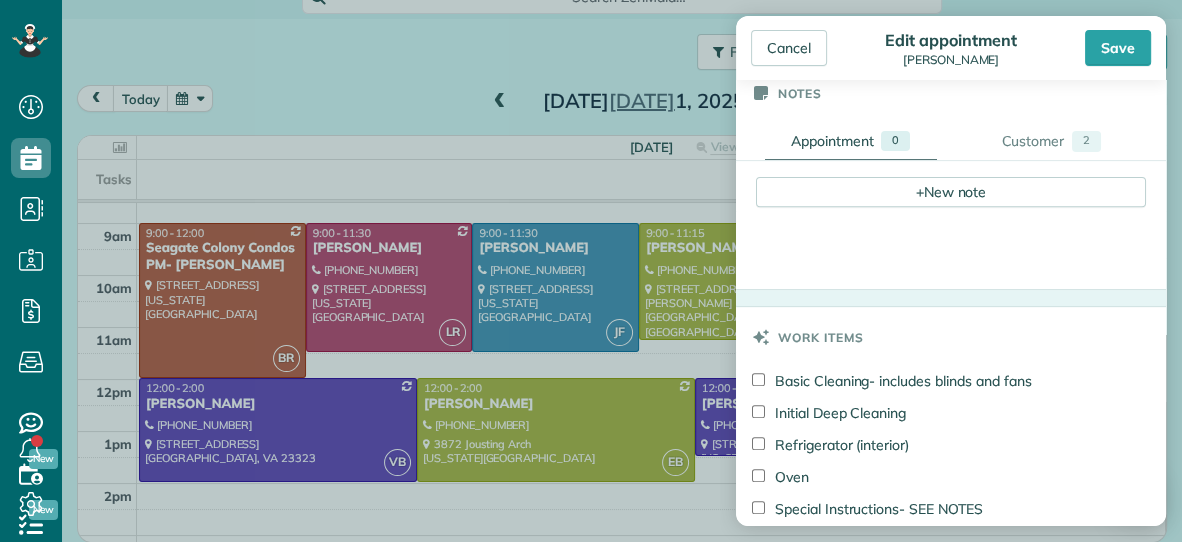 scroll, scrollTop: 697, scrollLeft: 0, axis: vertical 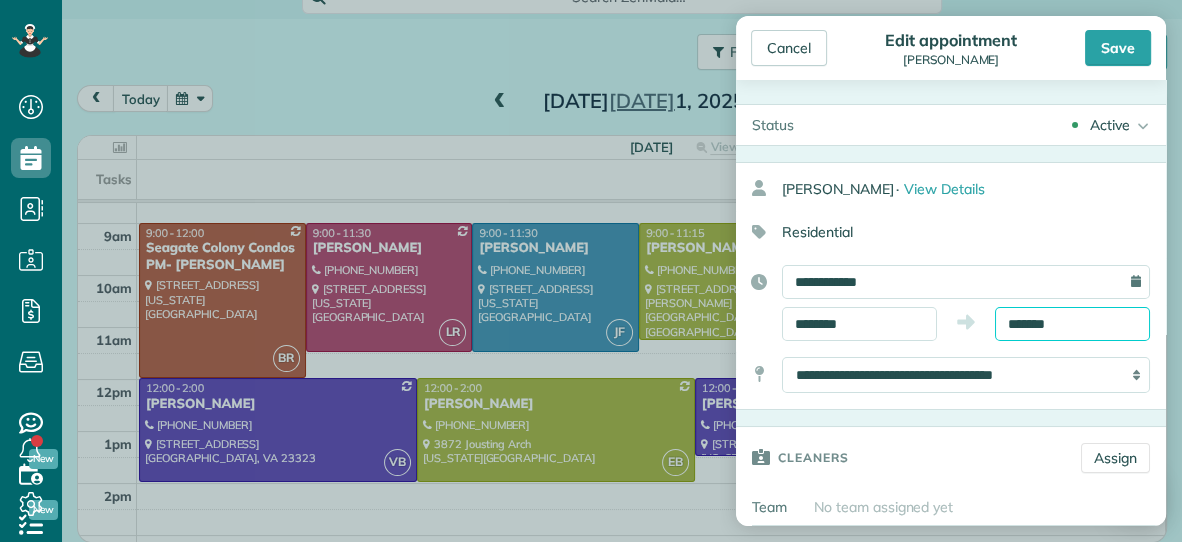 click on "*******" at bounding box center [1072, 324] 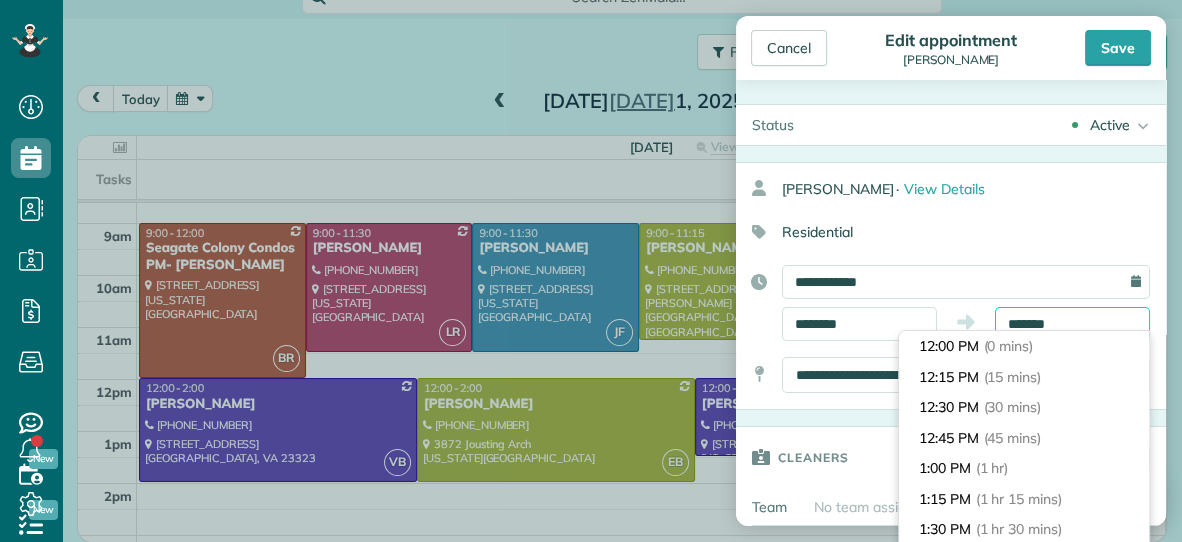 scroll, scrollTop: 152, scrollLeft: 0, axis: vertical 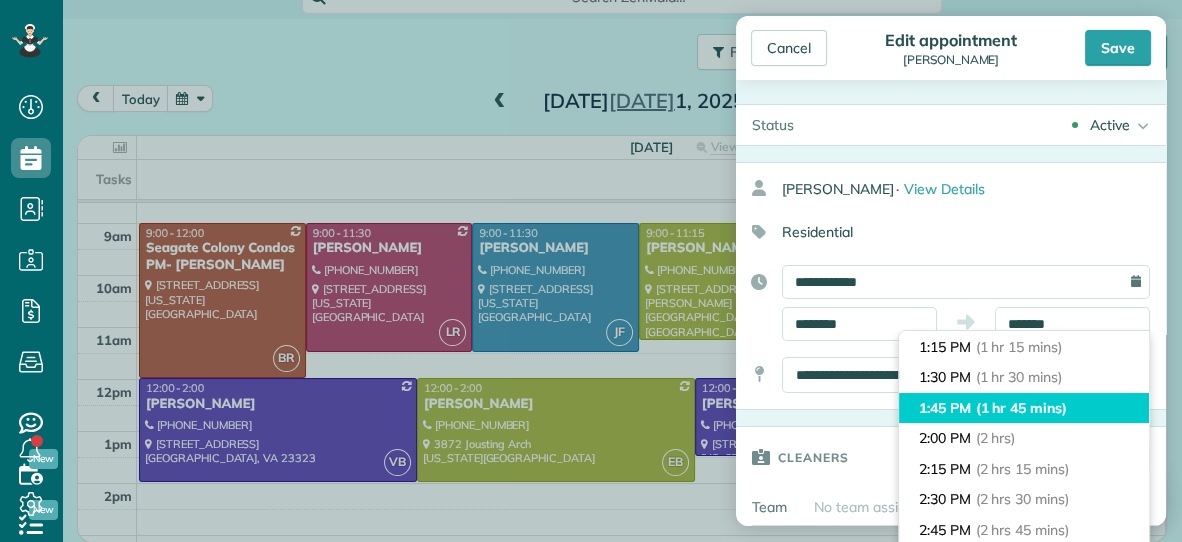click on "(1 hr 45 mins)" at bounding box center (1021, 408) 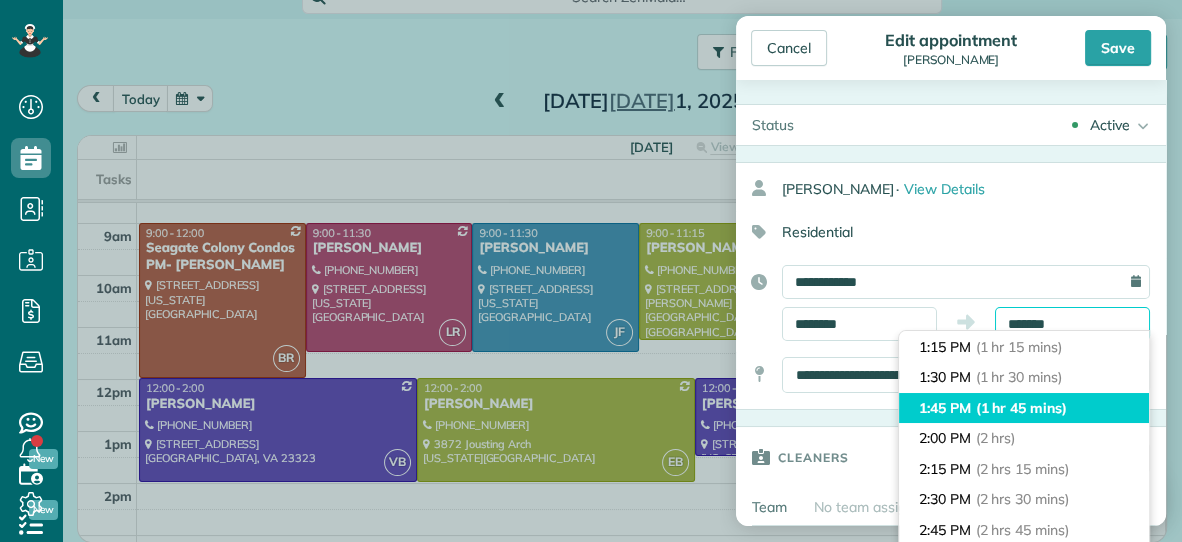 type on "*******" 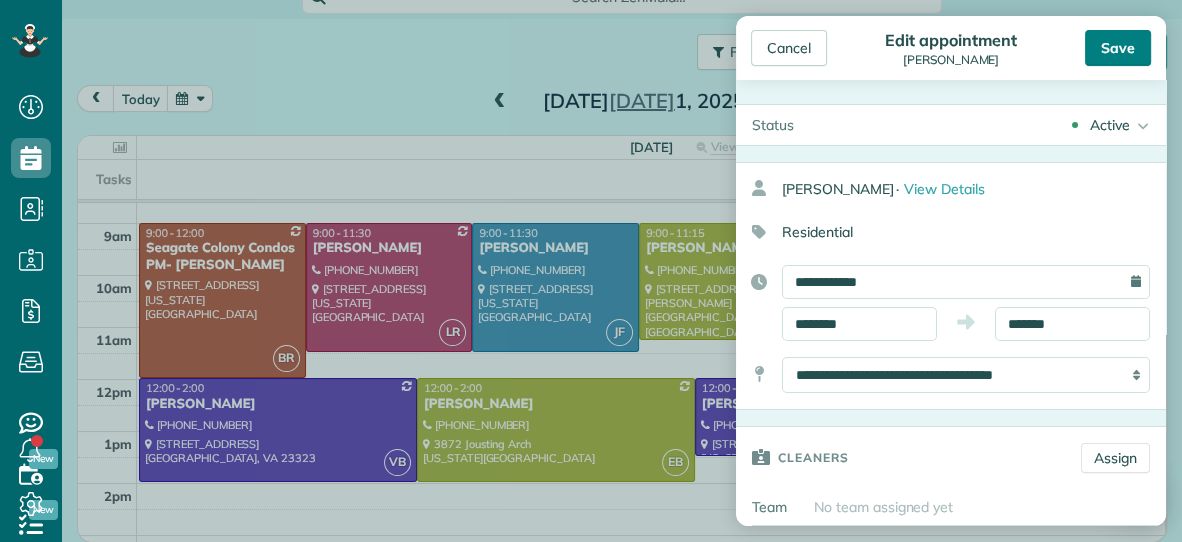 click on "Save" at bounding box center [1118, 48] 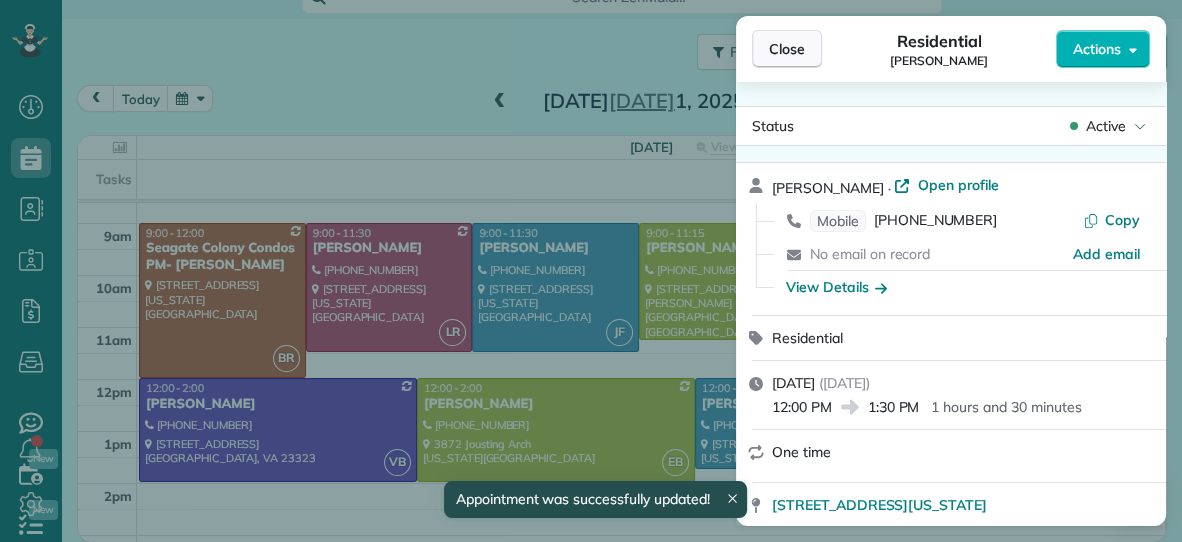 click on "Close" at bounding box center [787, 49] 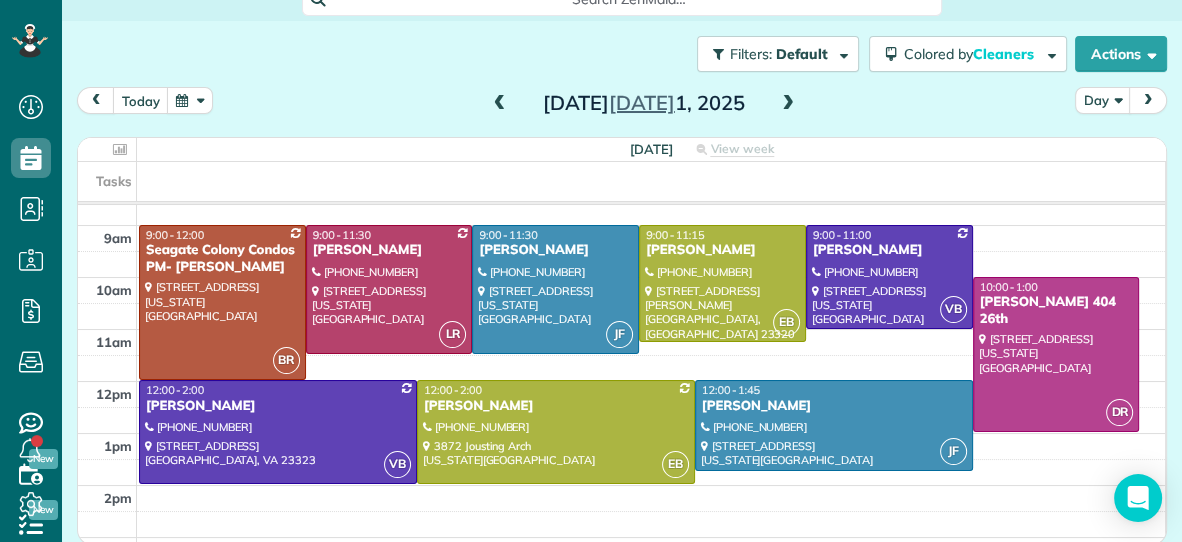 click at bounding box center (788, 104) 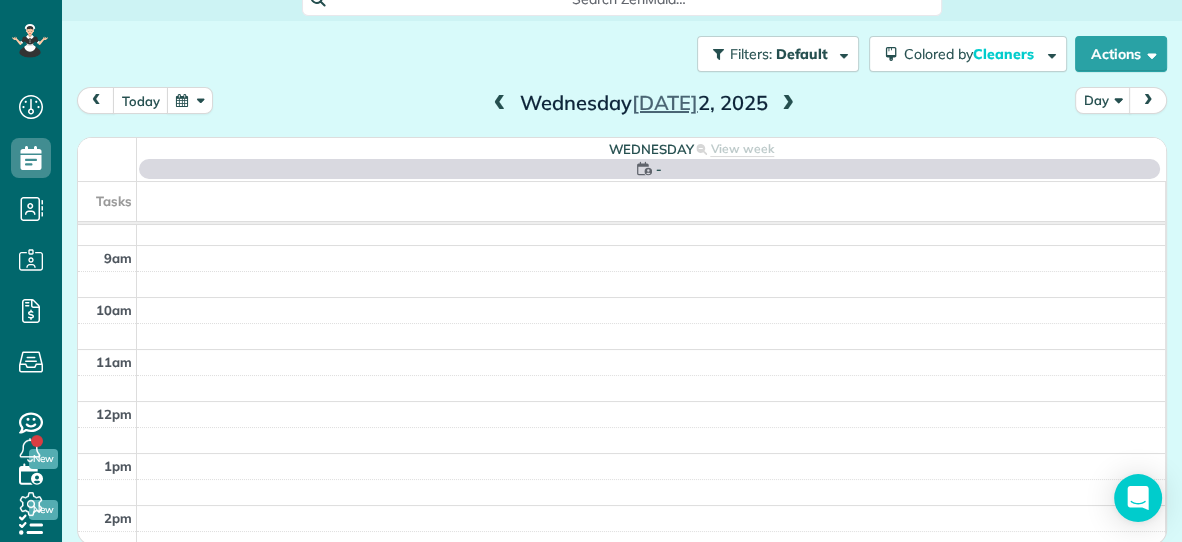 scroll, scrollTop: 0, scrollLeft: 0, axis: both 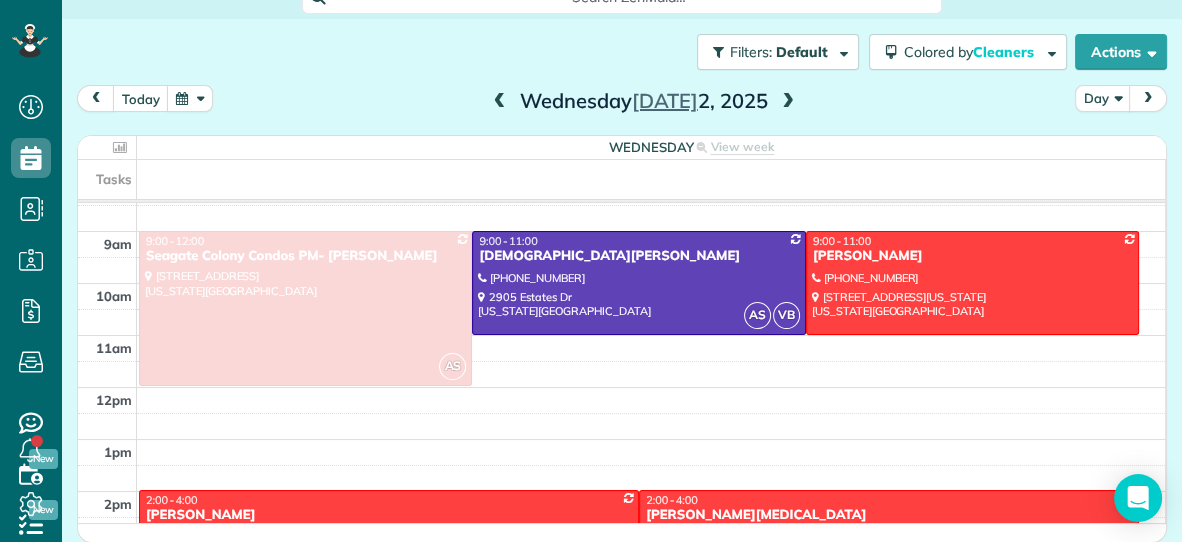 click at bounding box center [788, 102] 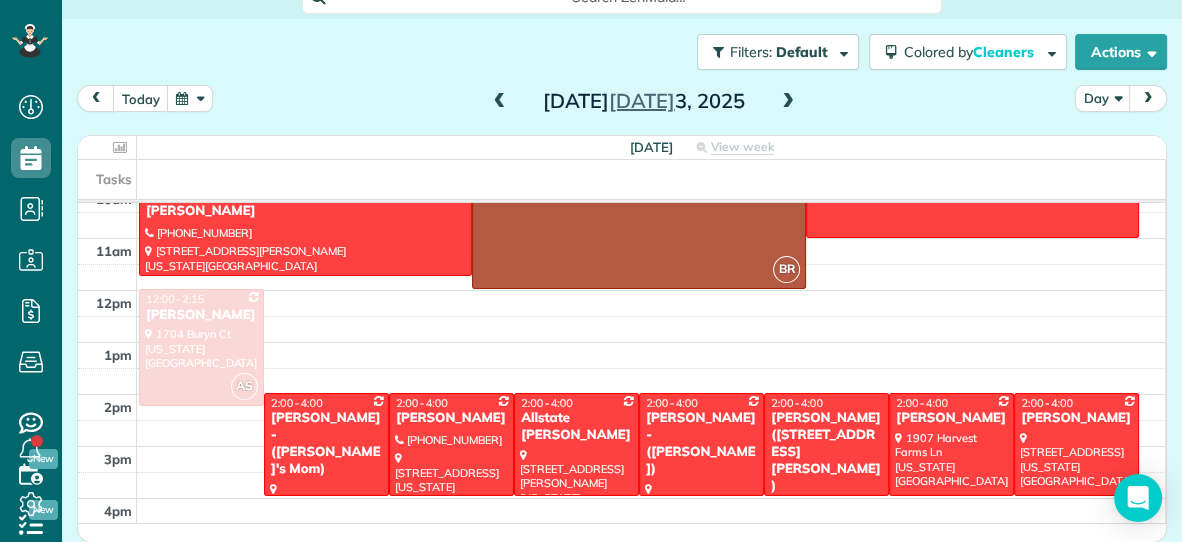 scroll, scrollTop: 162, scrollLeft: 0, axis: vertical 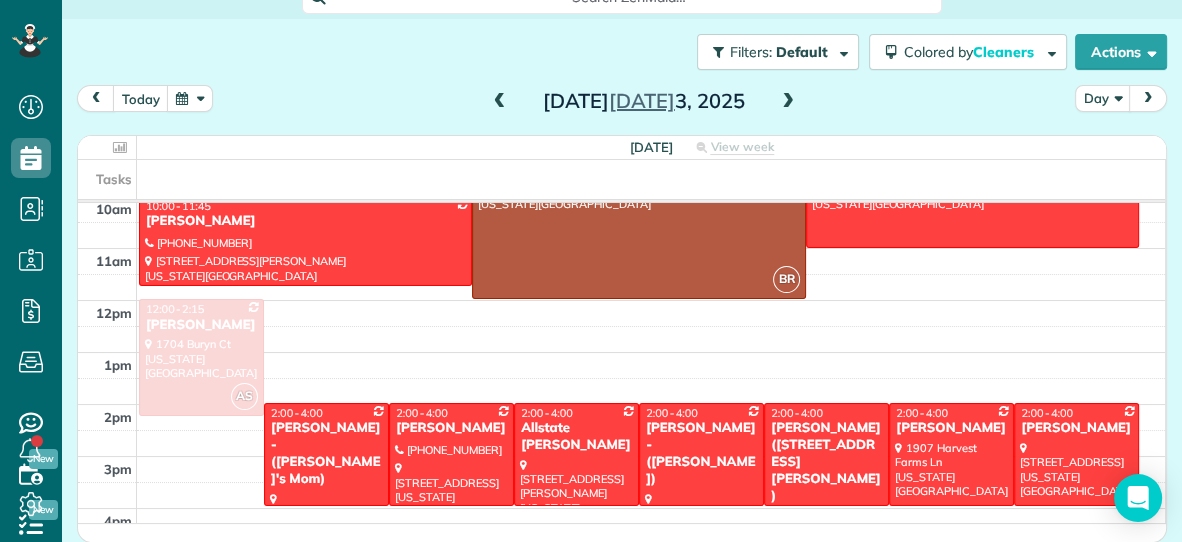 click on "7am 8am 9am 10am 11am 12pm 1pm 2pm 3pm 4pm 5pm 6pm VB 8:00 - 10:00 [PERSON_NAME] [PHONE_NUMBER] [STREET_ADDRESS][US_STATE][US_STATE] BR 9:00 - 12:00 [GEOGRAPHIC_DATA] Condos PM- [PERSON_NAME] [STREET_ADDRESS][US_STATE] 9:00 - 11:00 [PERSON_NAME] [STREET_ADDRESS][PERSON_NAME][US_STATE][PERSON_NAME] 10:00 - 11:45 [PERSON_NAME] [PHONE_NUMBER] [STREET_ADDRESS][PERSON_NAME][US_STATE][PERSON_NAME] AS 12:00 - 2:15 [PERSON_NAME] [STREET_ADDRESS][PERSON_NAME][US_STATE] 2:00 - 4:00 [PERSON_NAME] - ([PERSON_NAME][GEOGRAPHIC_DATA]) [STREET_ADDRESS][US_STATE] 2:00 - 4:00 [PERSON_NAME] [PHONE_NUMBER] [STREET_ADDRESS][US_STATE] 2:00 - 4:00 Allstate [PERSON_NAME] [STREET_ADDRESS][PERSON_NAME][US_STATE] 2:00 - 4:00 [PERSON_NAME] - (Kristianas mom) [STREET_ADDRESS][US_STATE][PERSON_NAME] 2:00 - 4:00 [PERSON_NAME] (5943 [PERSON_NAME] Cir) [STREET_ADDRESS][PERSON_NAME] 2:00 - 4:00 [PERSON_NAME] [STREET_ADDRESS][US_STATE] 2:00 - 4:00 [PERSON_NAME] [STREET_ADDRESS][US_STATE]" at bounding box center (621, 352) 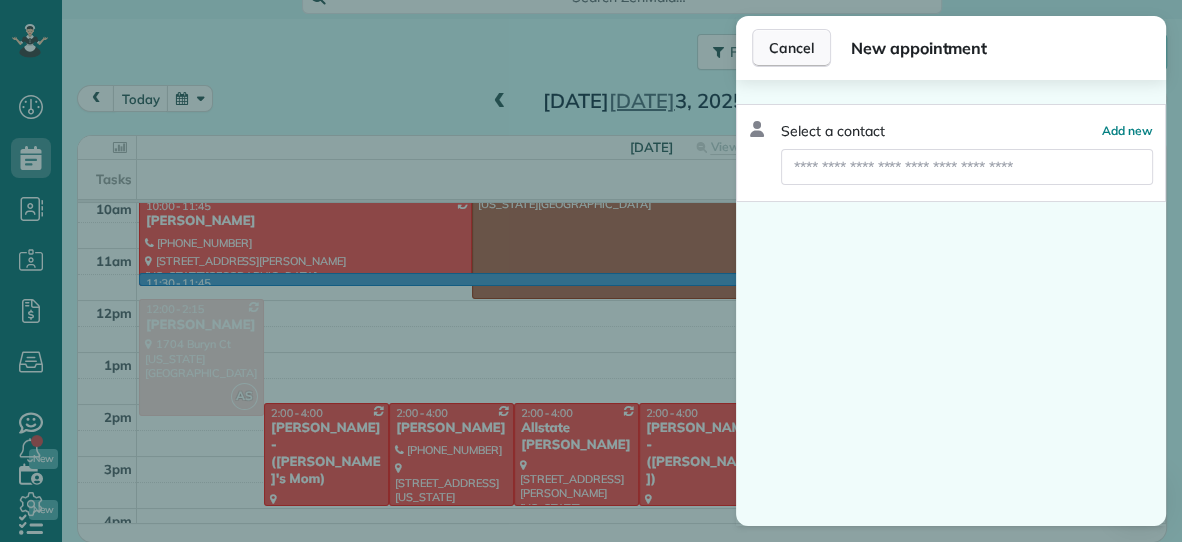 click on "Cancel" at bounding box center [791, 48] 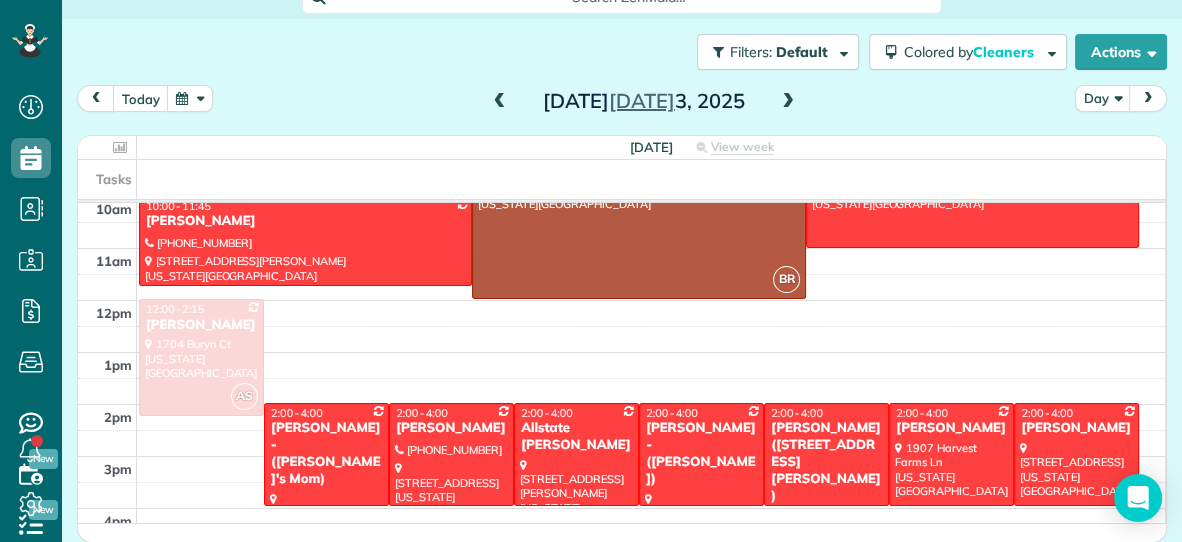 click on "7am 8am 9am 10am 11am 12pm 1pm 2pm 3pm 4pm 5pm 6pm VB 8:00 - 10:00 [PERSON_NAME] [PHONE_NUMBER] [STREET_ADDRESS][US_STATE][US_STATE] BR 9:00 - 12:00 [GEOGRAPHIC_DATA] Condos PM- [PERSON_NAME] [STREET_ADDRESS][US_STATE] 9:00 - 11:00 [PERSON_NAME] [STREET_ADDRESS][PERSON_NAME][US_STATE][PERSON_NAME] 10:00 - 11:45 [PERSON_NAME] [PHONE_NUMBER] [STREET_ADDRESS][PERSON_NAME][US_STATE][PERSON_NAME] AS 12:00 - 2:15 [PERSON_NAME] [STREET_ADDRESS][PERSON_NAME][US_STATE] 2:00 - 4:00 [PERSON_NAME] - ([PERSON_NAME][GEOGRAPHIC_DATA]) [STREET_ADDRESS][US_STATE] 2:00 - 4:00 [PERSON_NAME] [PHONE_NUMBER] [STREET_ADDRESS][US_STATE] 2:00 - 4:00 Allstate [PERSON_NAME] [STREET_ADDRESS][PERSON_NAME][US_STATE] 2:00 - 4:00 [PERSON_NAME] - (Kristianas mom) [STREET_ADDRESS][US_STATE][PERSON_NAME] 2:00 - 4:00 [PERSON_NAME] (5943 [PERSON_NAME] Cir) [STREET_ADDRESS][PERSON_NAME] 2:00 - 4:00 [PERSON_NAME] [STREET_ADDRESS][US_STATE] 2:00 - 4:00 [PERSON_NAME] [STREET_ADDRESS][US_STATE]" at bounding box center [621, 352] 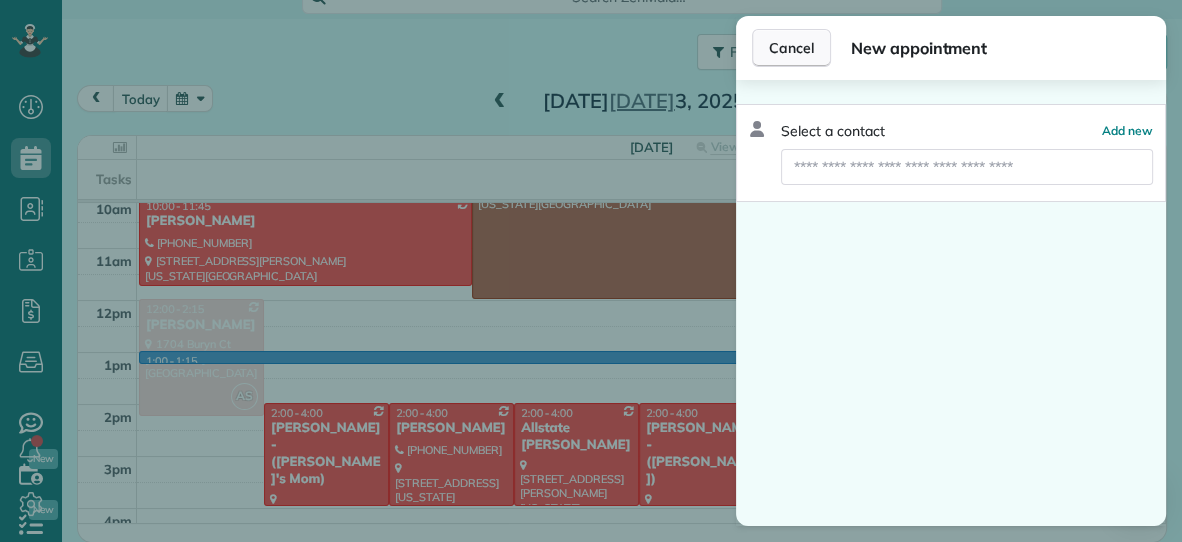 click on "Cancel" at bounding box center (791, 48) 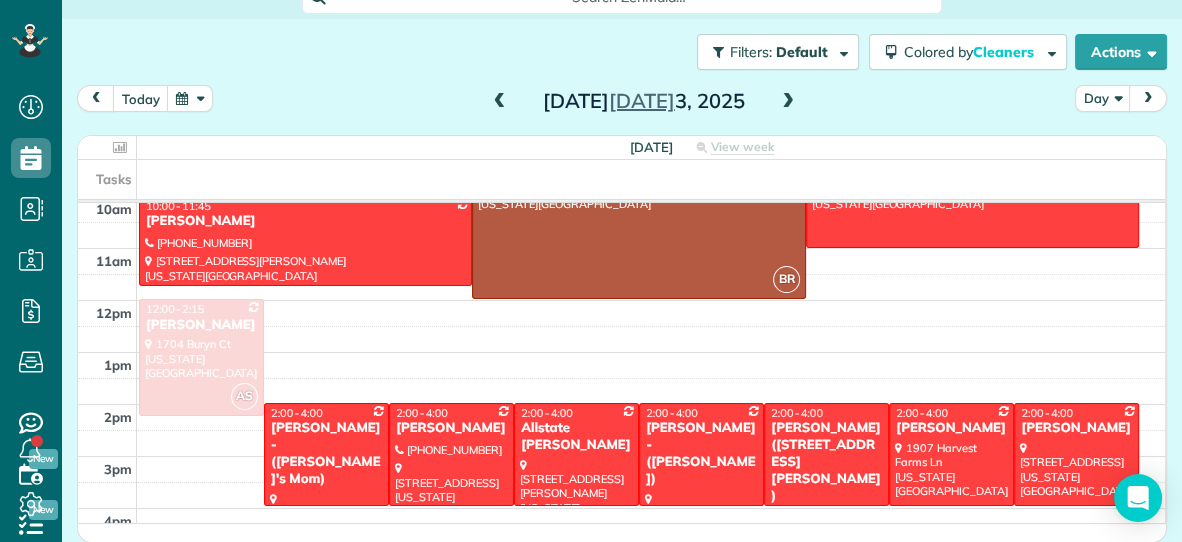 scroll, scrollTop: 0, scrollLeft: 0, axis: both 